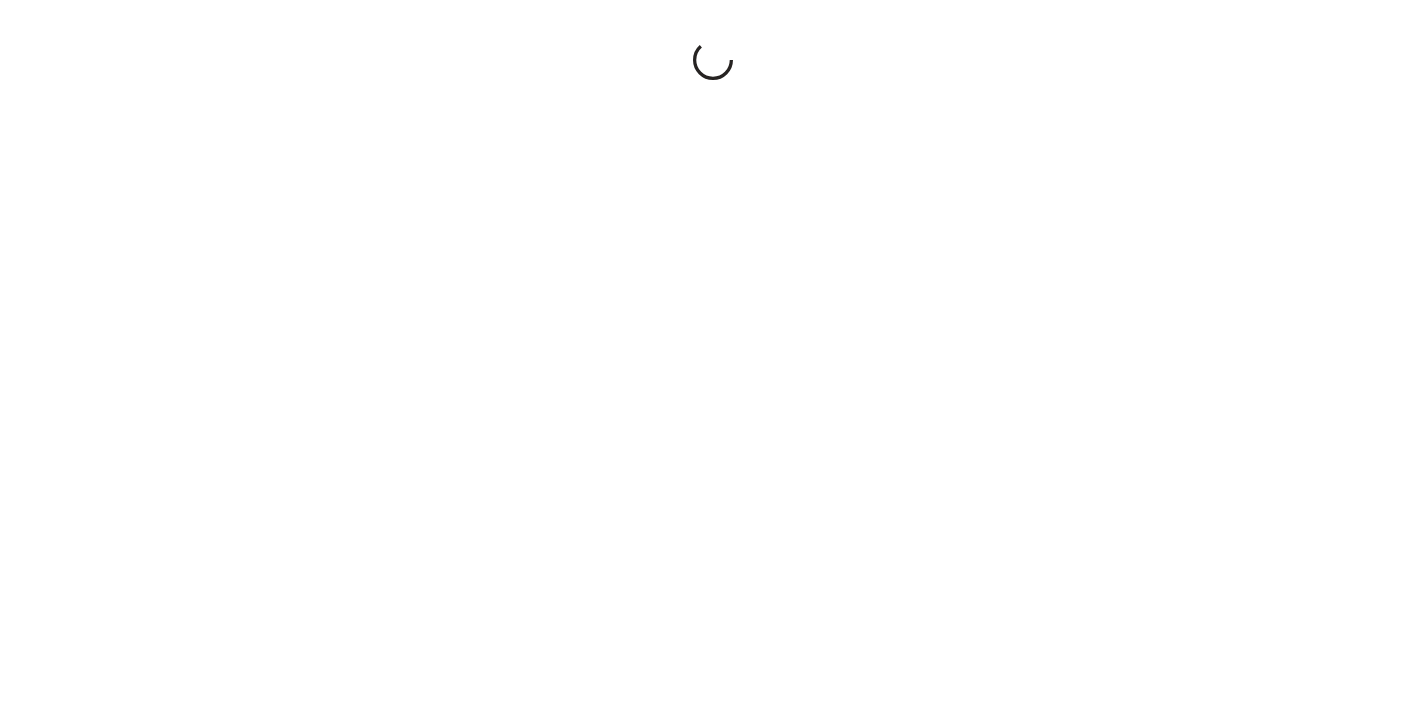scroll, scrollTop: 0, scrollLeft: 0, axis: both 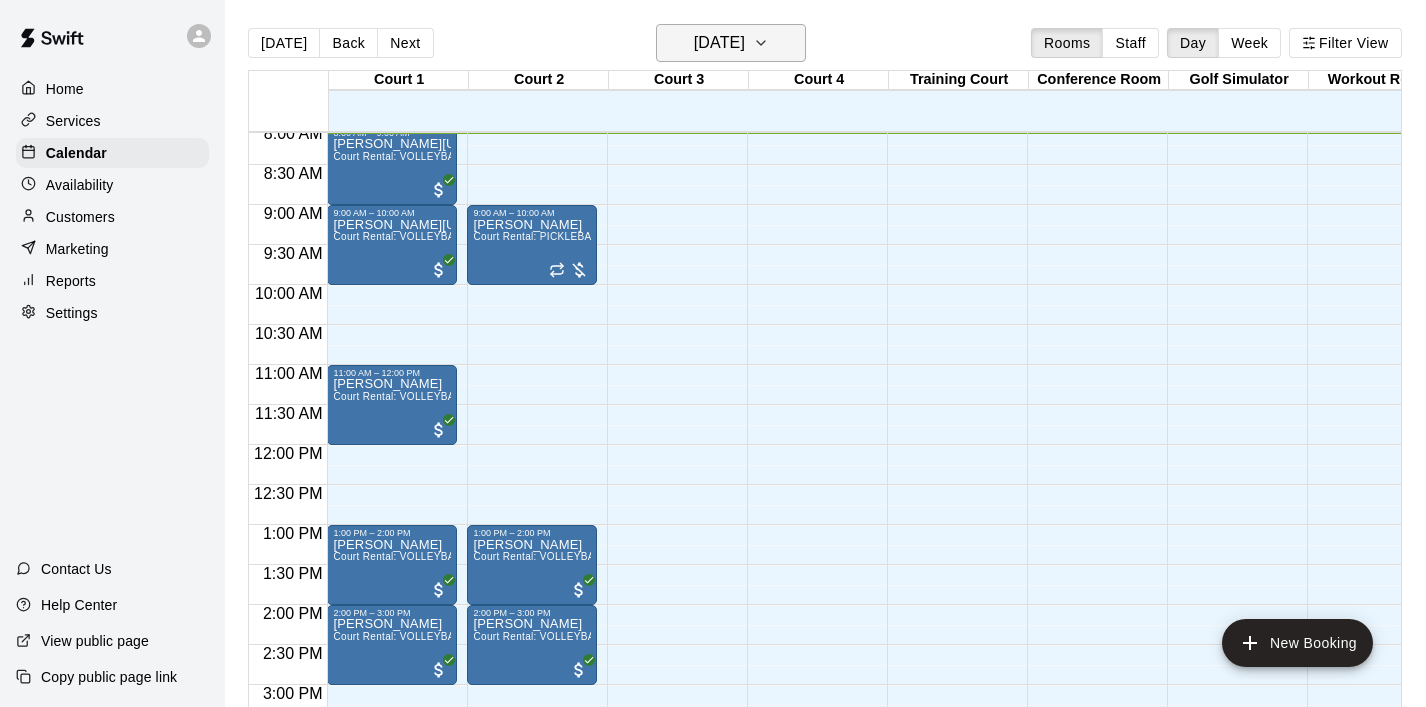 click 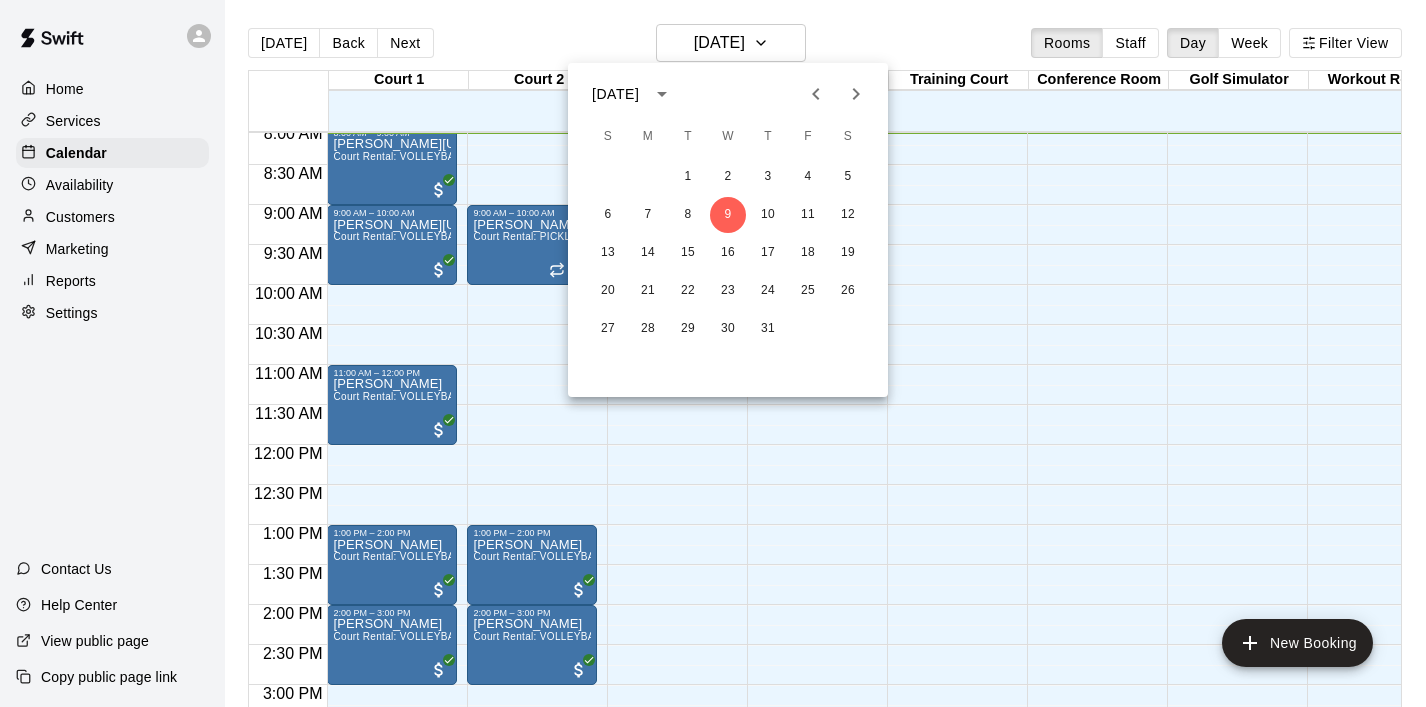 click 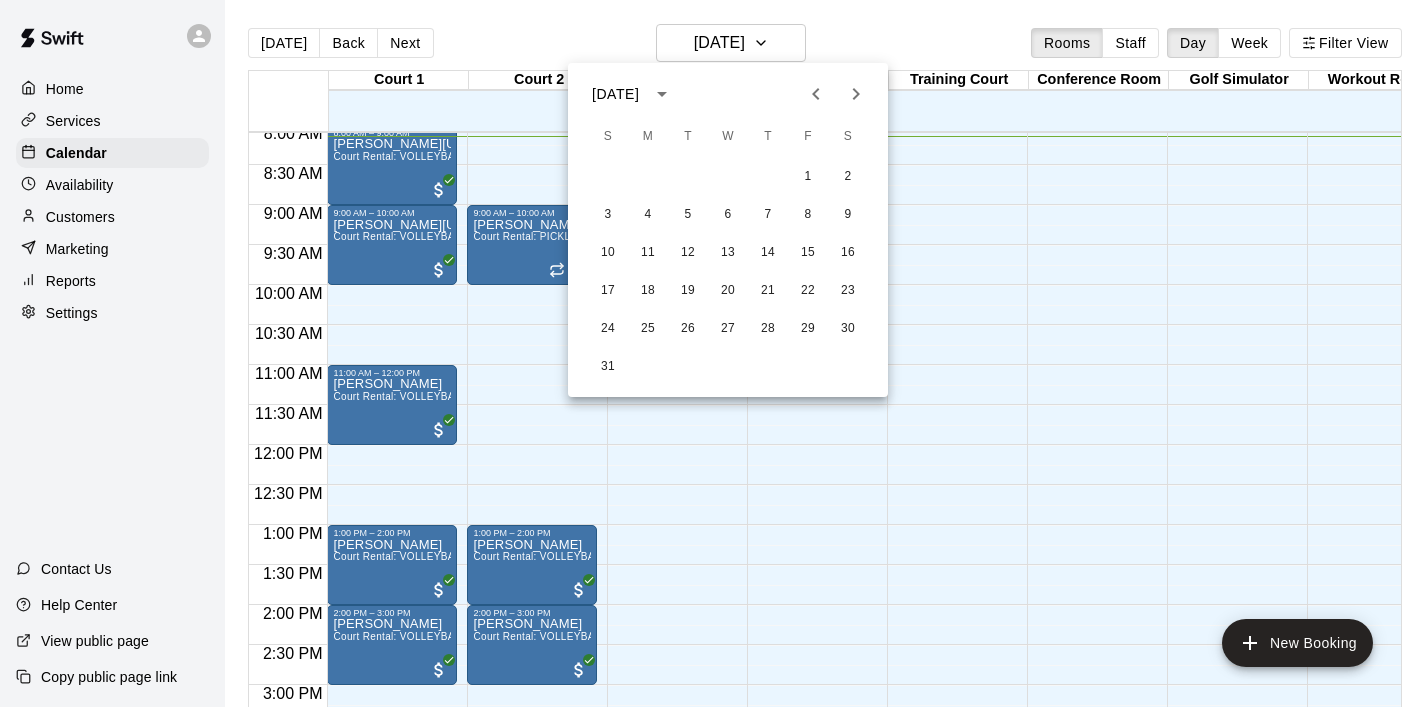 click at bounding box center (713, 353) 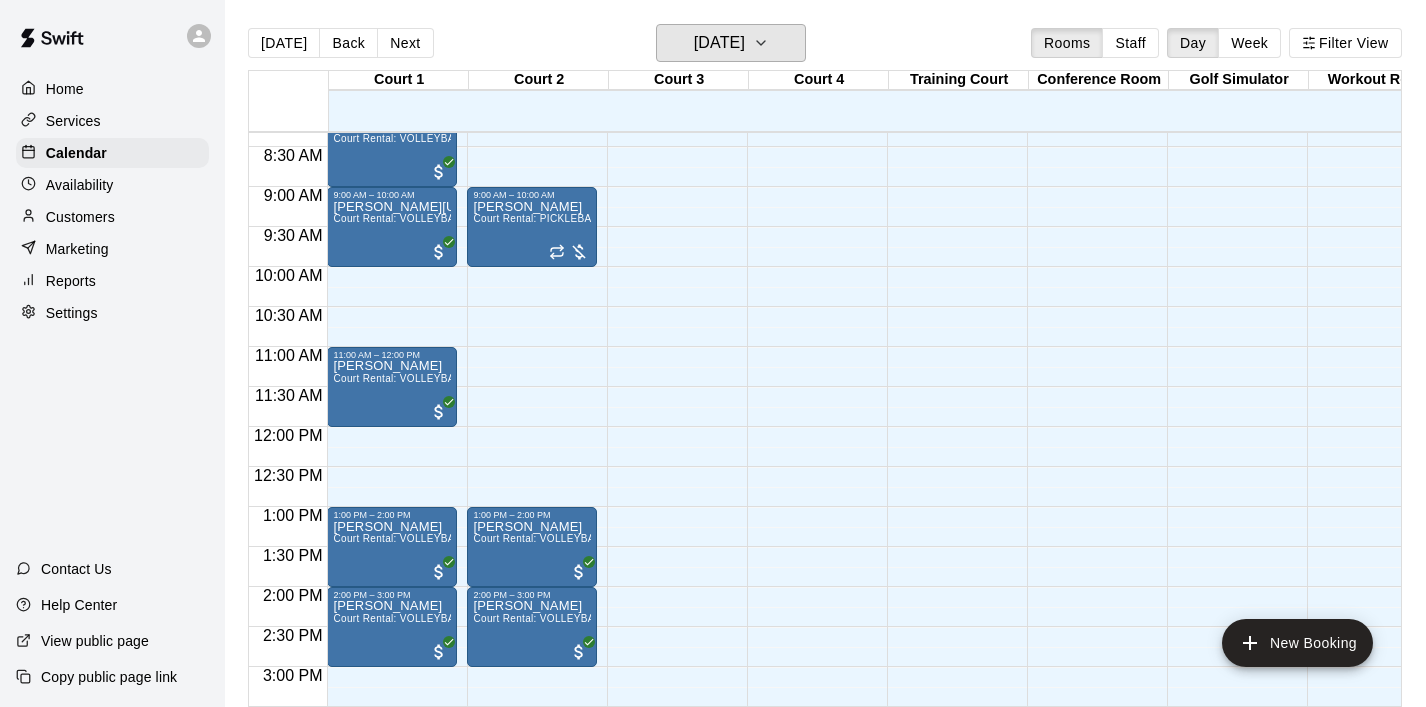 scroll, scrollTop: 663, scrollLeft: 0, axis: vertical 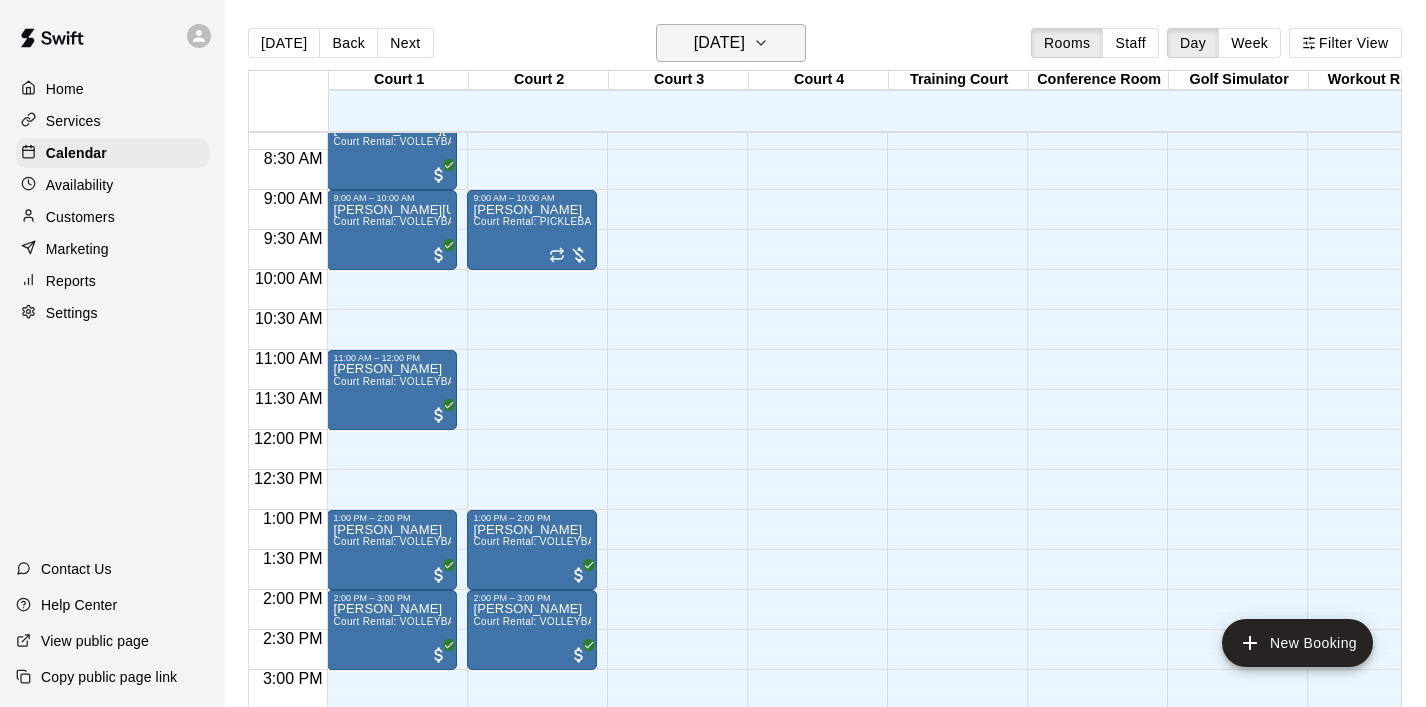 click 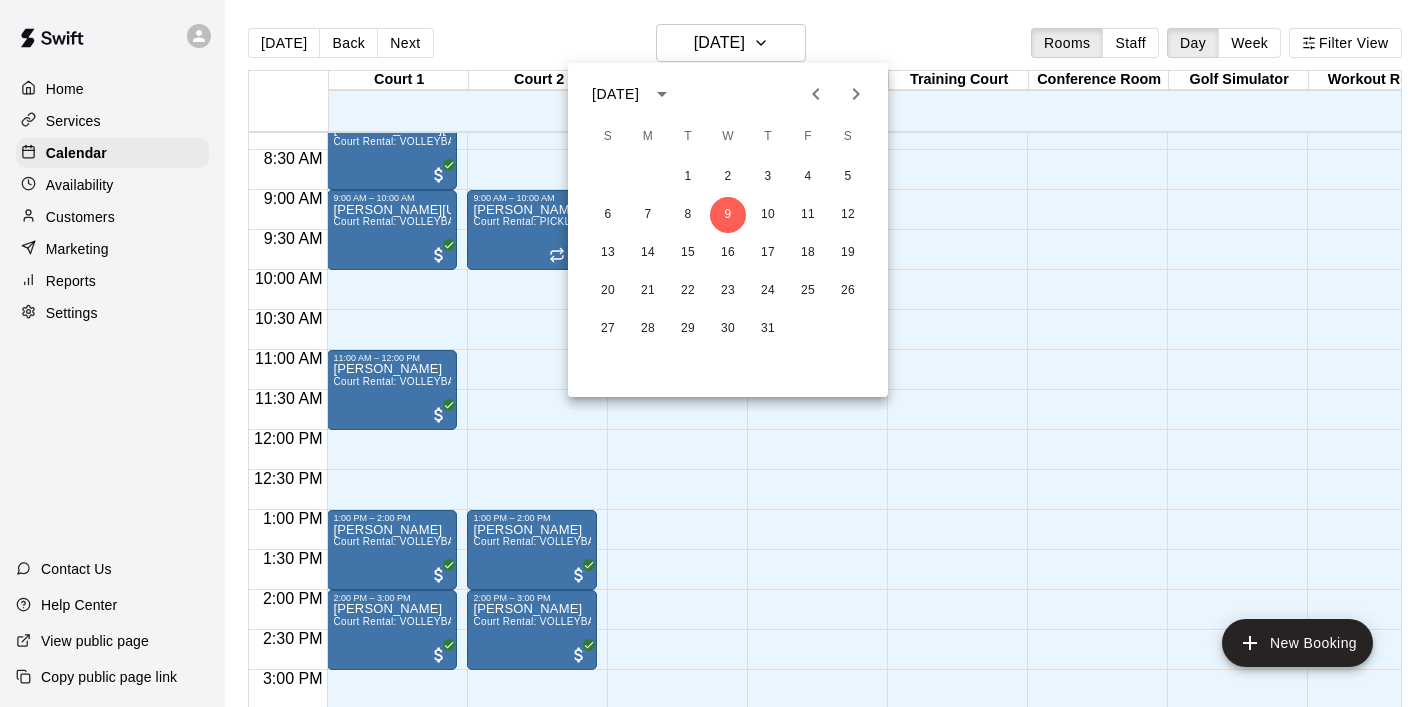 click 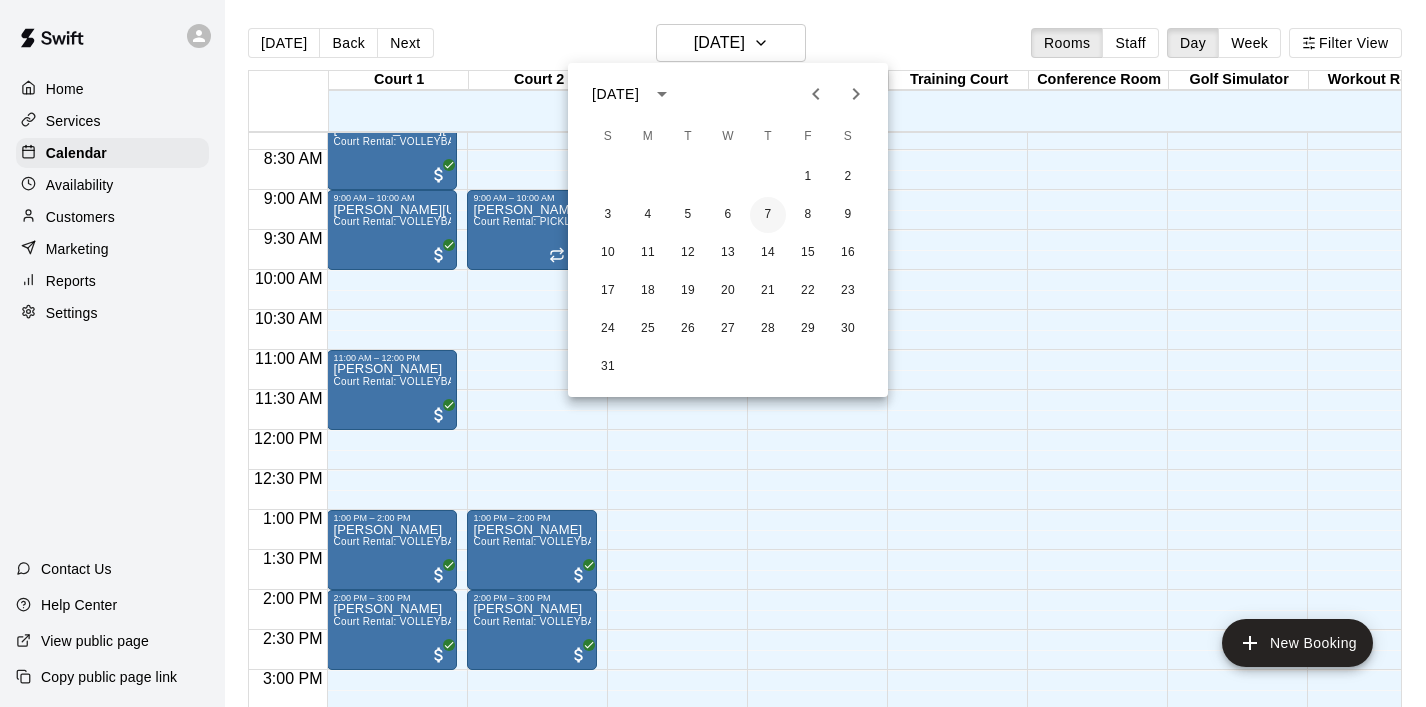 click on "7" at bounding box center (768, 215) 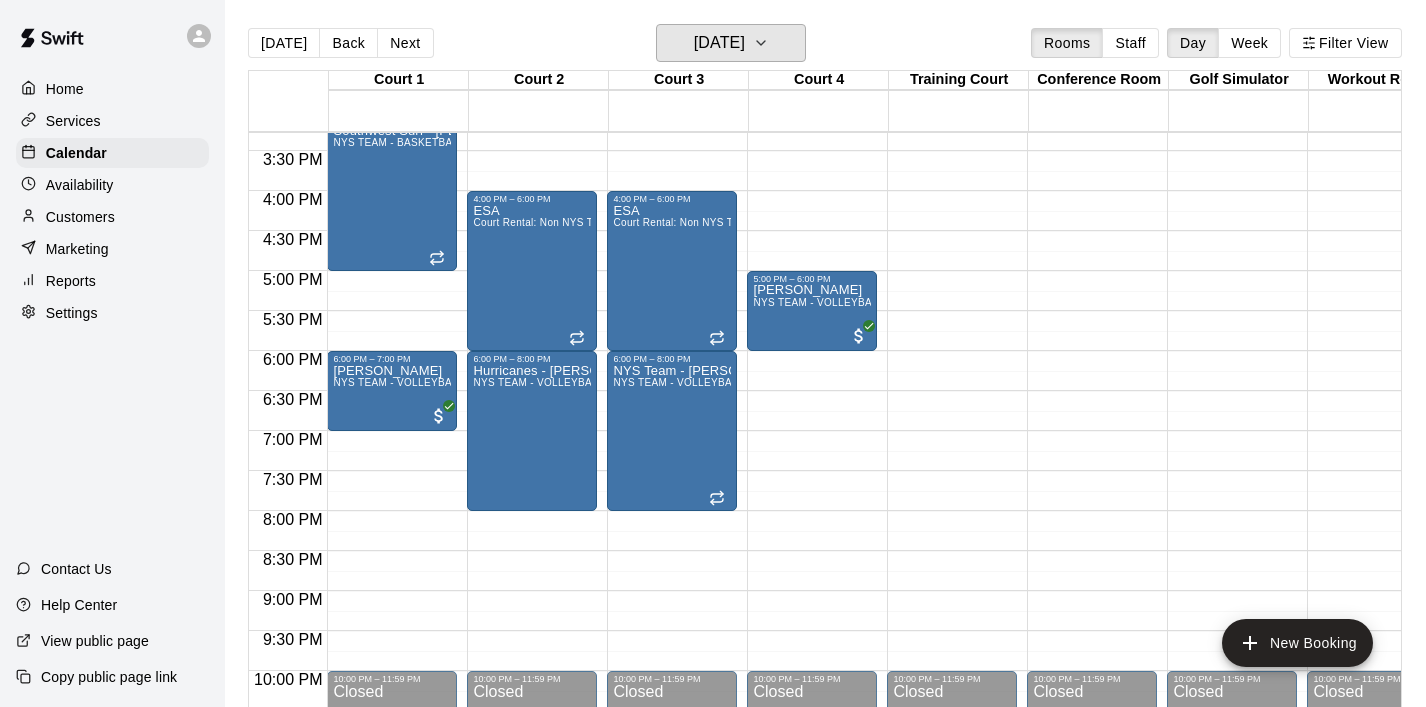 scroll, scrollTop: 1223, scrollLeft: 0, axis: vertical 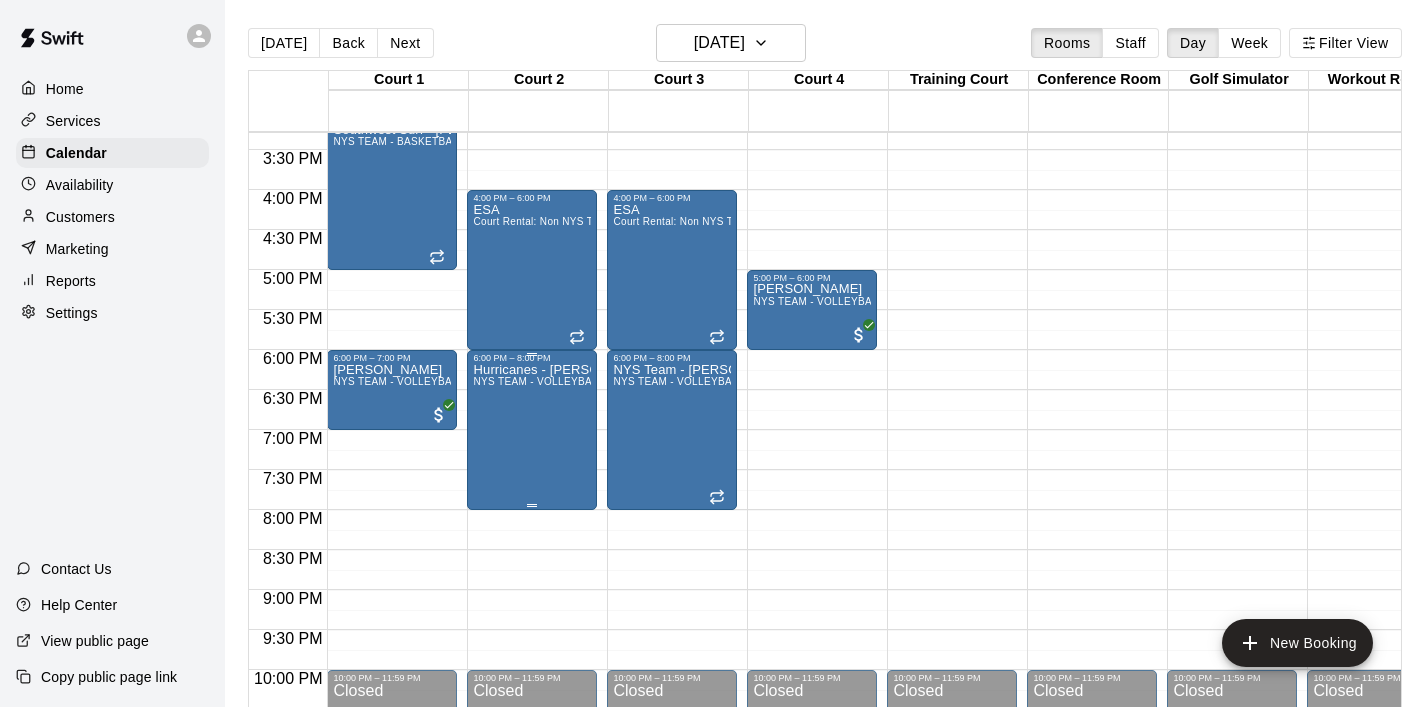 click on "Hurricanes - [PERSON_NAME] NYS TEAM - VOLLEYBALL (After 3 pm)" at bounding box center [532, 716] 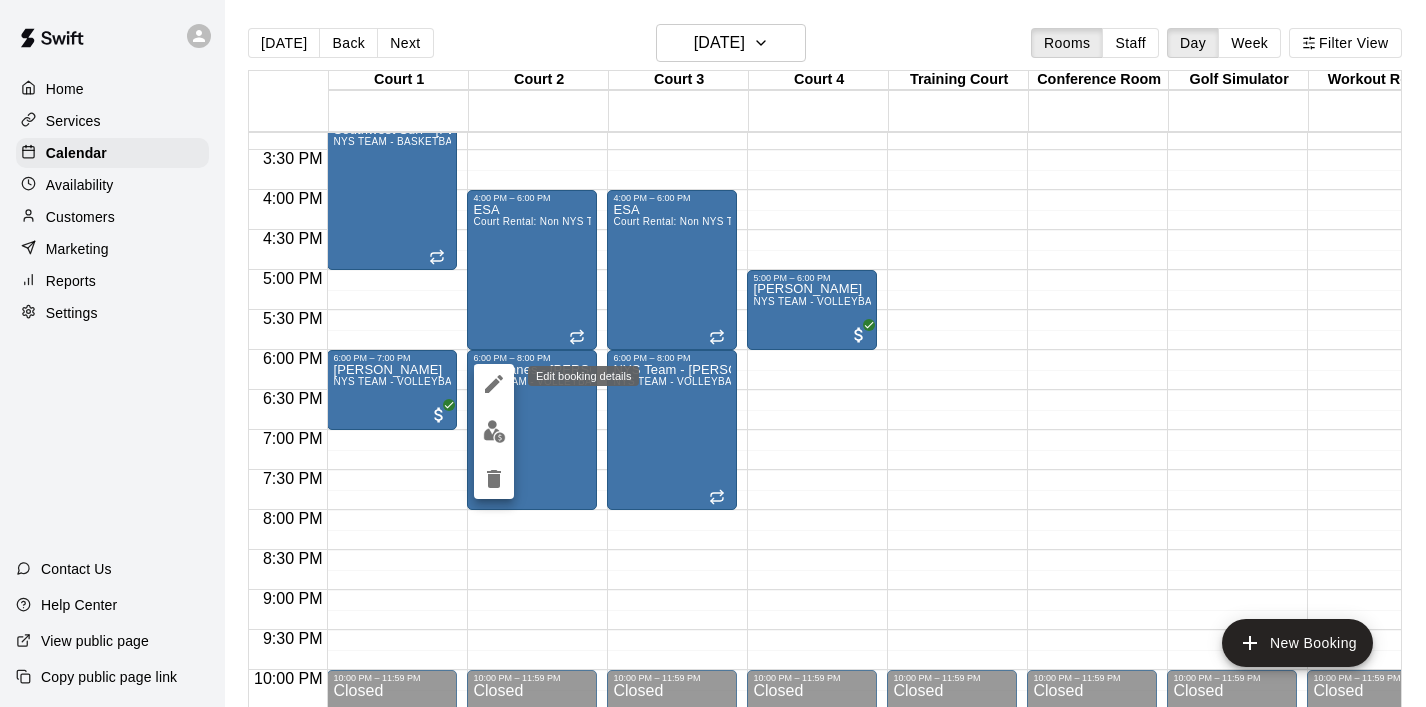click 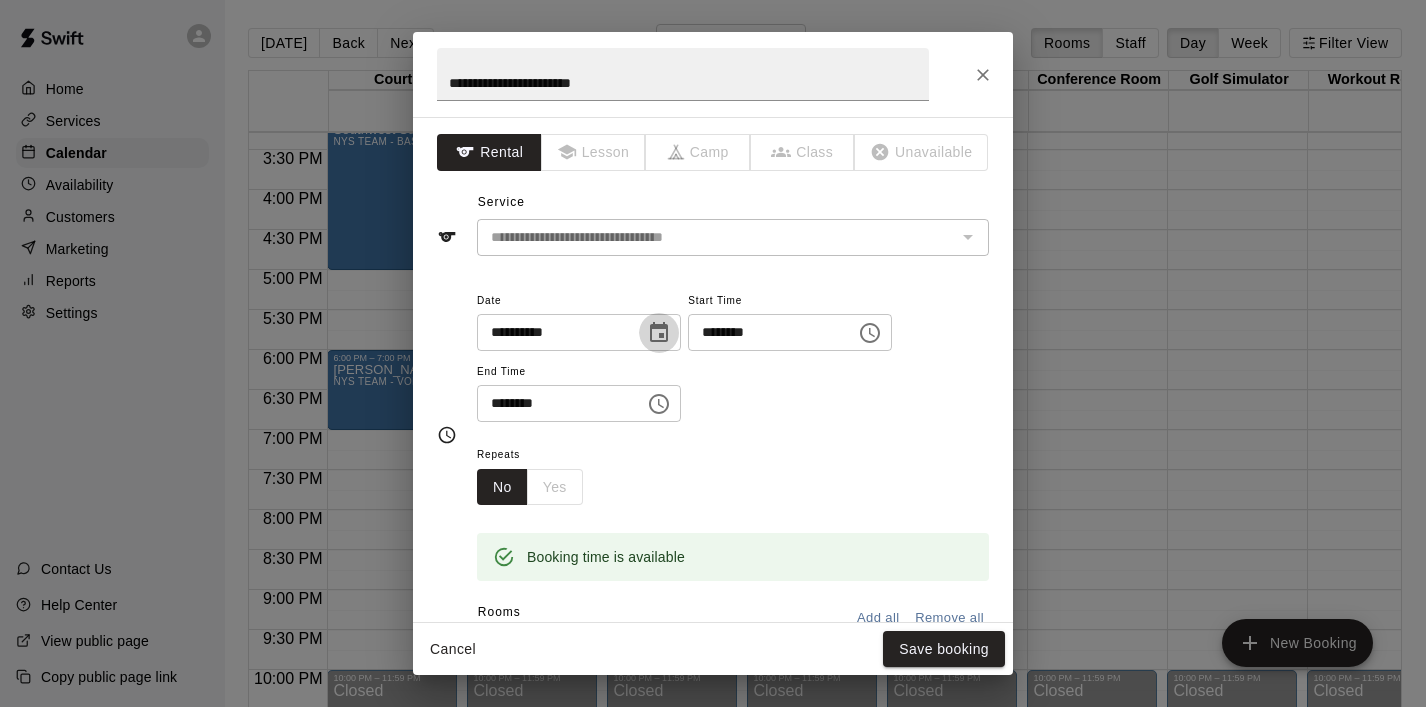click 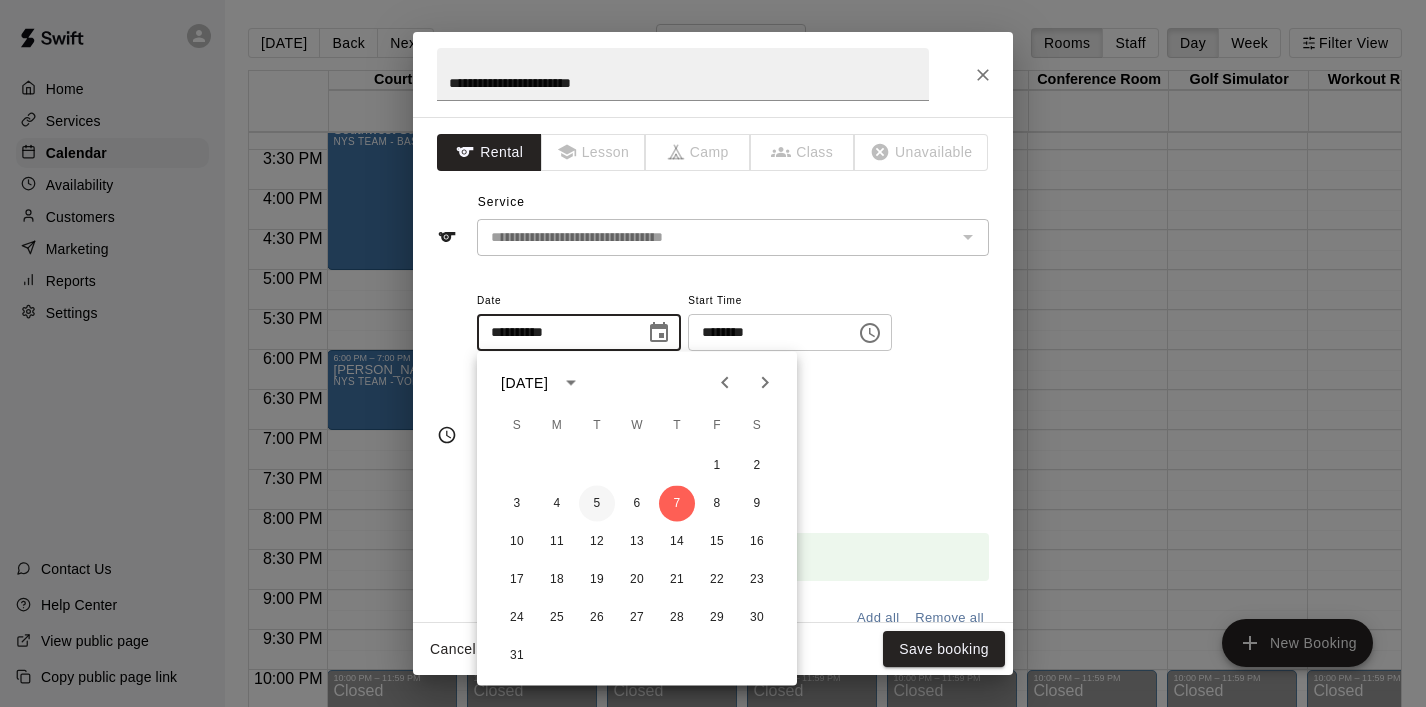 click on "5" at bounding box center (597, 504) 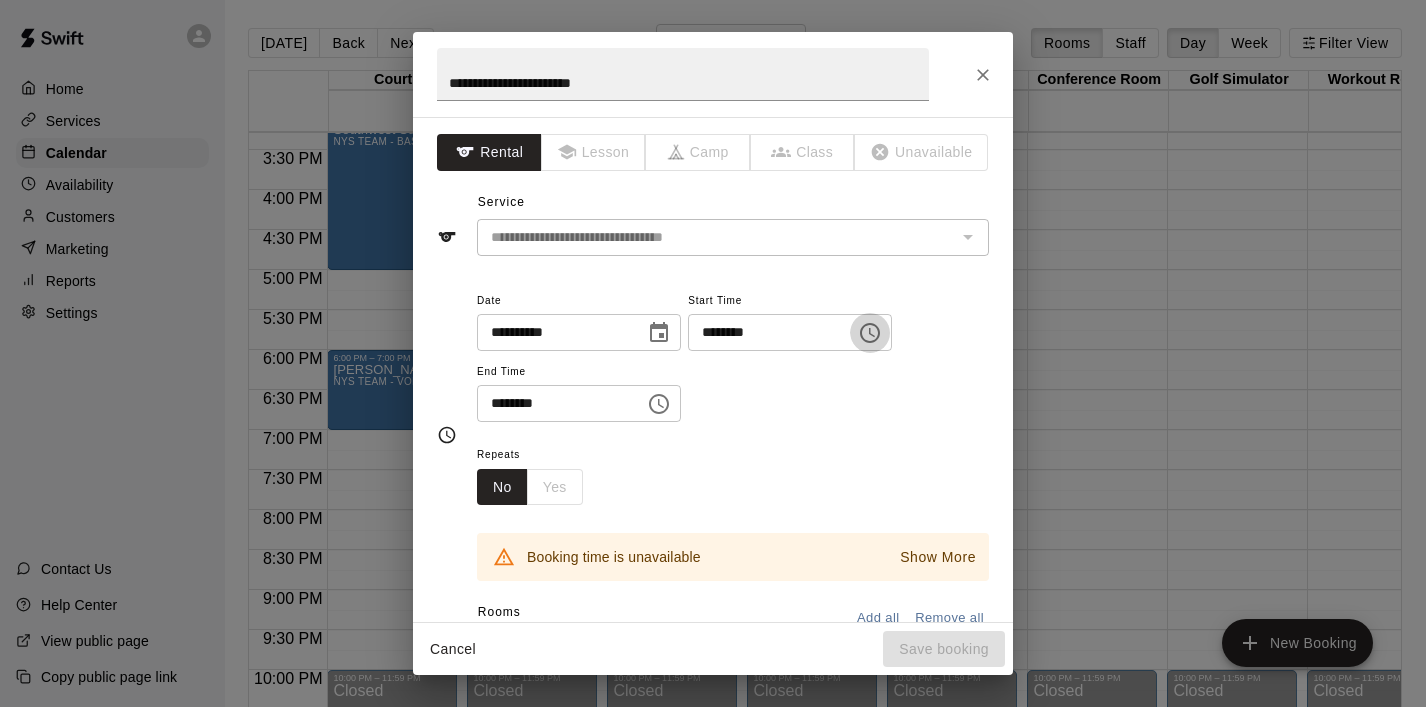 click 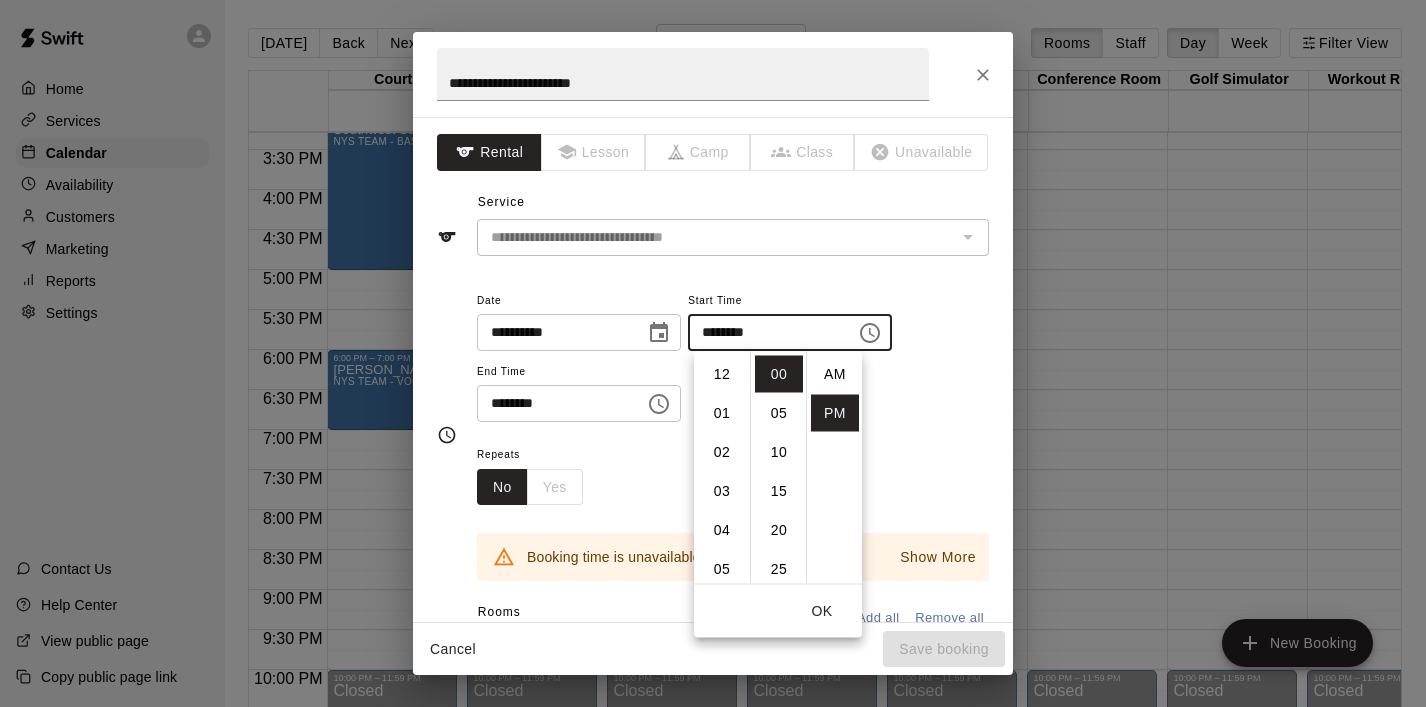 scroll, scrollTop: 234, scrollLeft: 0, axis: vertical 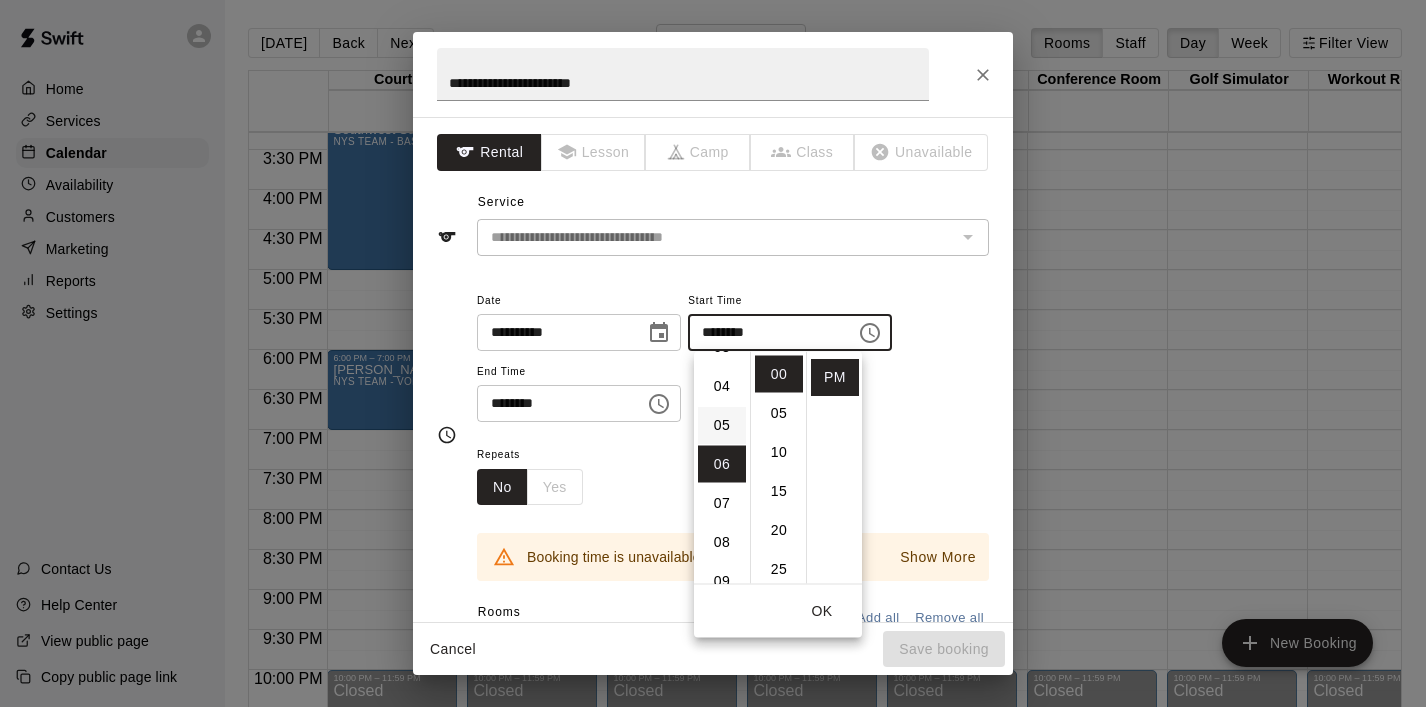 click on "05" at bounding box center (722, 425) 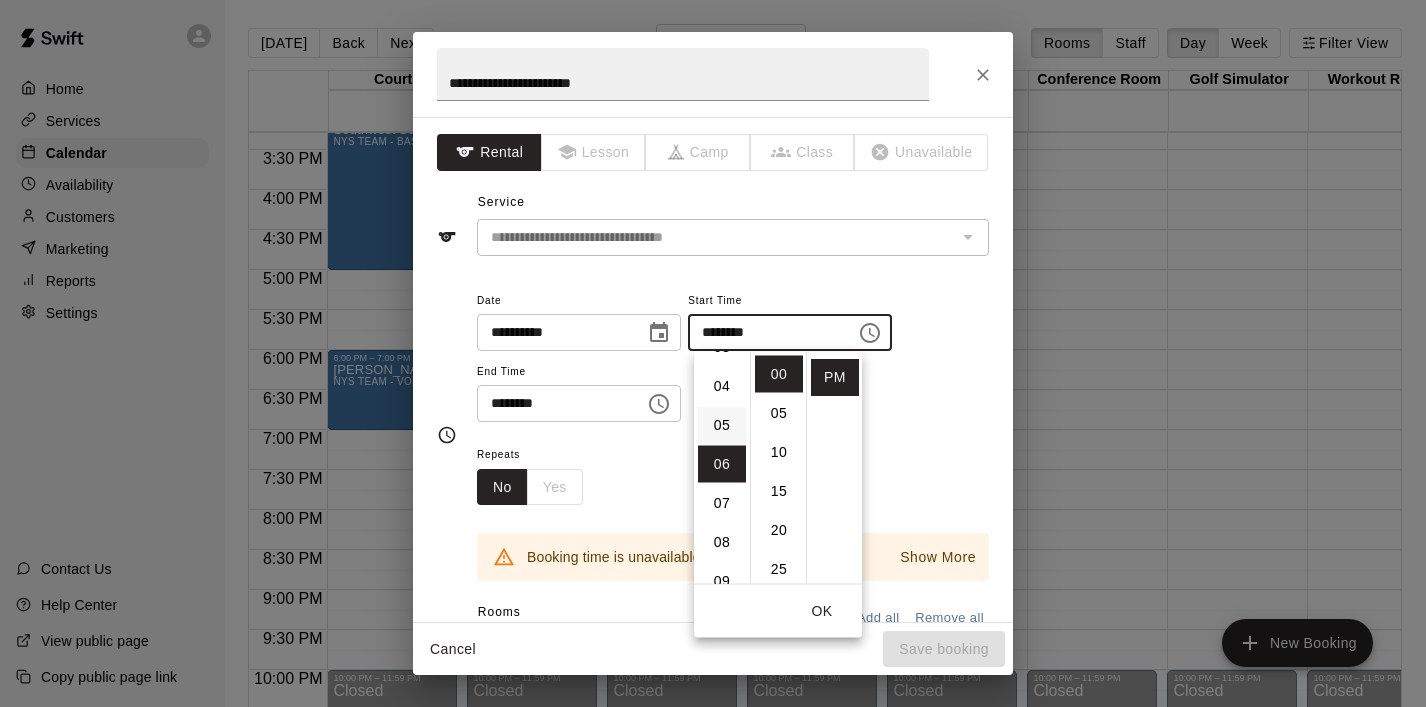 type on "********" 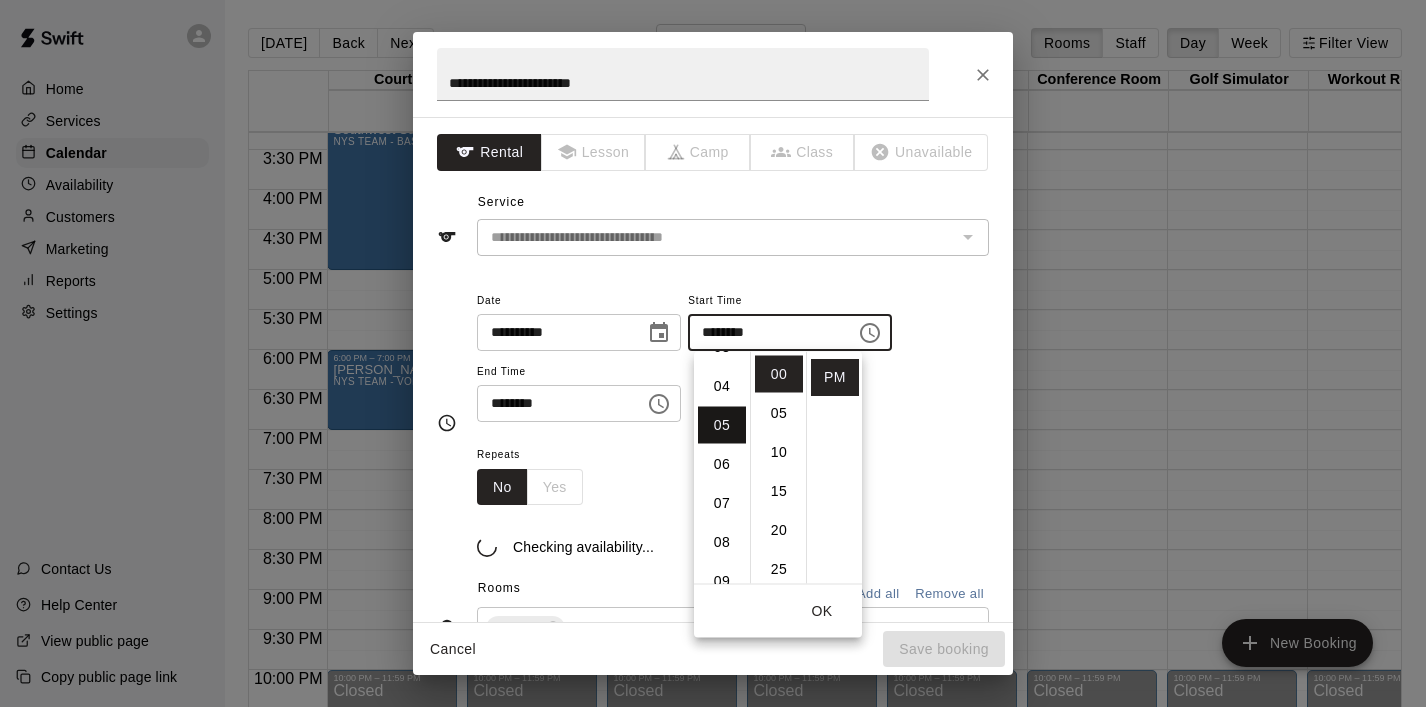 scroll, scrollTop: 195, scrollLeft: 0, axis: vertical 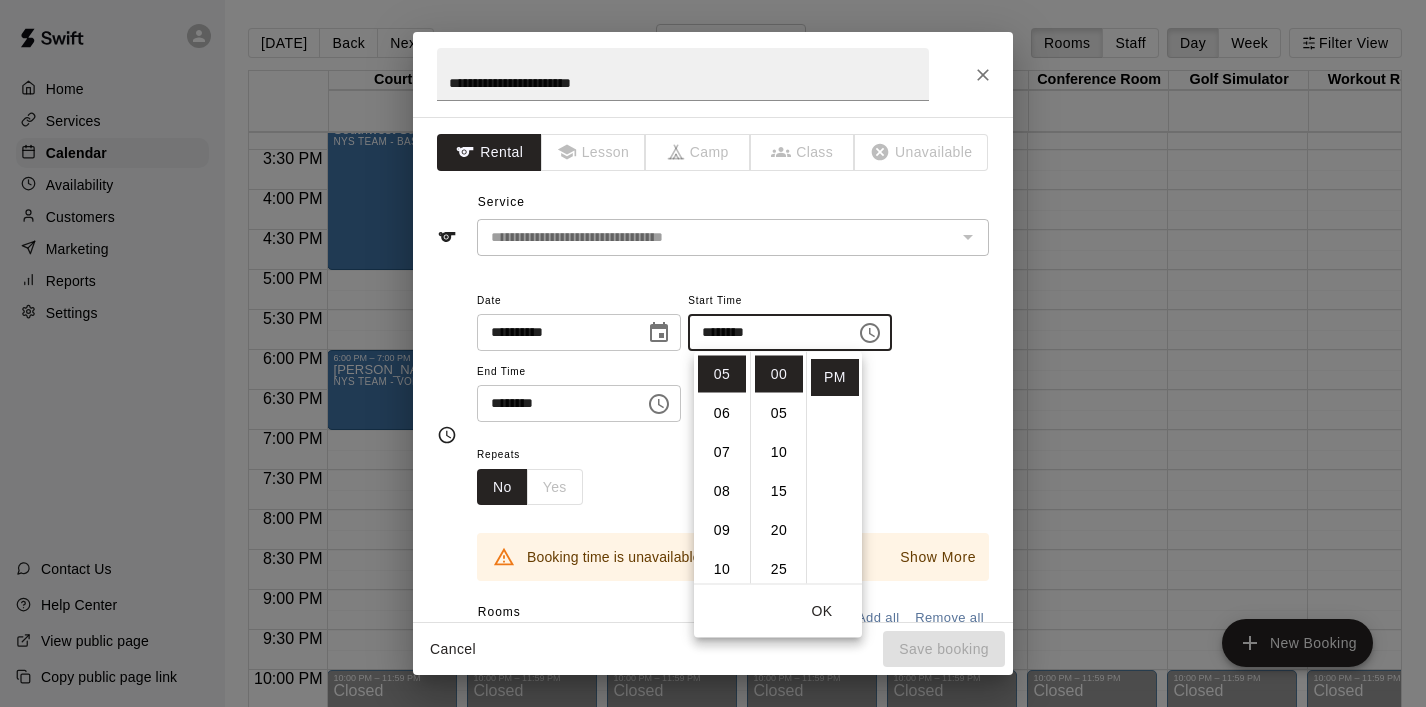 click on "OK" at bounding box center [822, 611] 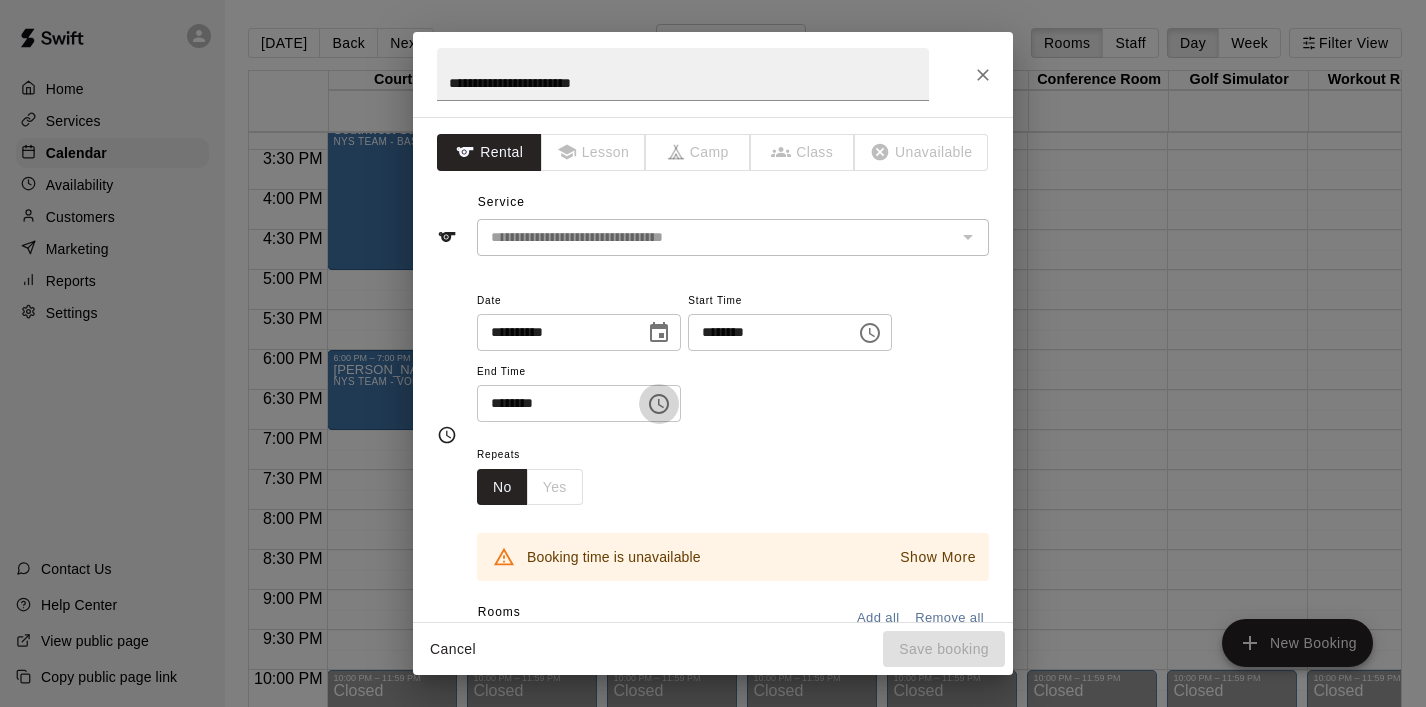 click 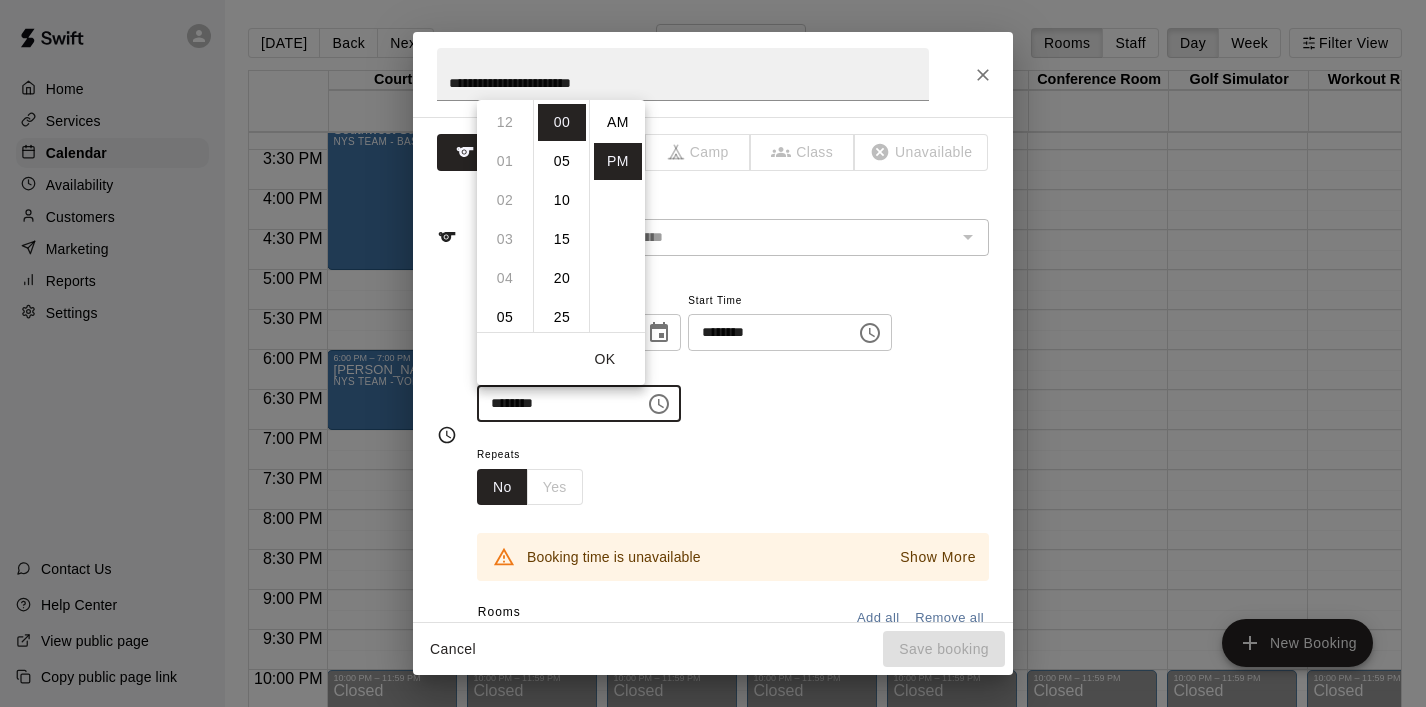 scroll, scrollTop: 312, scrollLeft: 0, axis: vertical 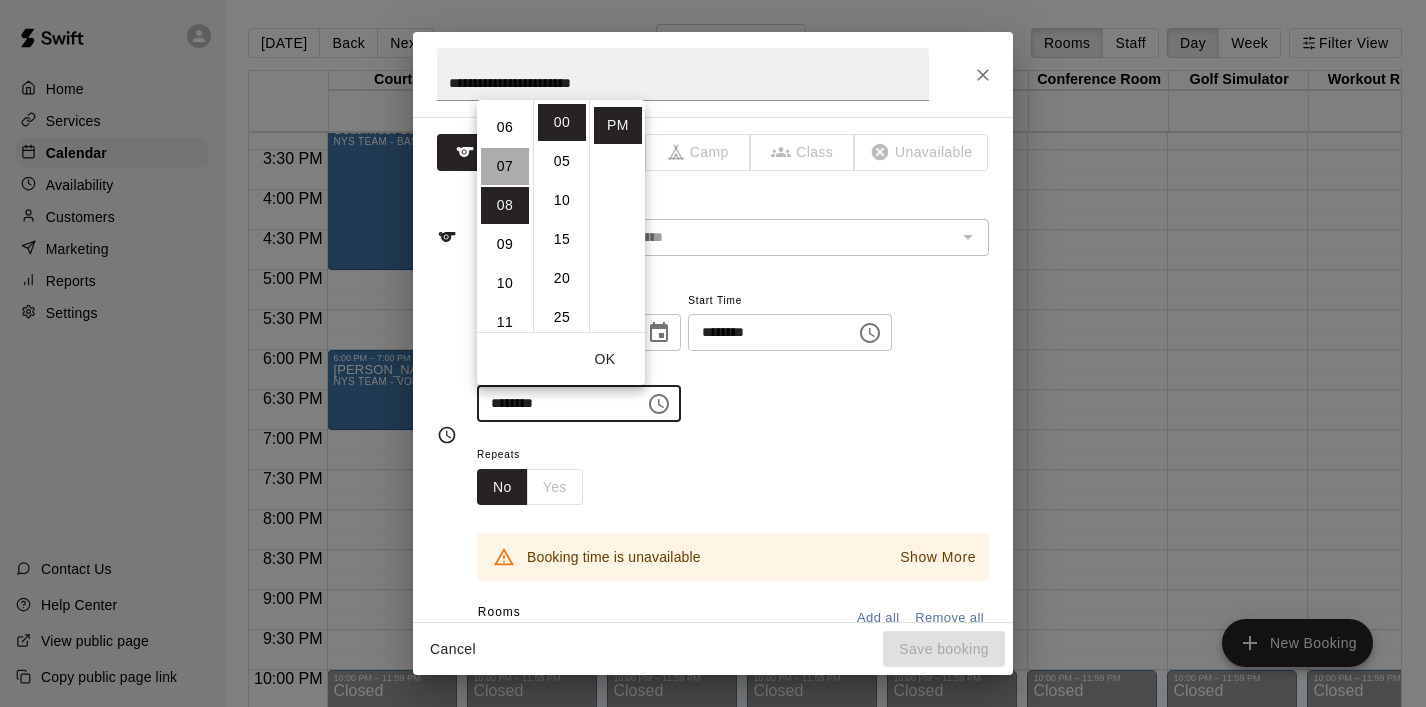 click on "07" at bounding box center [505, 166] 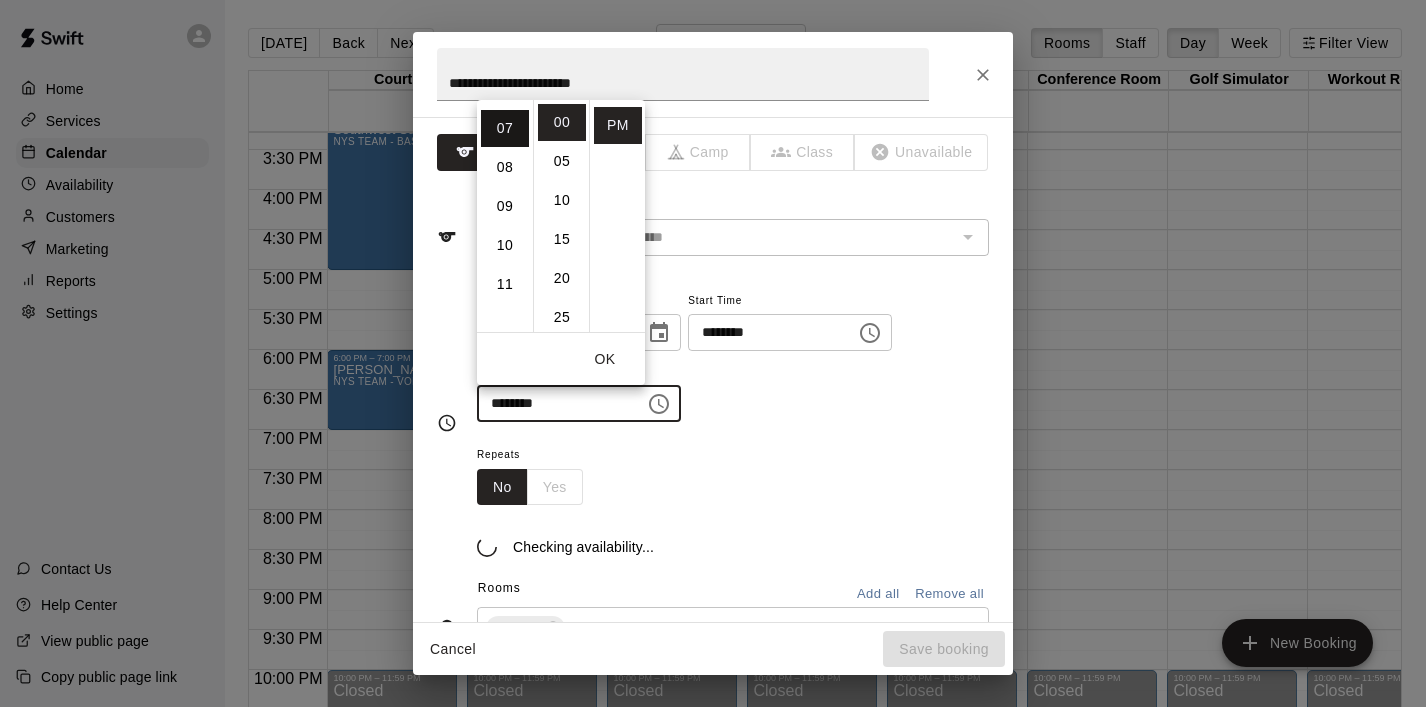 scroll, scrollTop: 273, scrollLeft: 0, axis: vertical 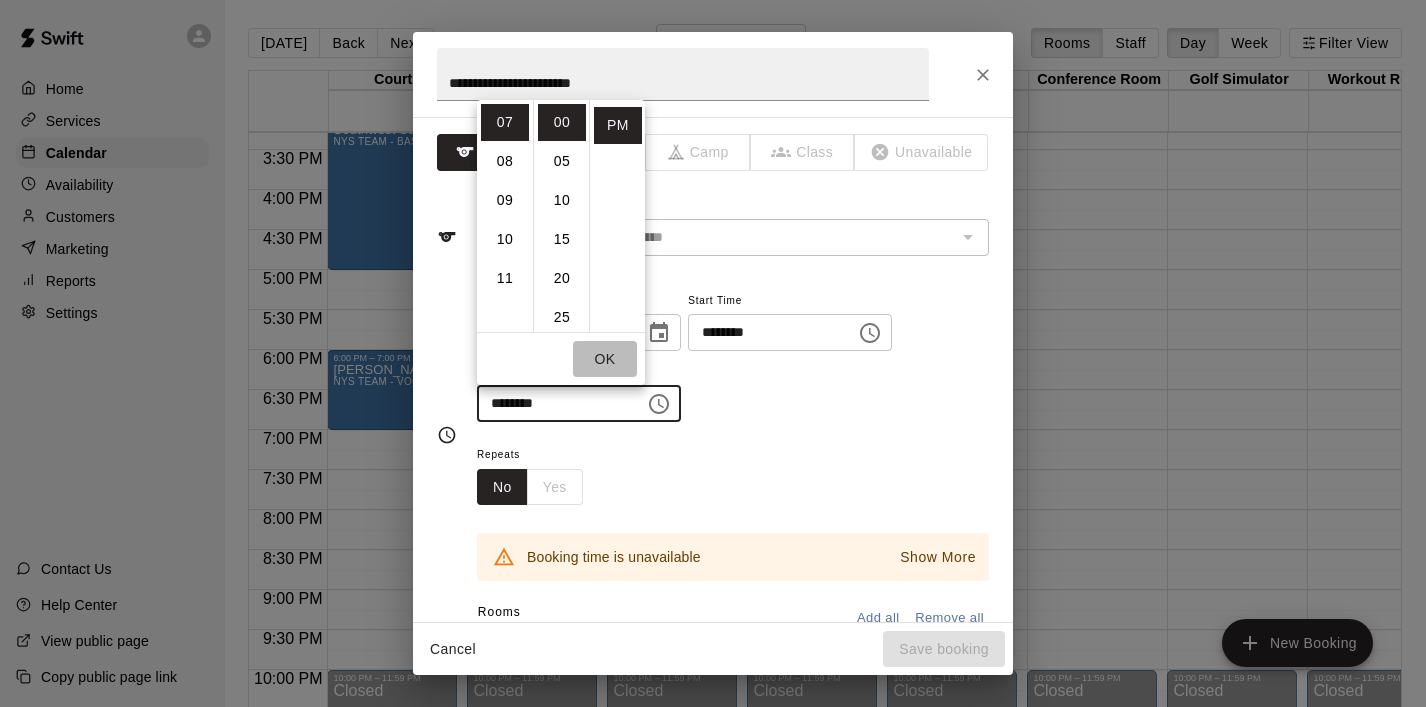 click on "OK" at bounding box center [605, 359] 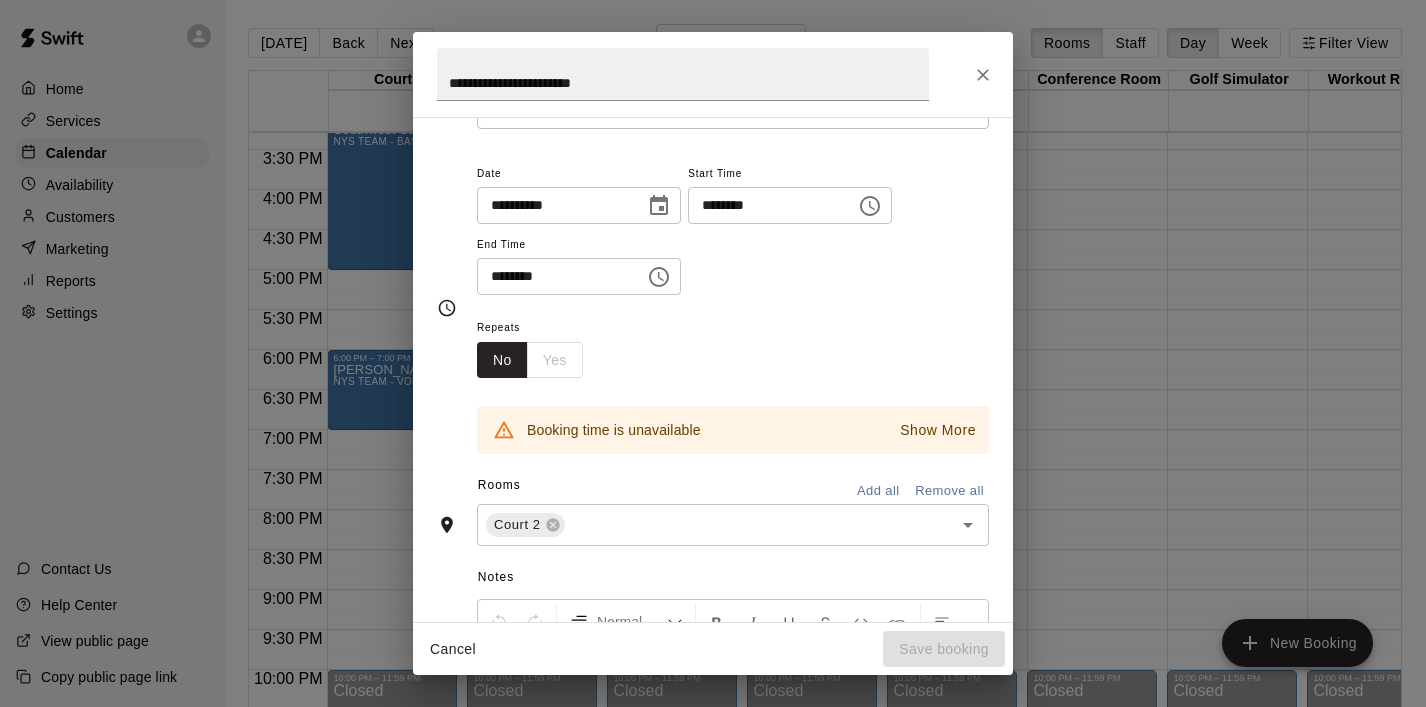 scroll, scrollTop: 38, scrollLeft: 0, axis: vertical 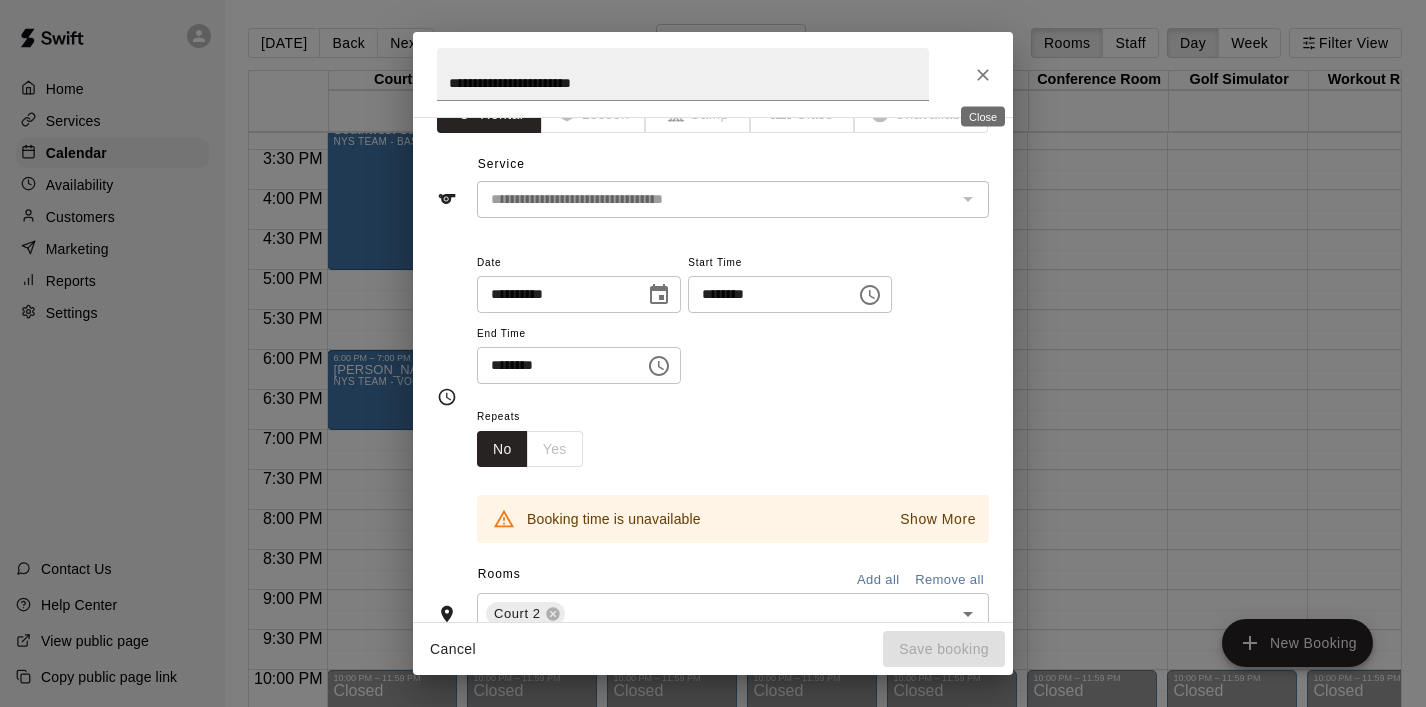 click at bounding box center (983, 75) 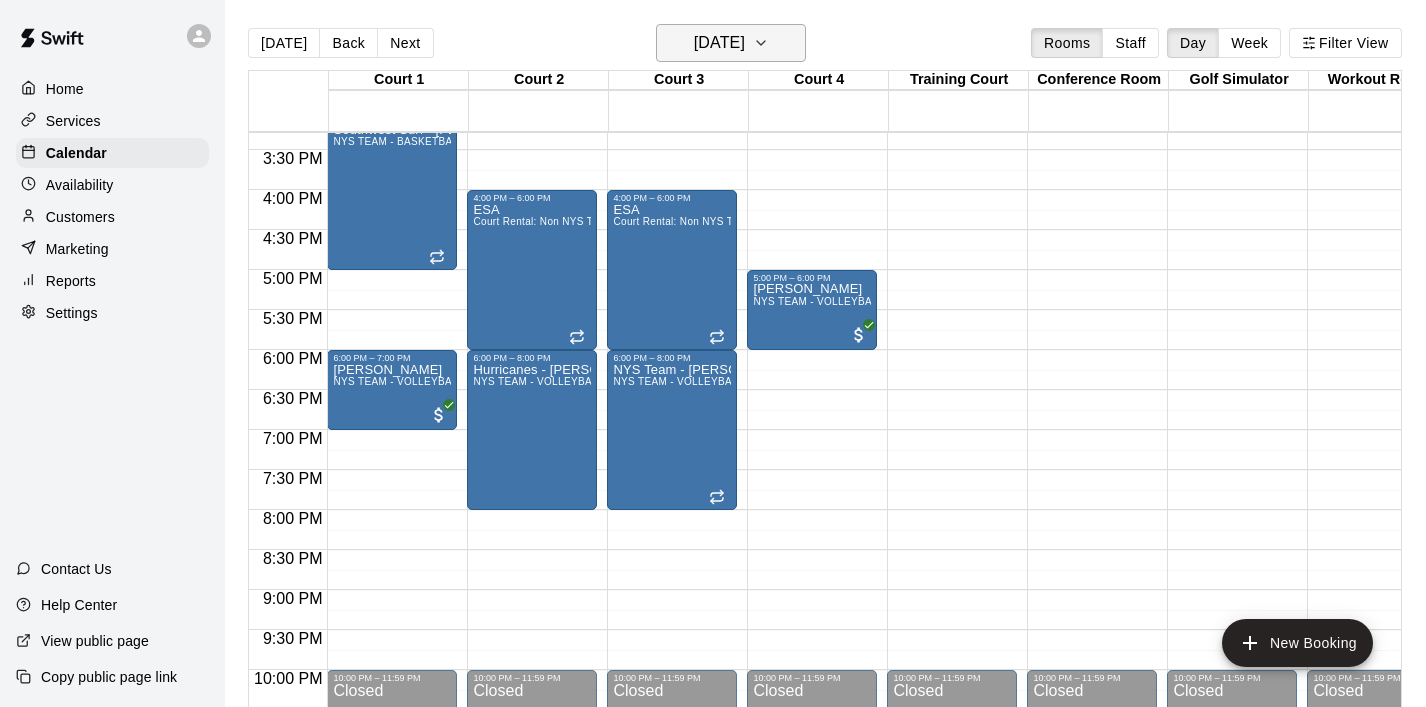 click 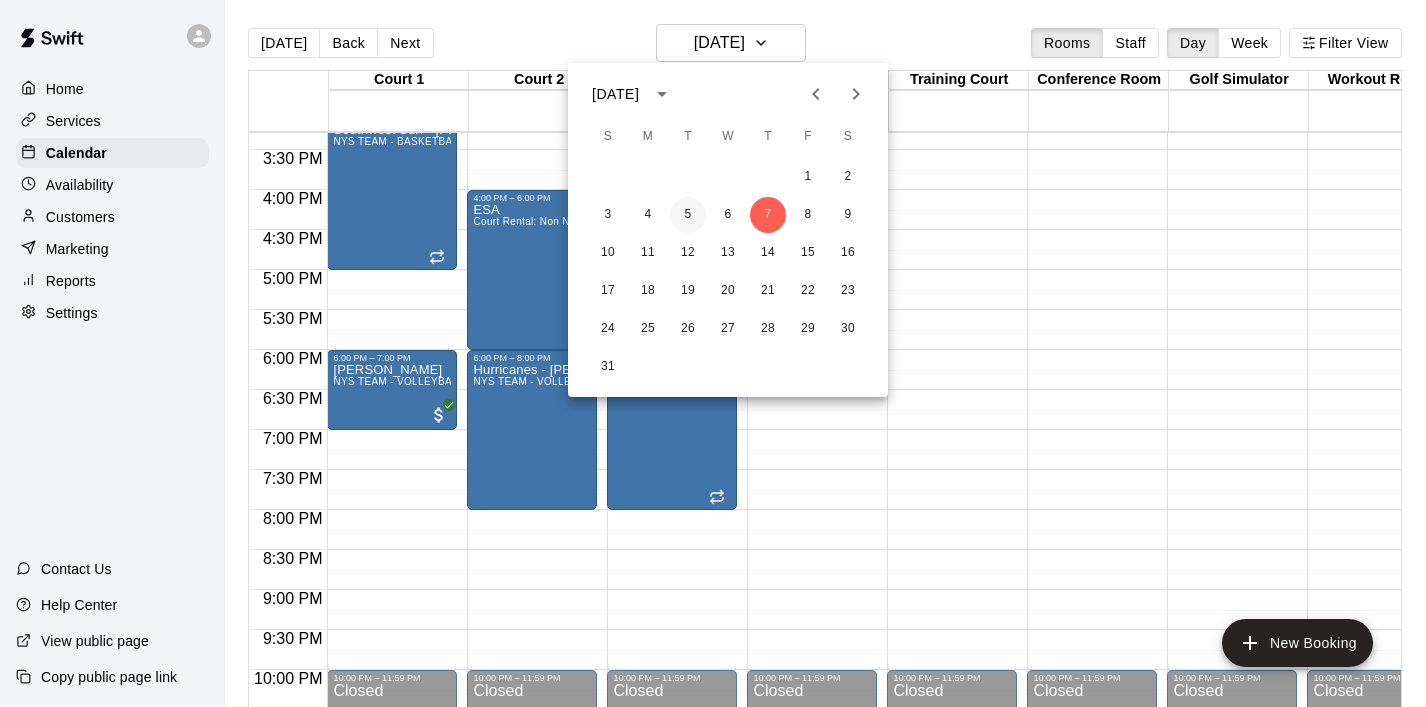 click on "5" at bounding box center (688, 215) 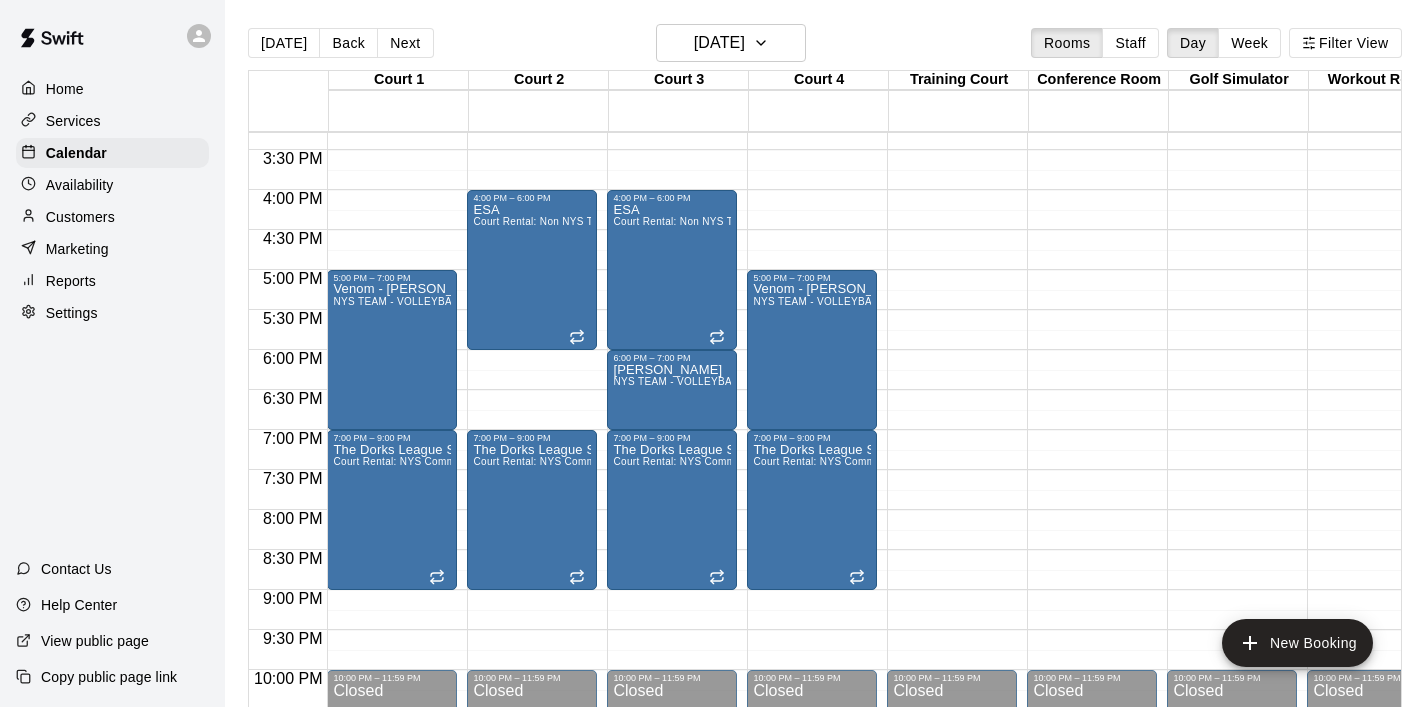 click on "Home" at bounding box center (112, 89) 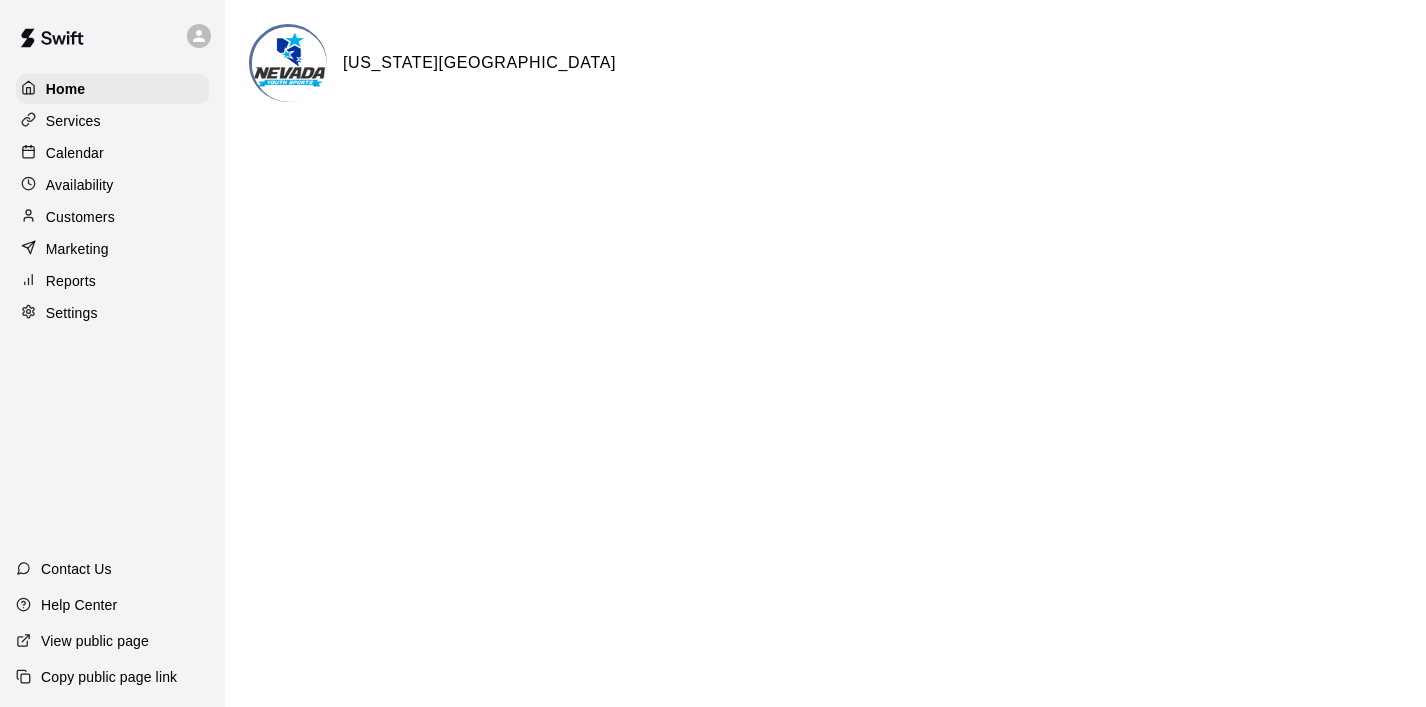 click on "Calendar" at bounding box center (75, 153) 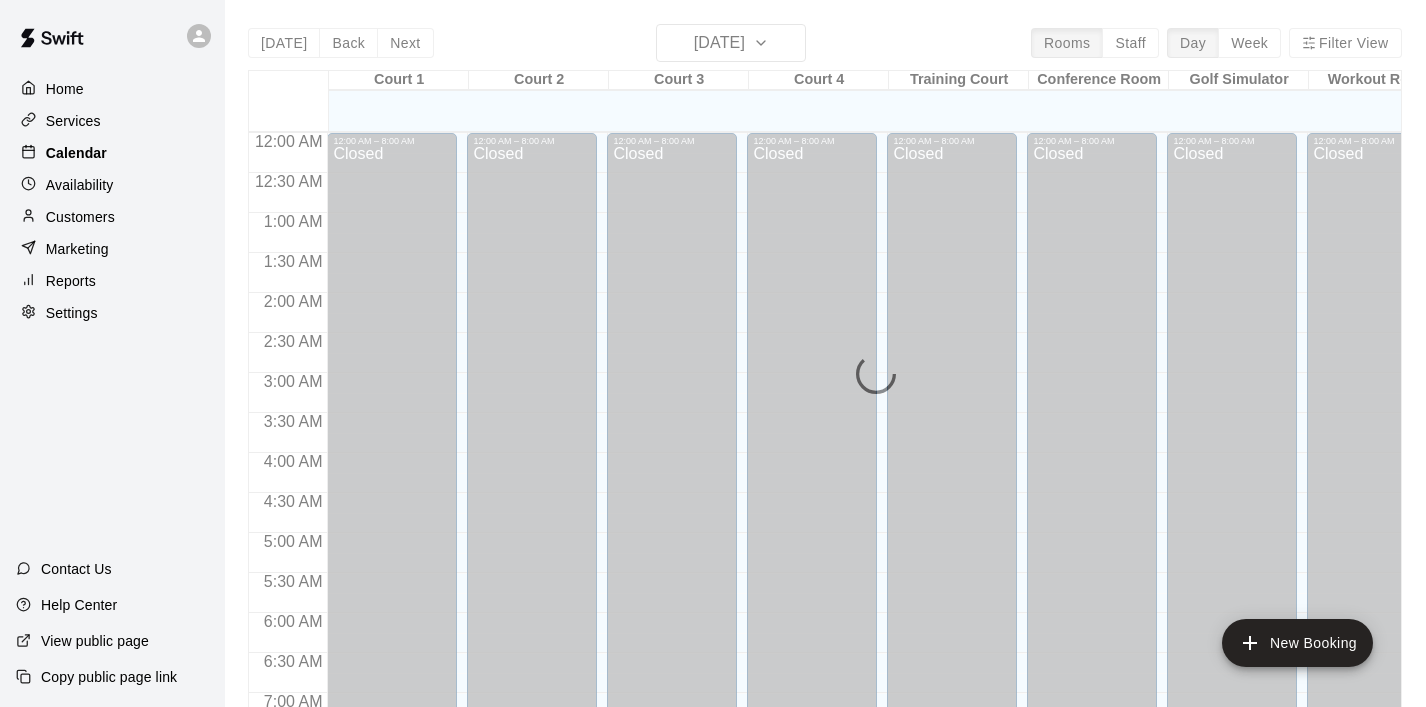 scroll, scrollTop: 655, scrollLeft: 0, axis: vertical 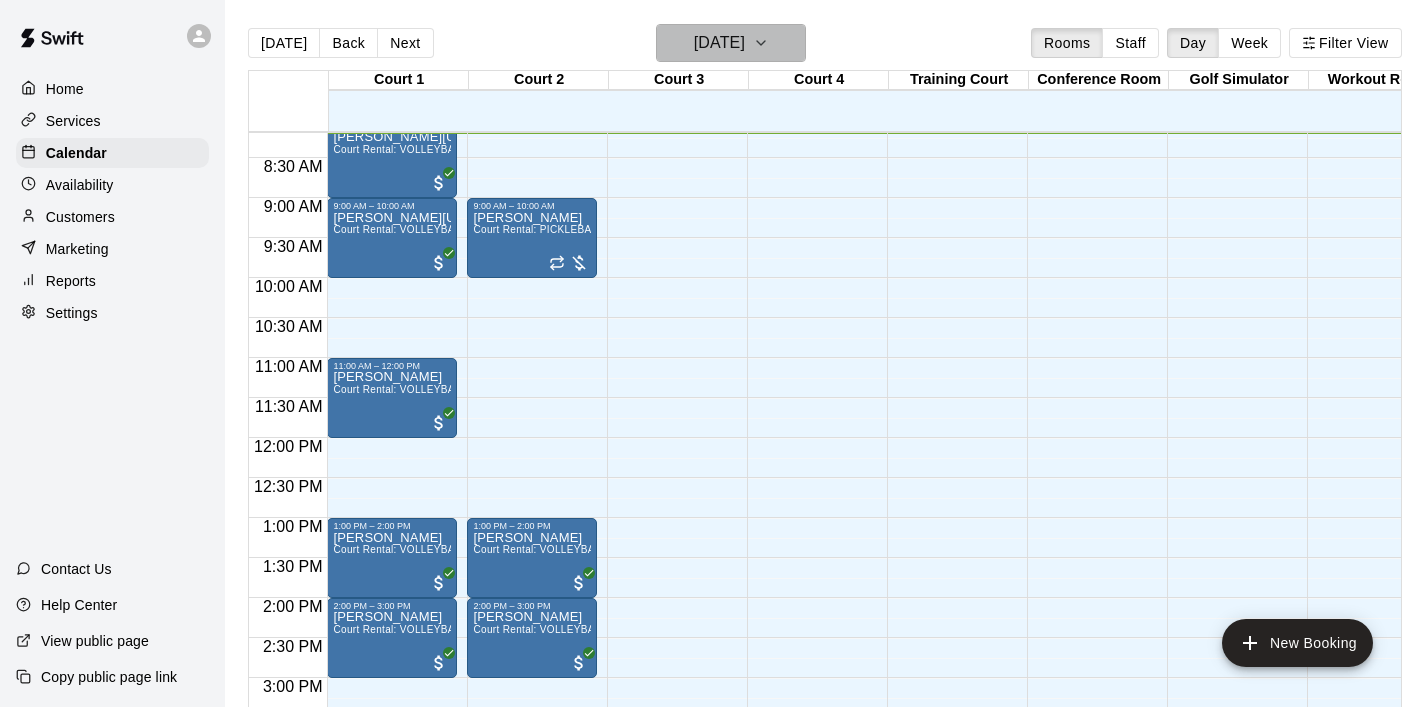 click 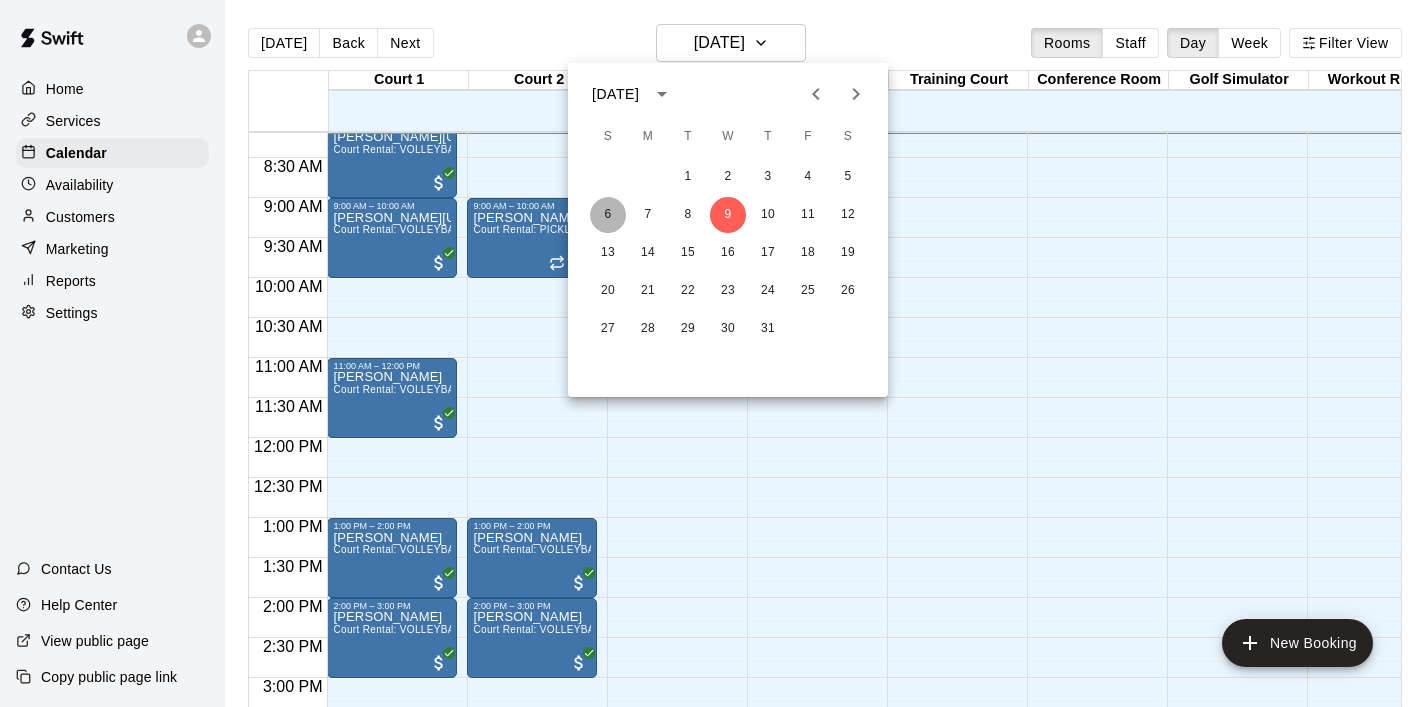 click on "6" at bounding box center (608, 215) 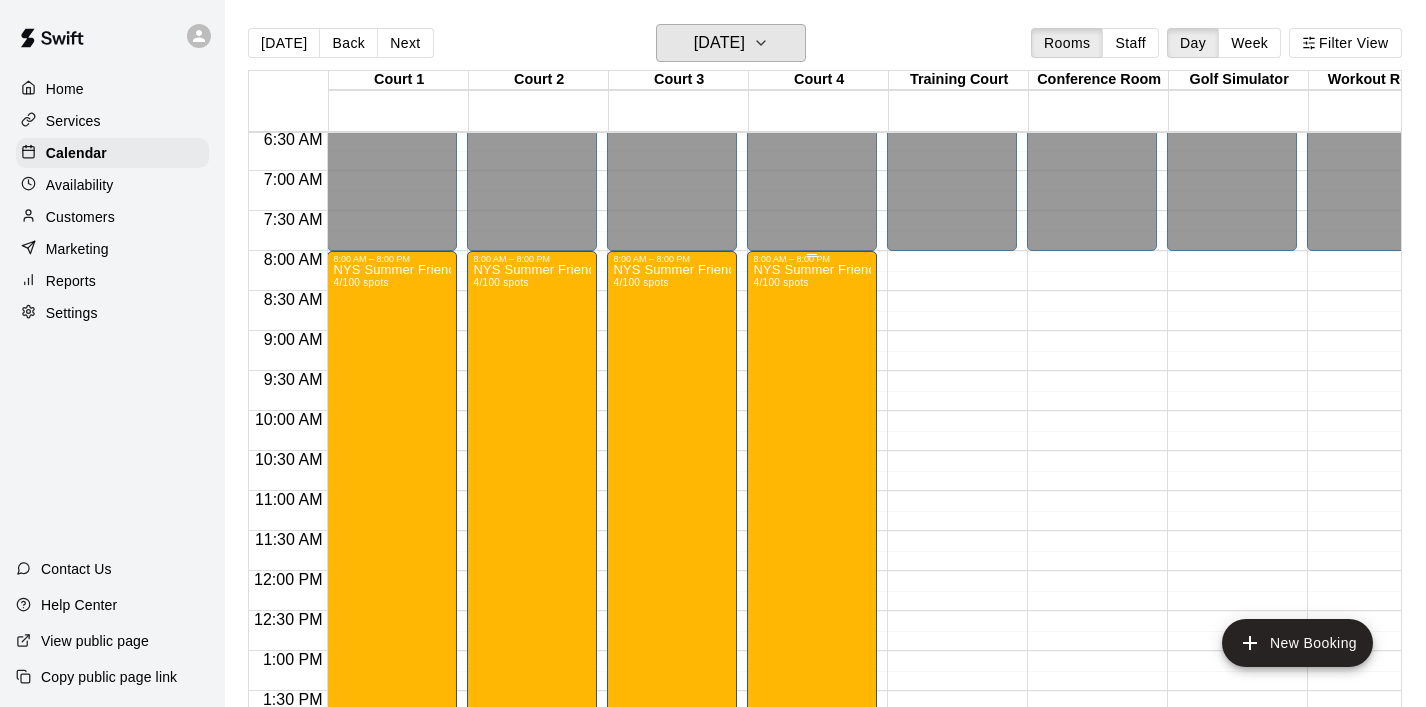 scroll, scrollTop: 527, scrollLeft: 0, axis: vertical 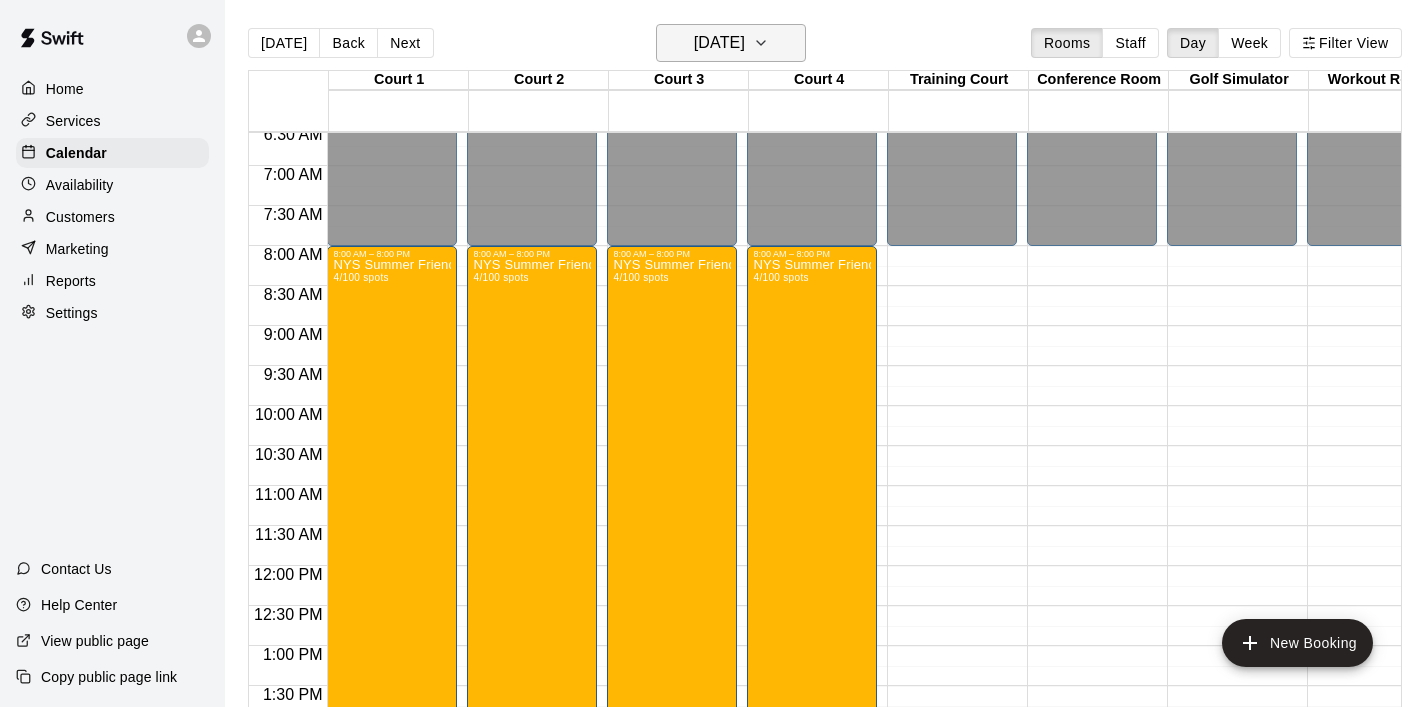 click on "[DATE]" at bounding box center [731, 43] 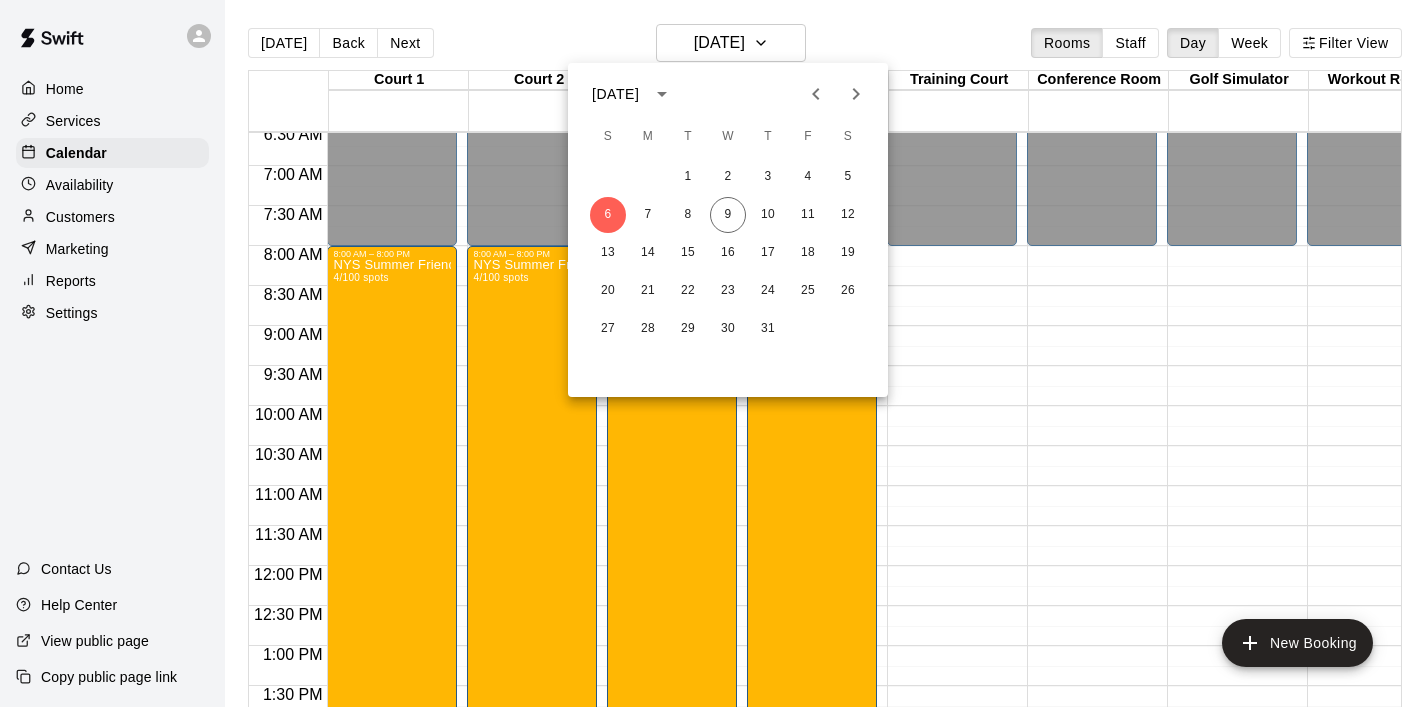 click 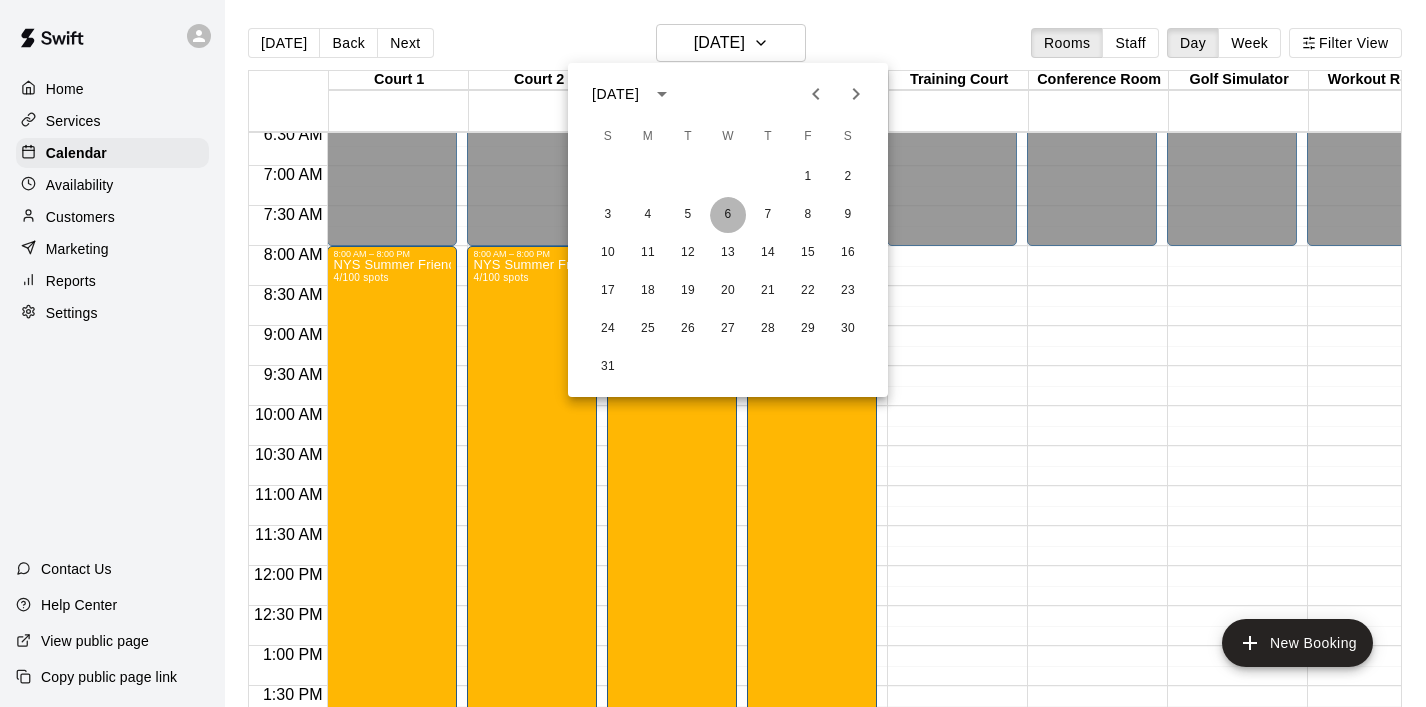 click on "6" at bounding box center (728, 215) 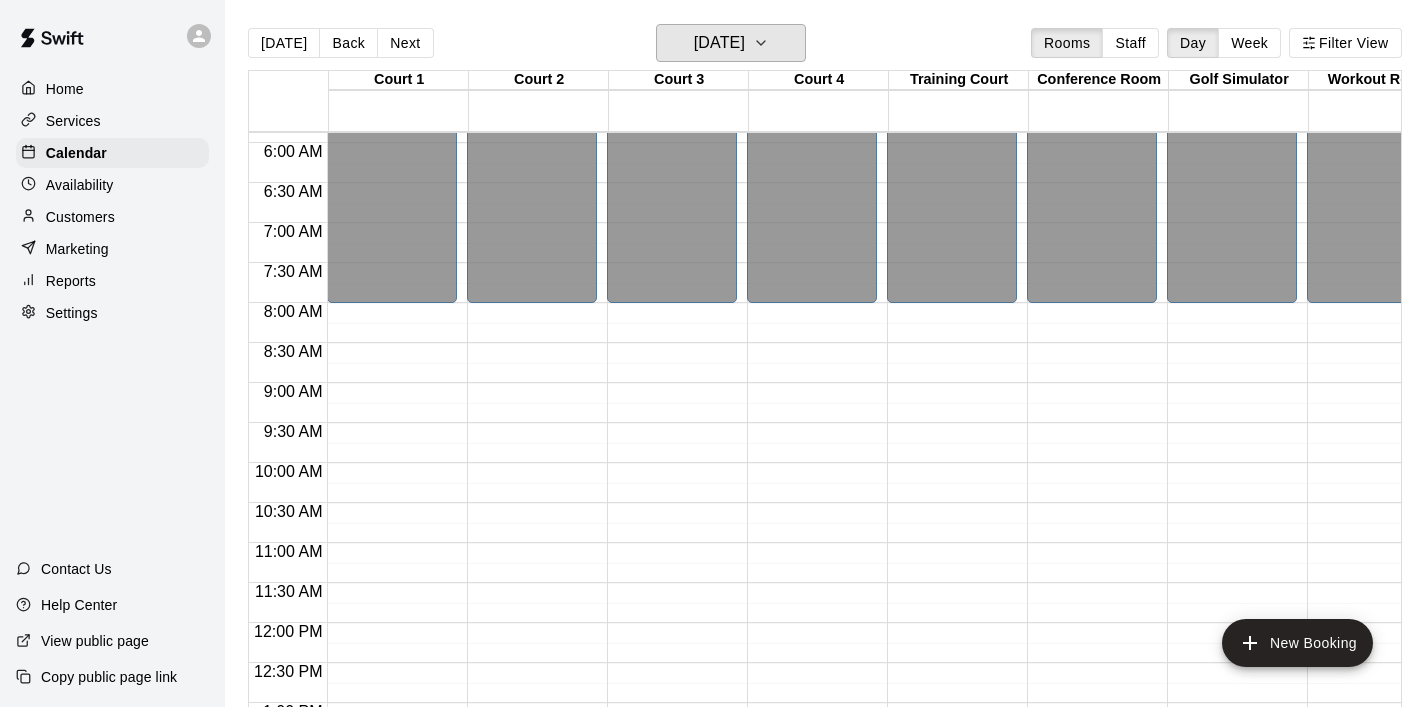 scroll, scrollTop: 463, scrollLeft: 3, axis: both 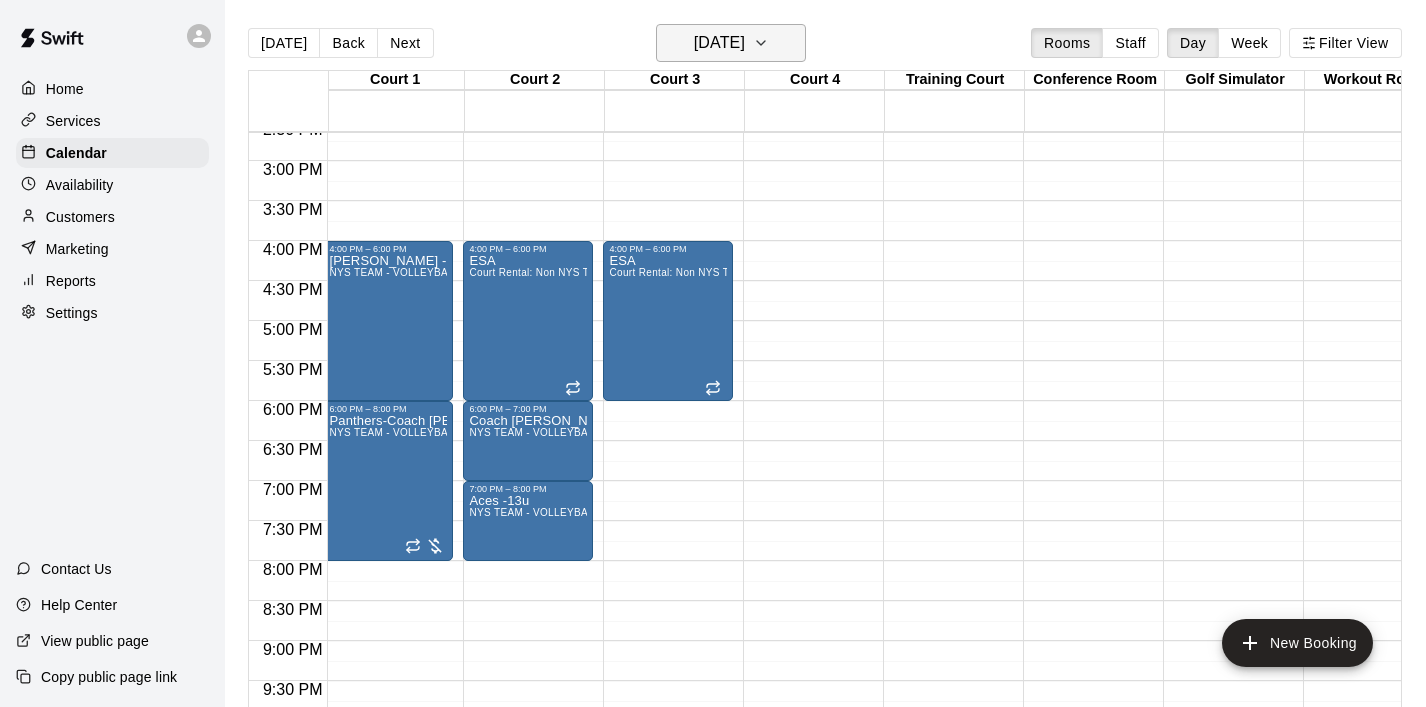 click 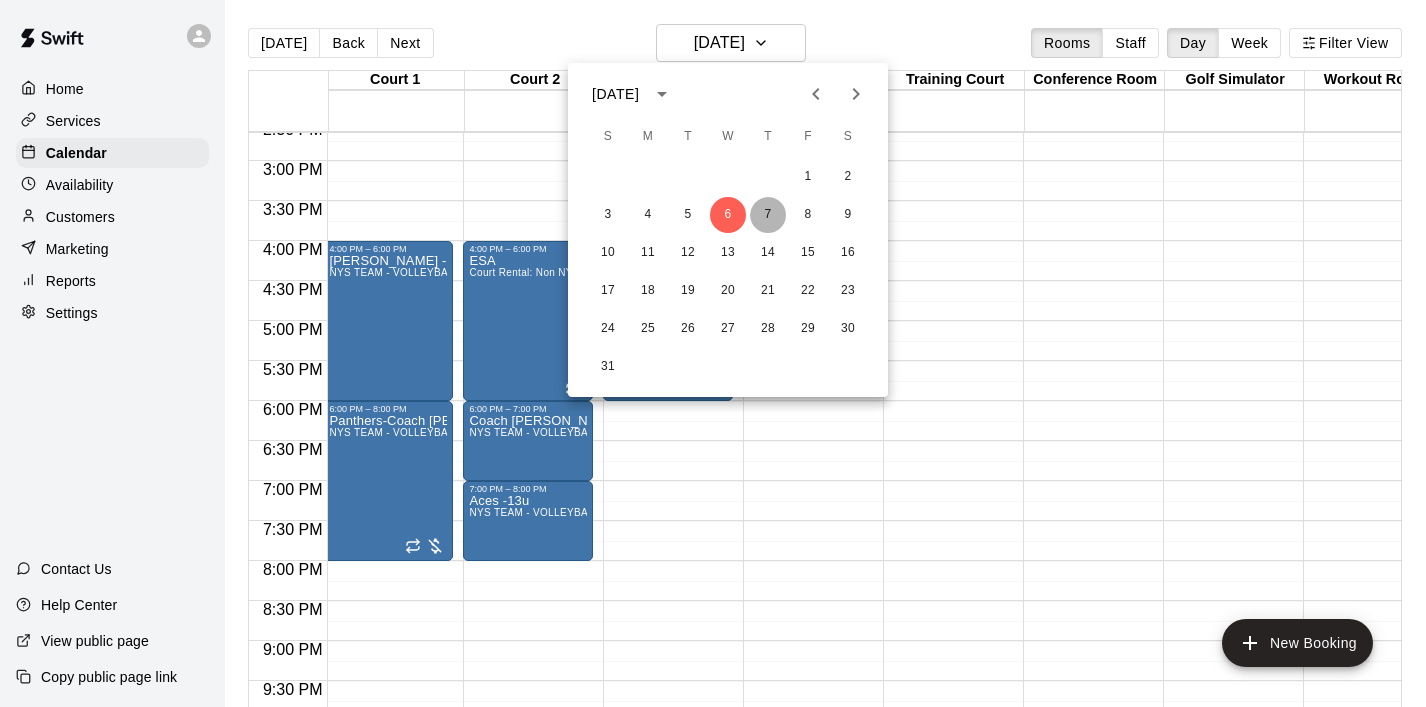 click on "7" at bounding box center (768, 215) 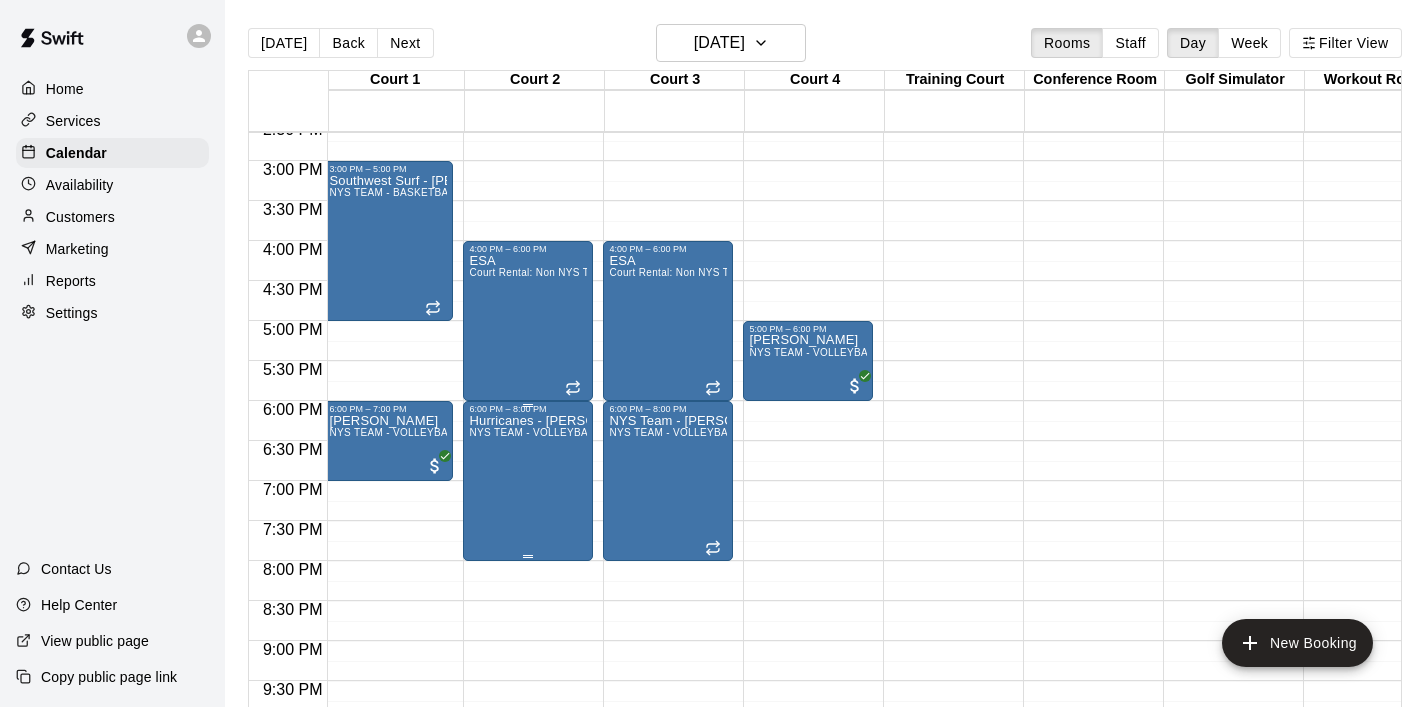 click on "Hurricanes - [PERSON_NAME] NYS TEAM - VOLLEYBALL (After 3 pm)" at bounding box center [528, 767] 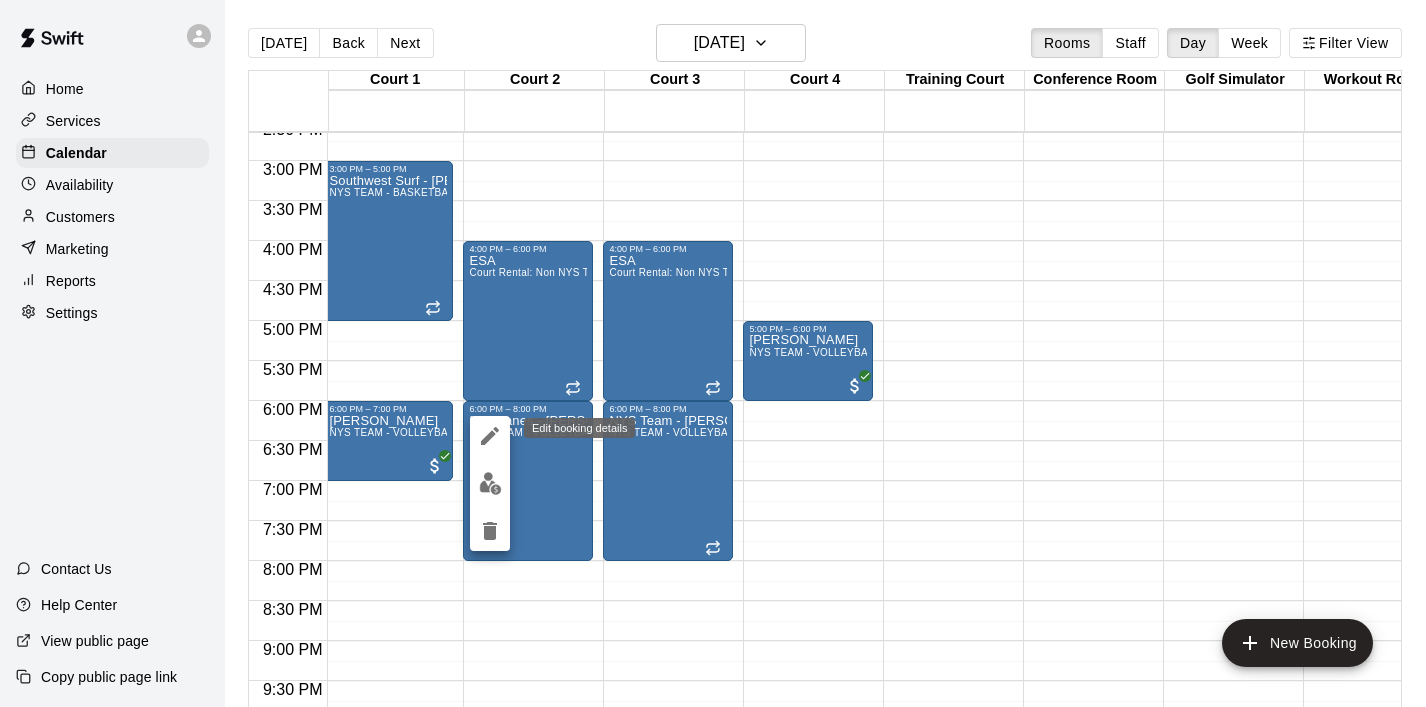 click 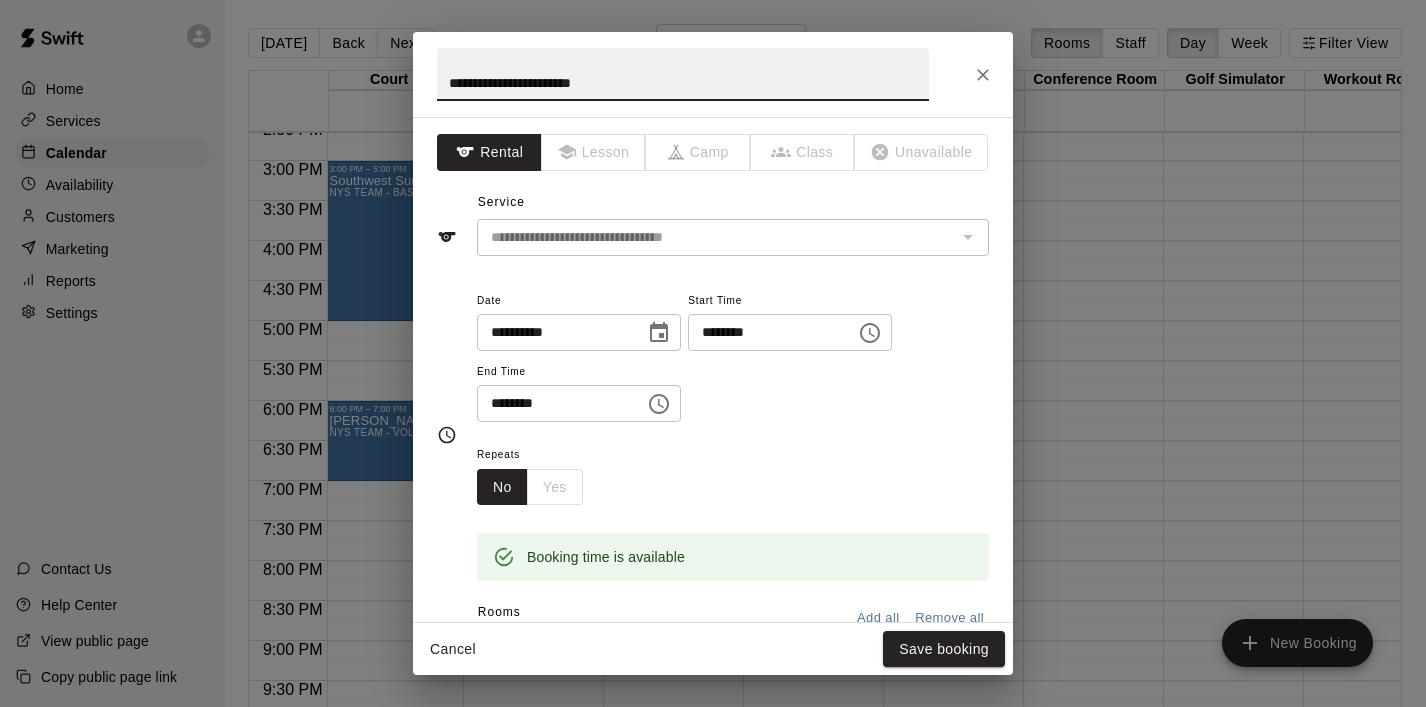 click 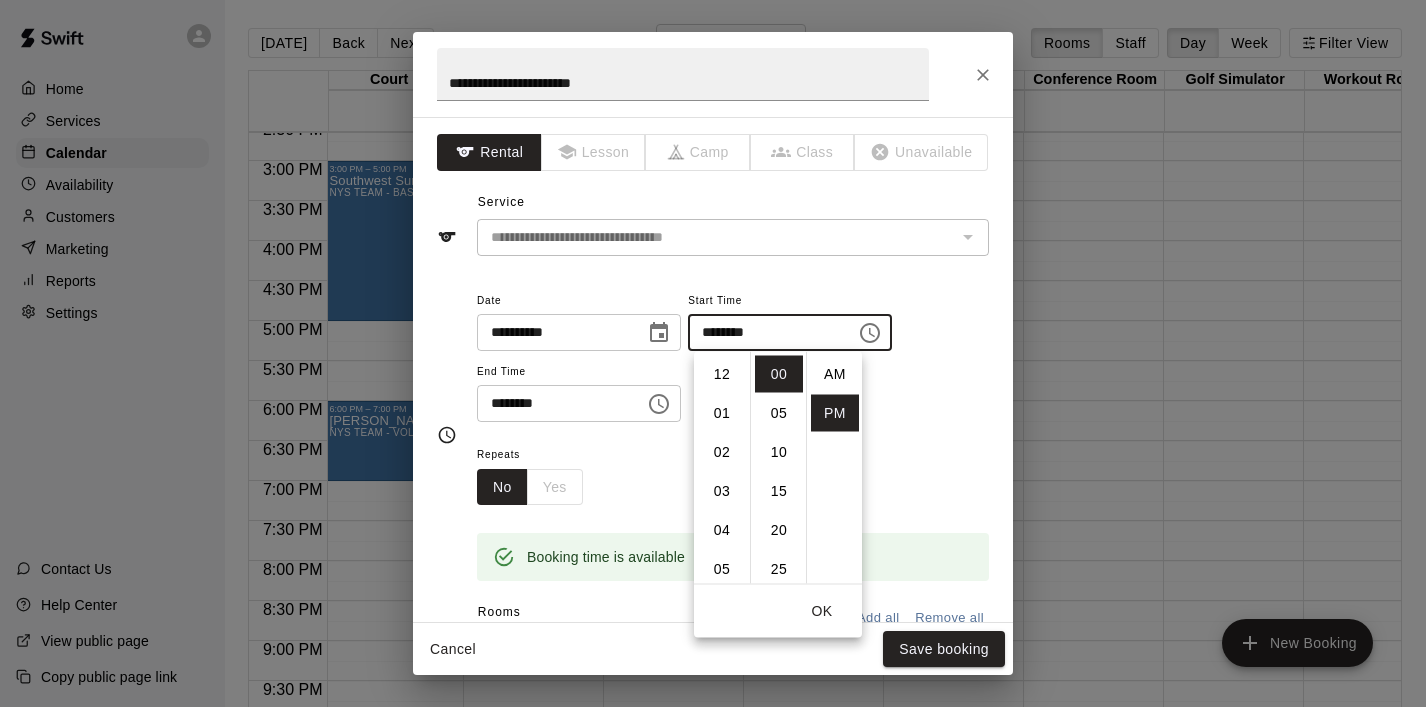 scroll, scrollTop: 234, scrollLeft: 0, axis: vertical 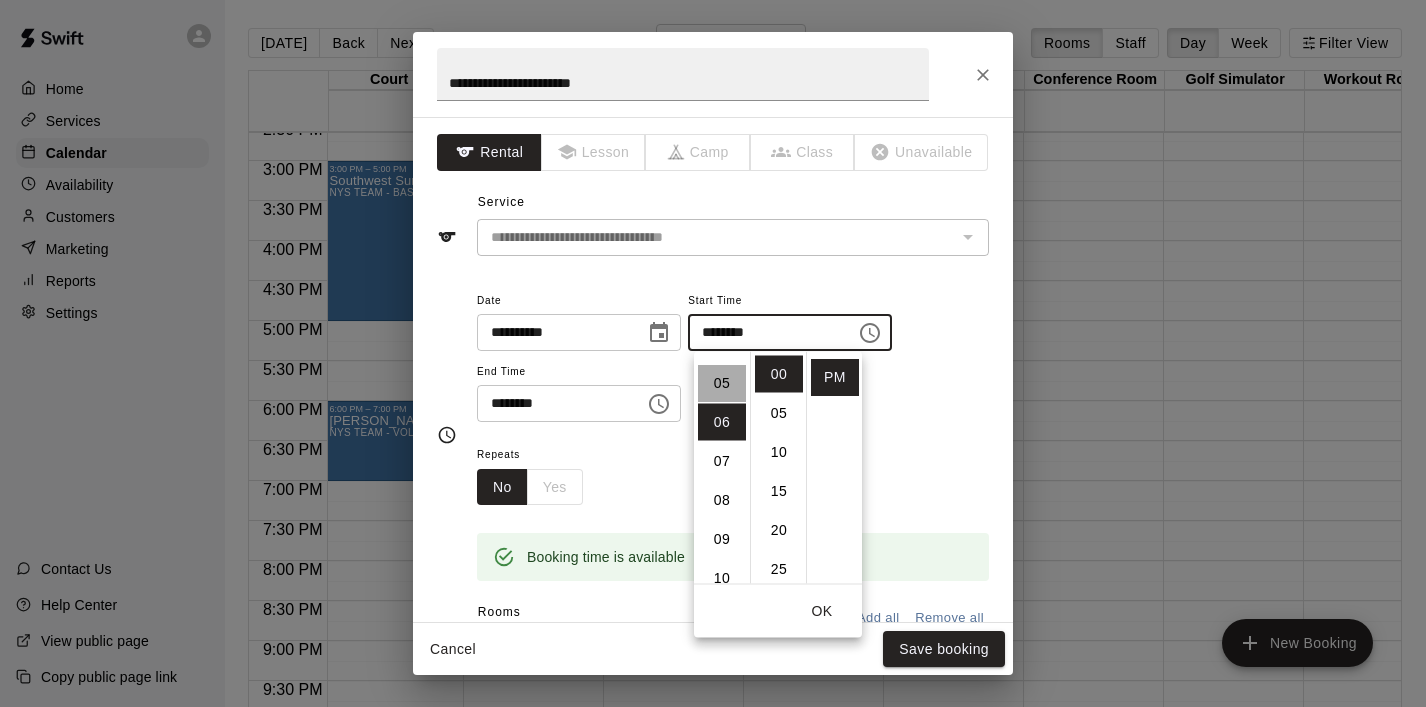 click on "05" at bounding box center (722, 383) 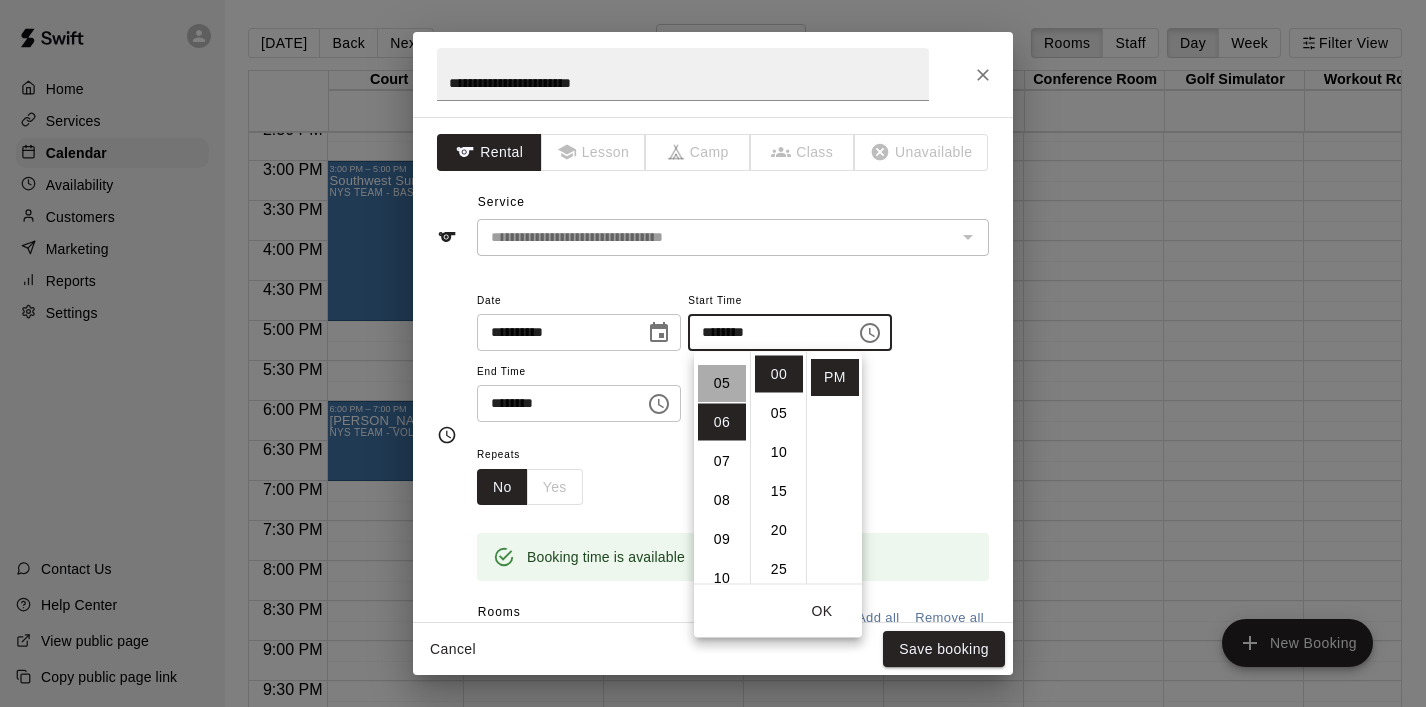 type on "********" 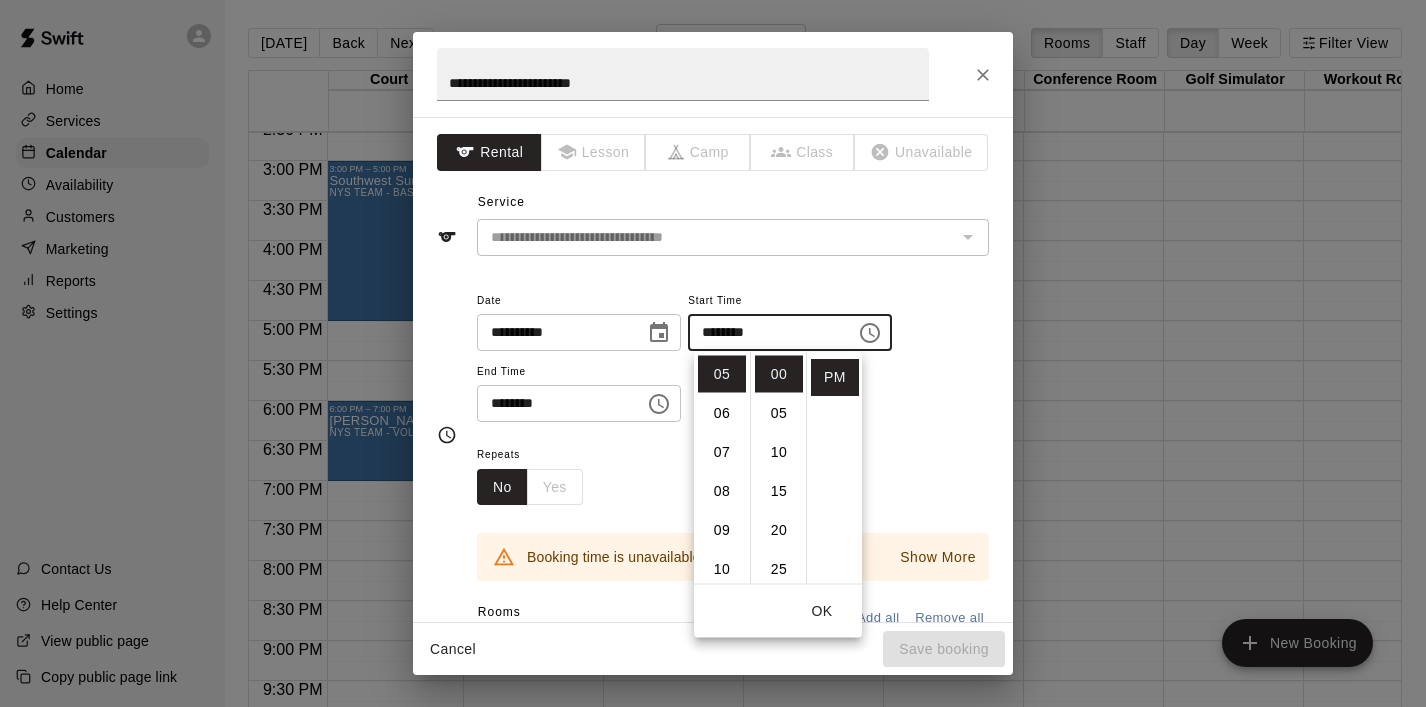 click on "********" at bounding box center (554, 403) 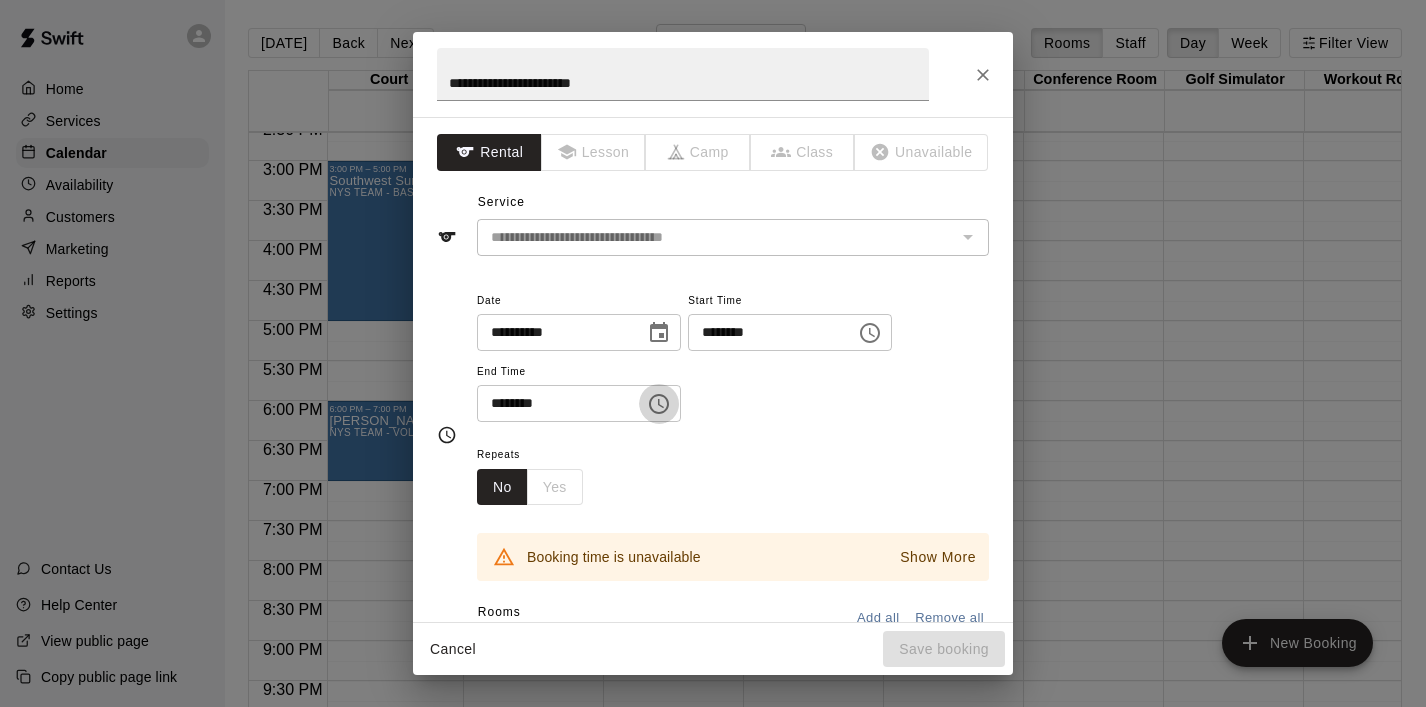 click 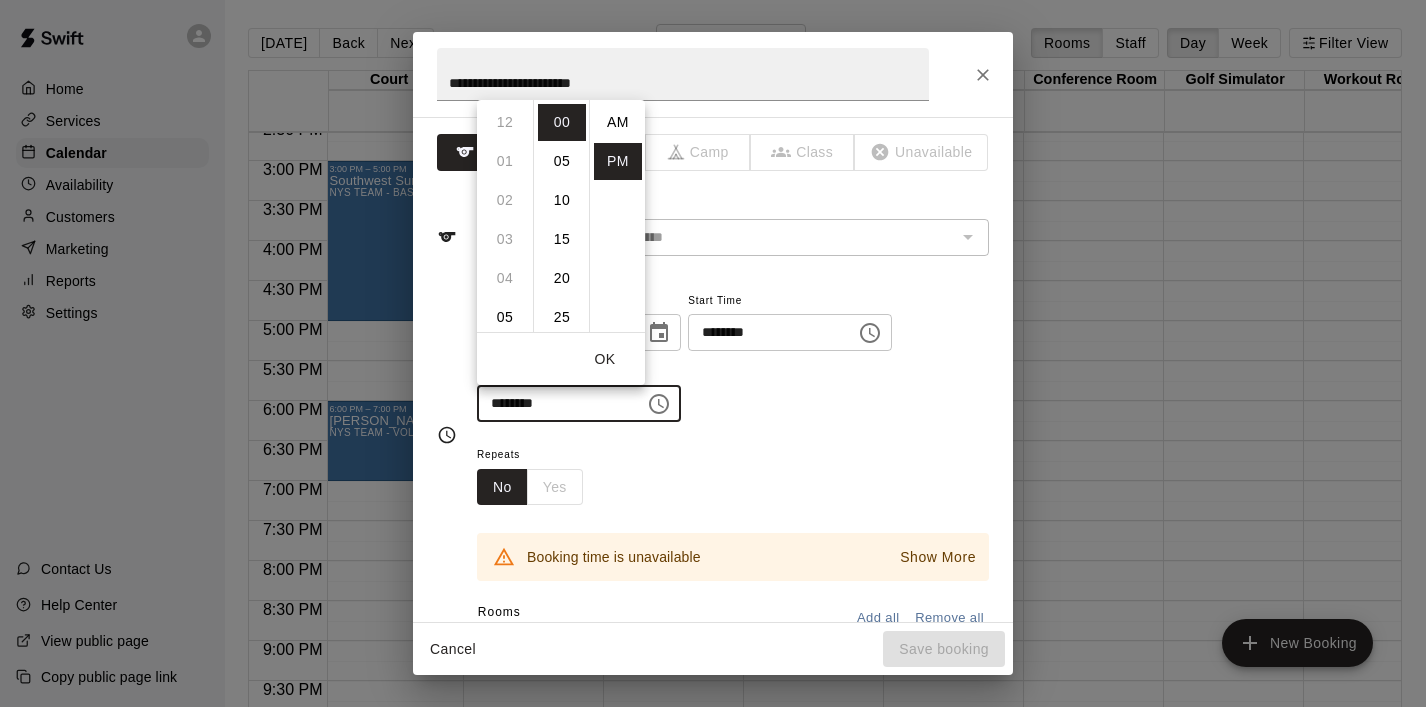 scroll, scrollTop: 312, scrollLeft: 0, axis: vertical 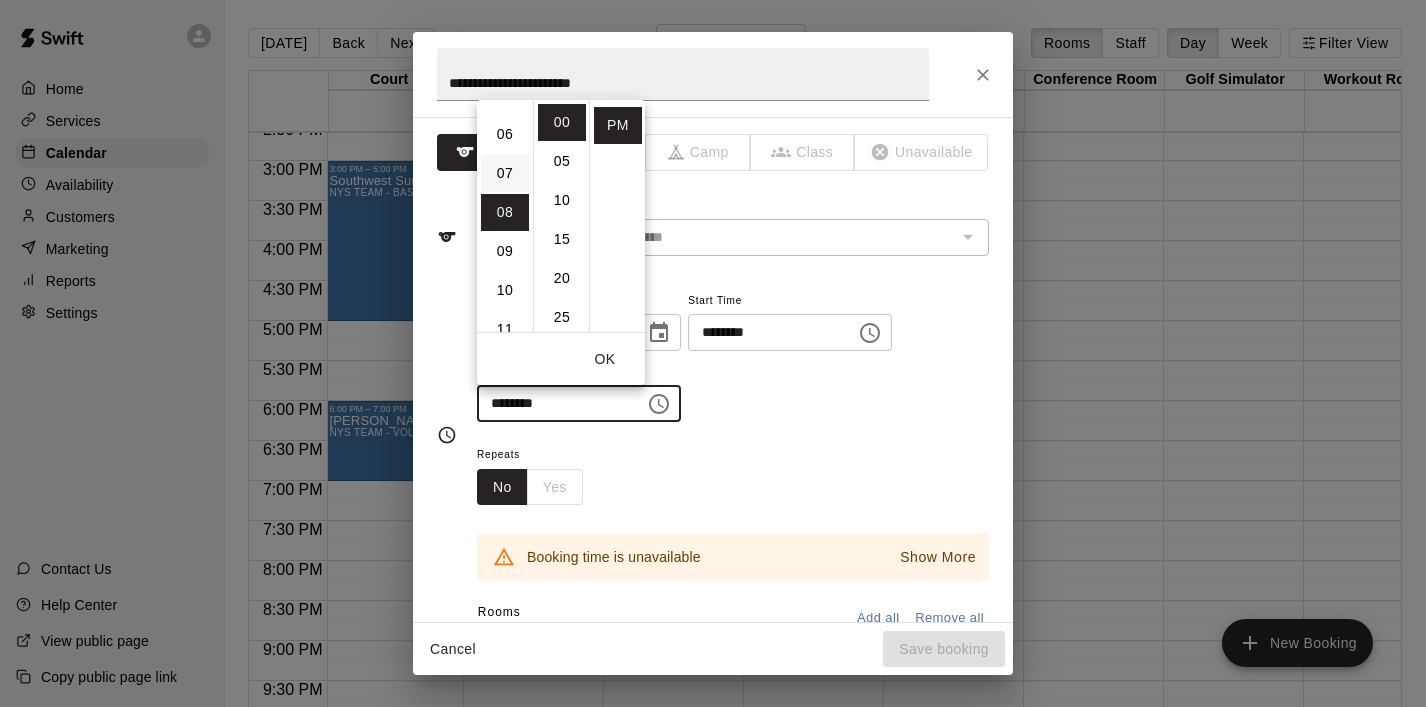 click on "07" at bounding box center (505, 173) 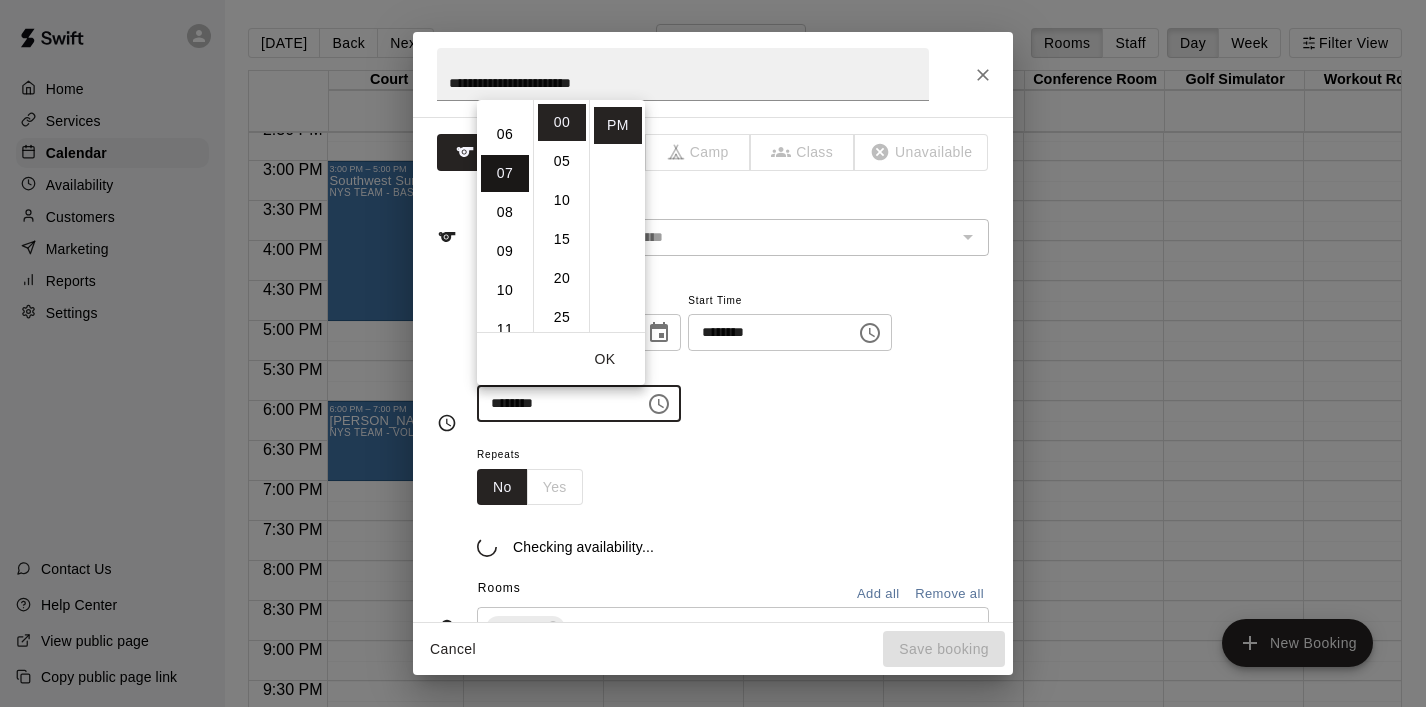 type on "********" 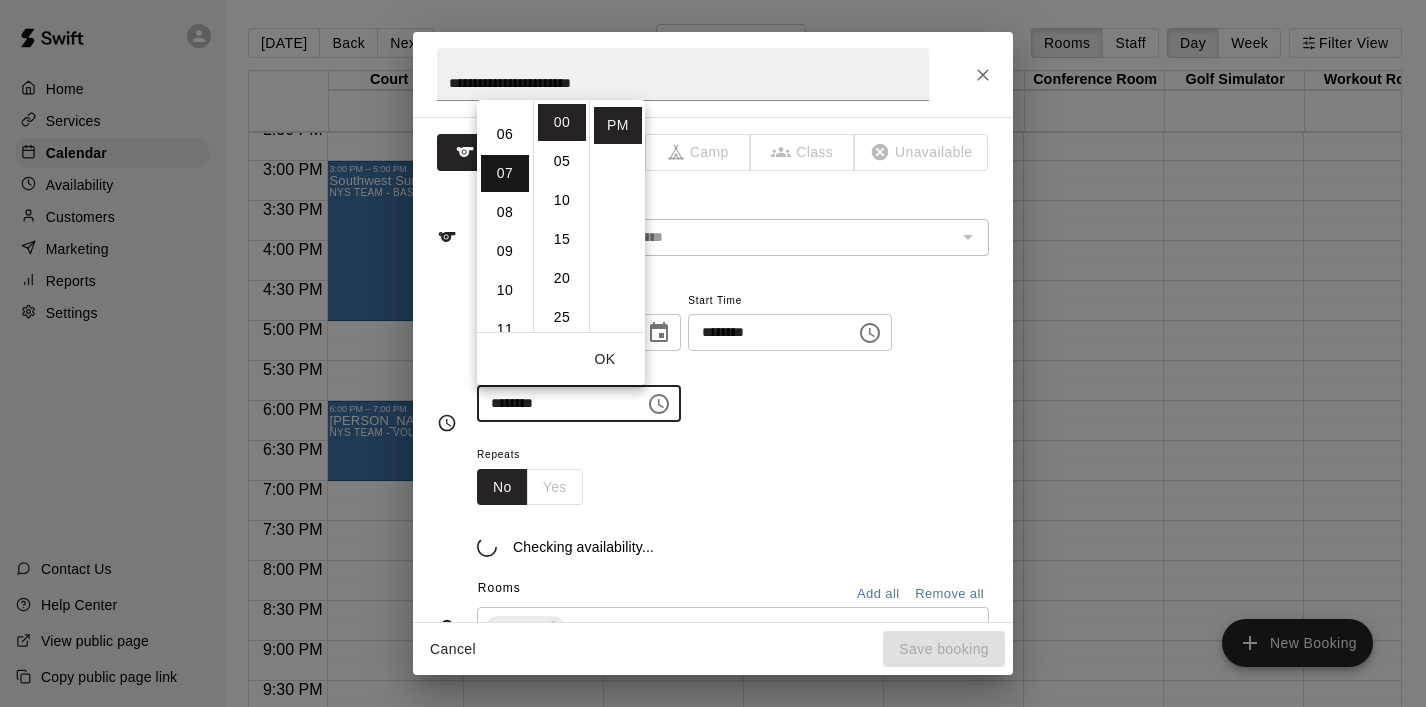 scroll, scrollTop: 273, scrollLeft: 0, axis: vertical 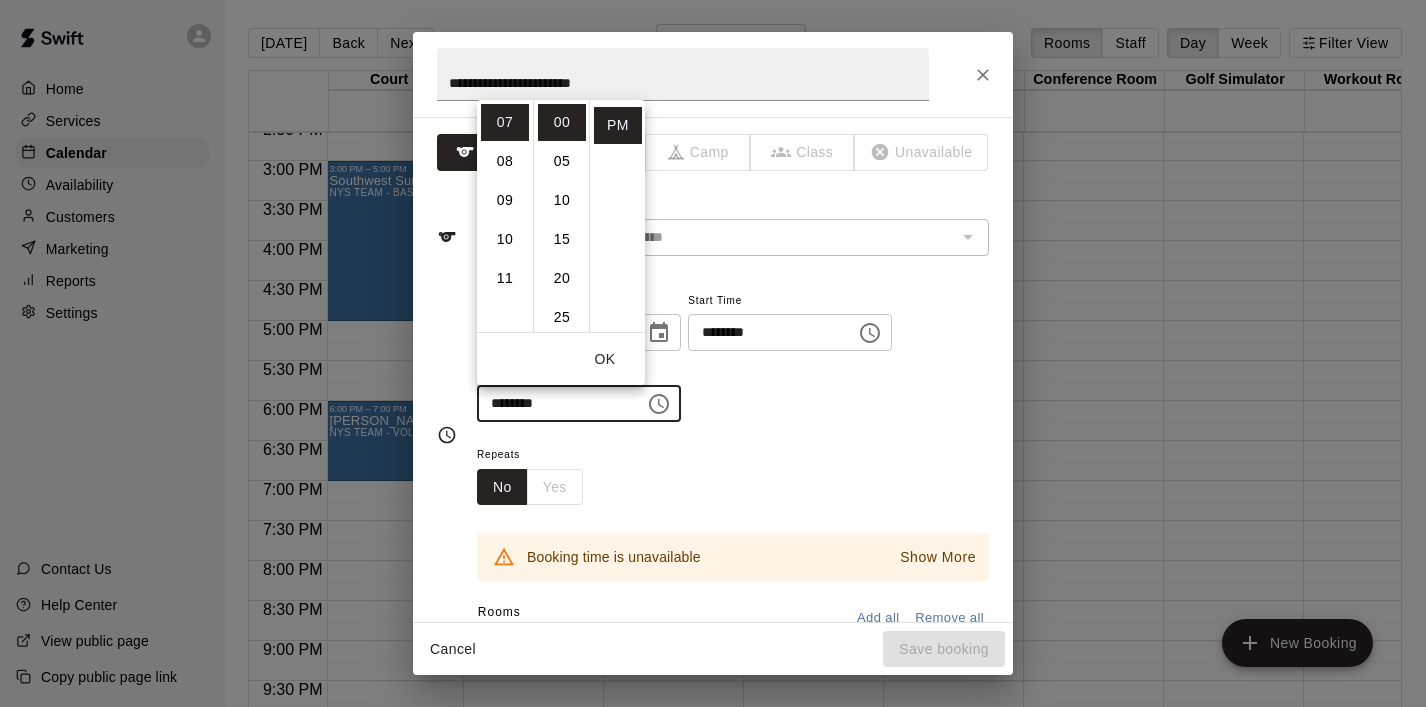 click on "OK" at bounding box center (605, 359) 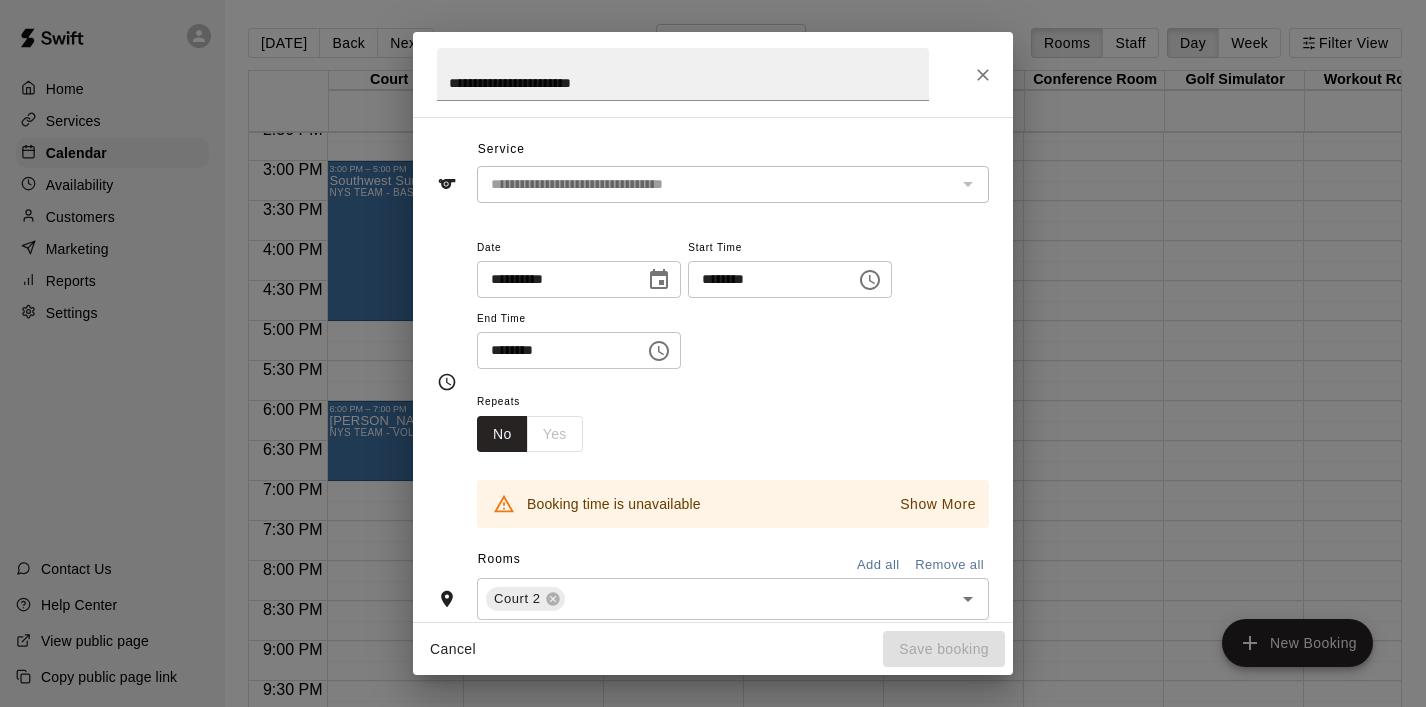 scroll, scrollTop: 58, scrollLeft: 0, axis: vertical 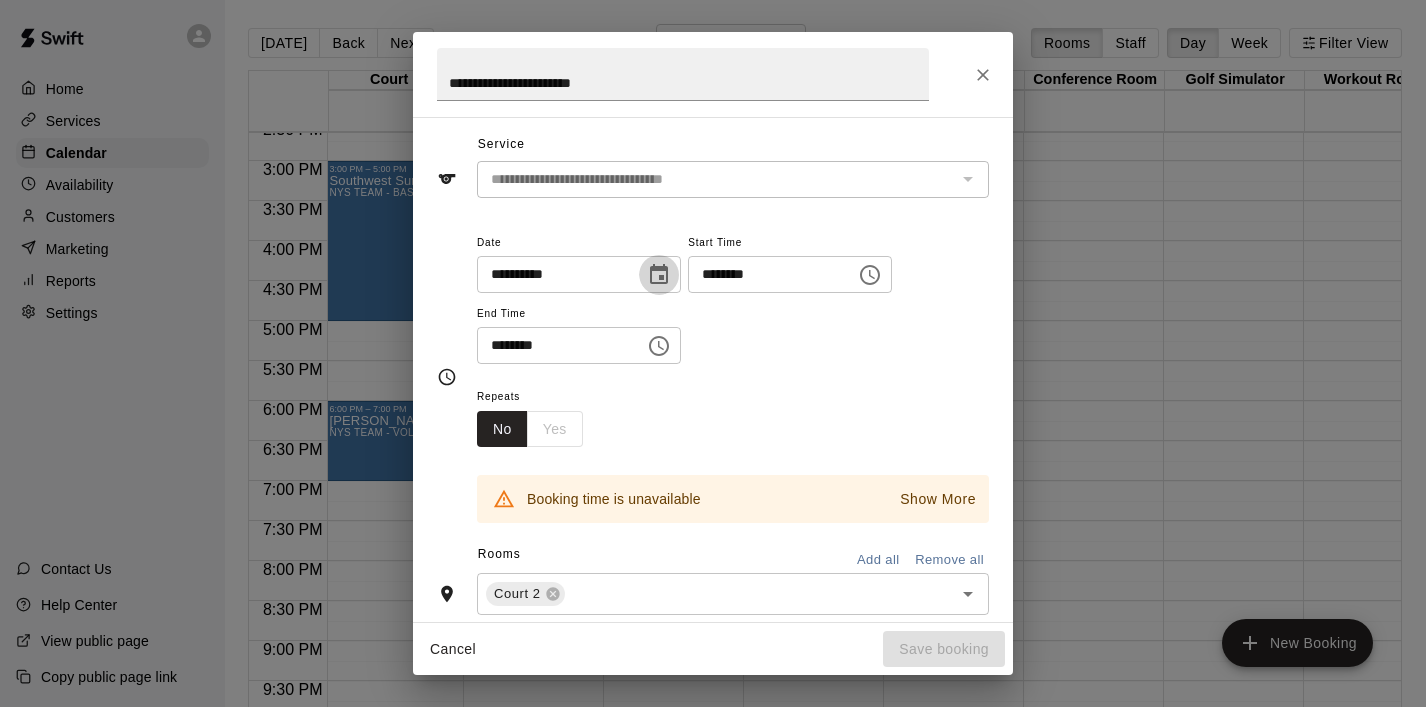 click 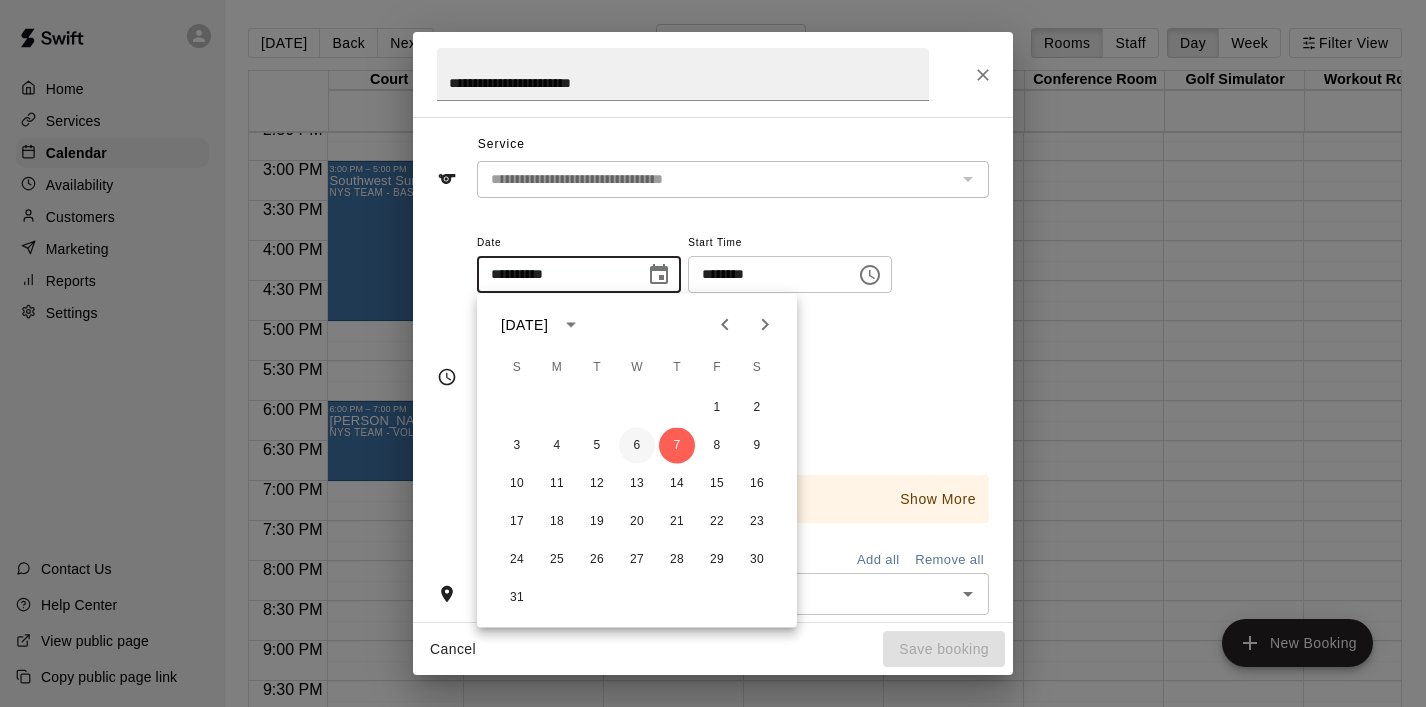 click on "6" at bounding box center [637, 446] 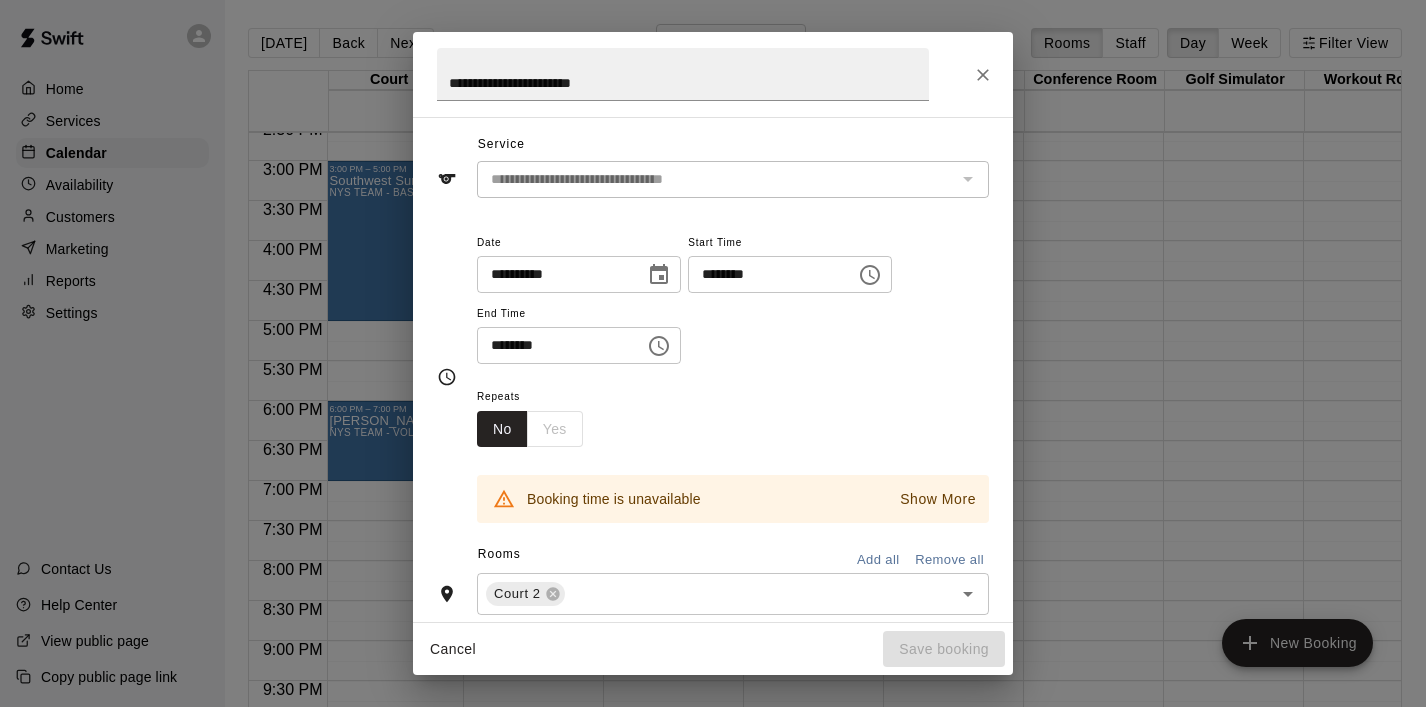 scroll, scrollTop: 103, scrollLeft: 0, axis: vertical 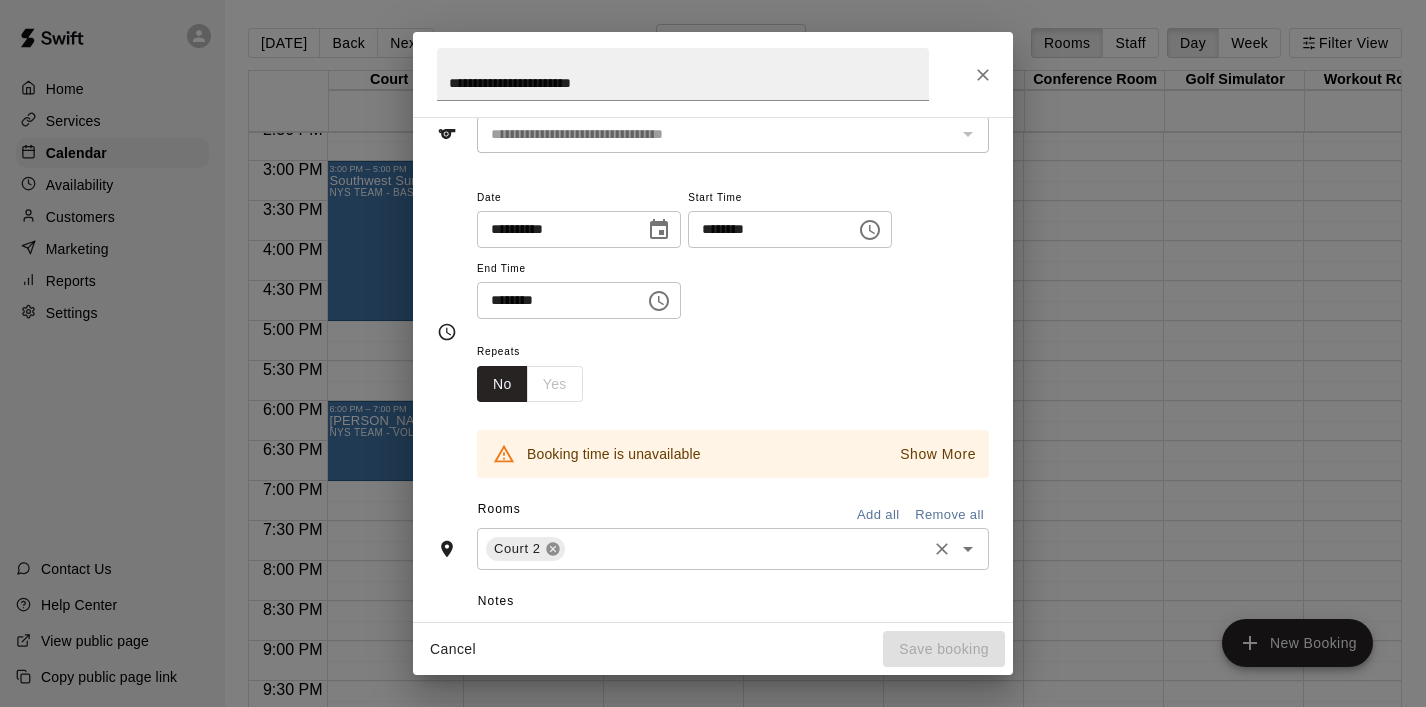 click 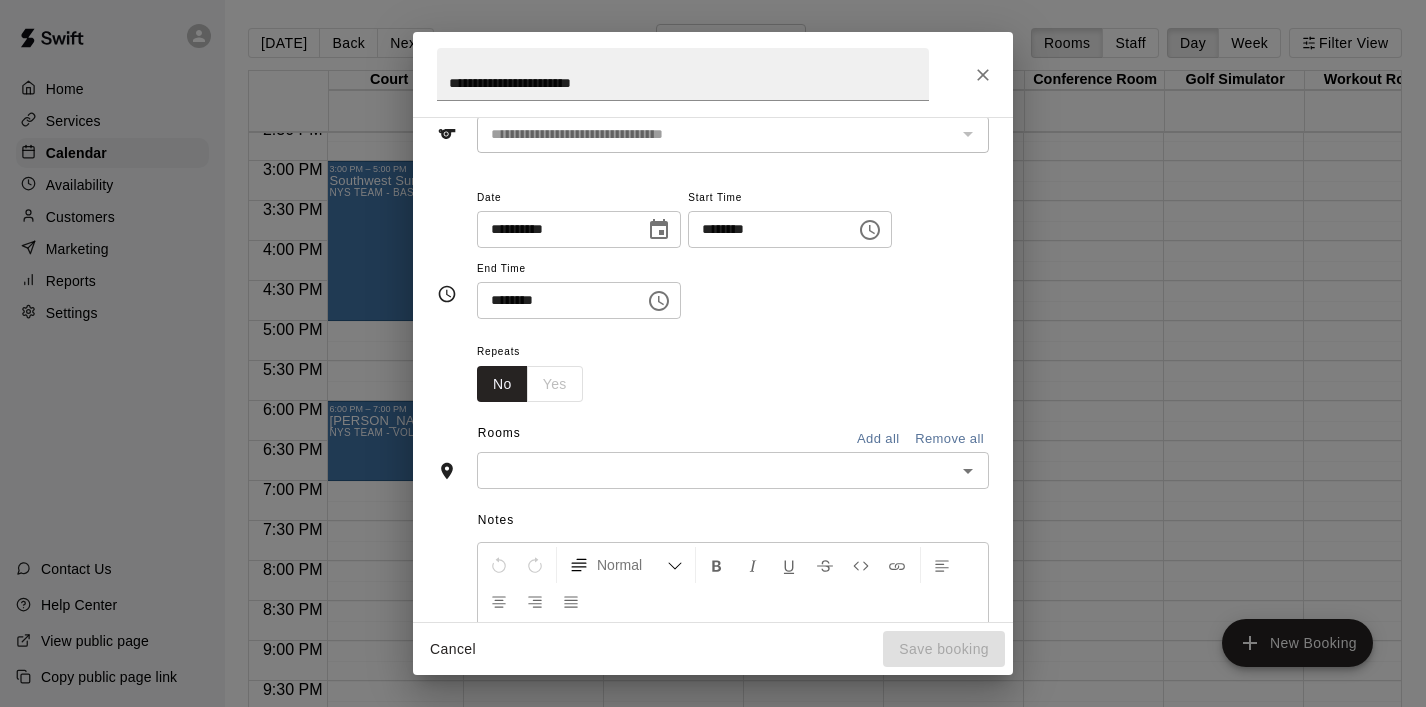 click 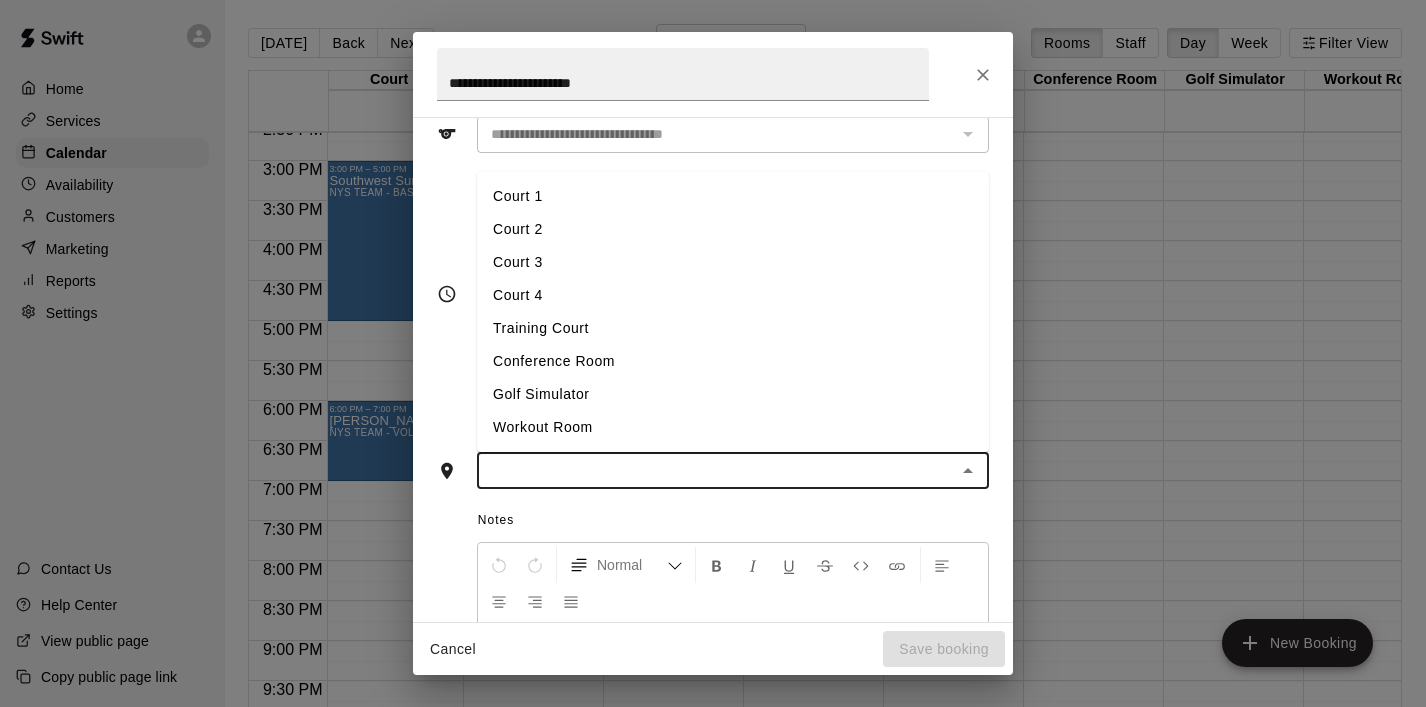 click 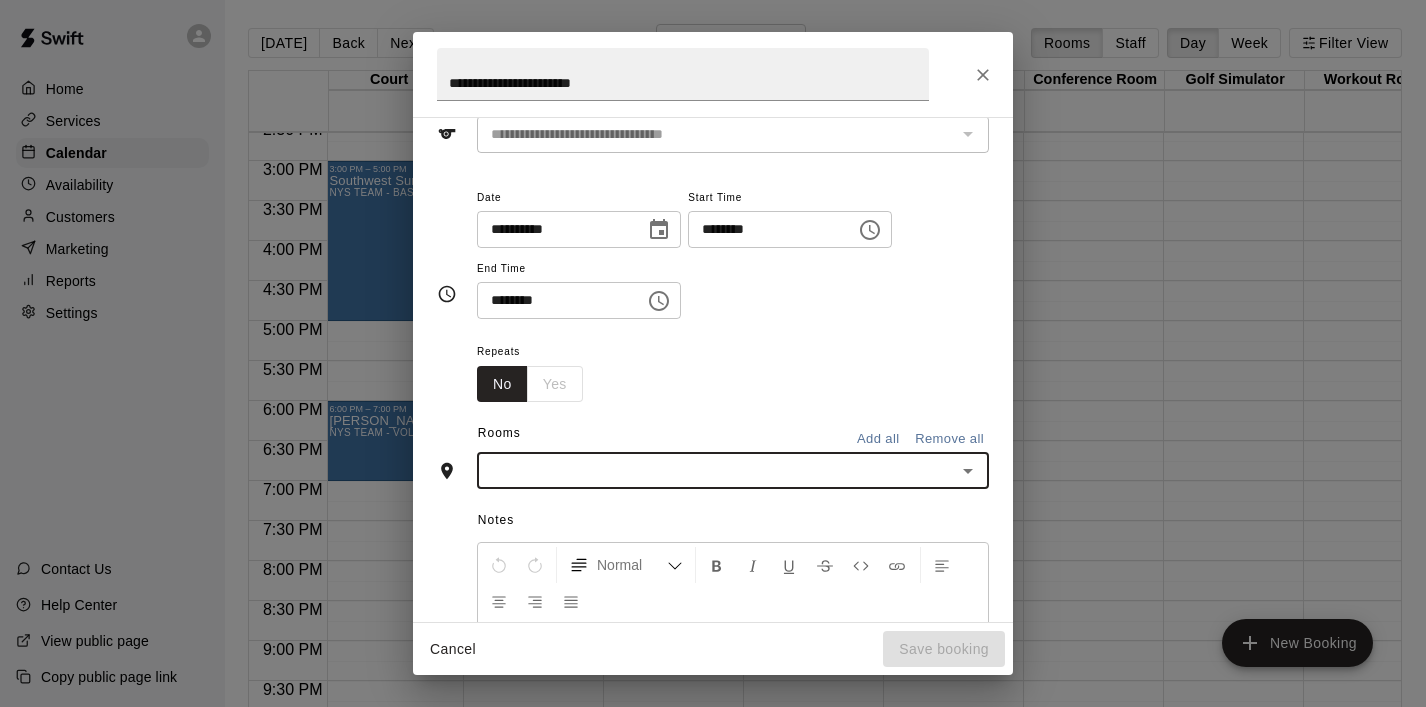 click 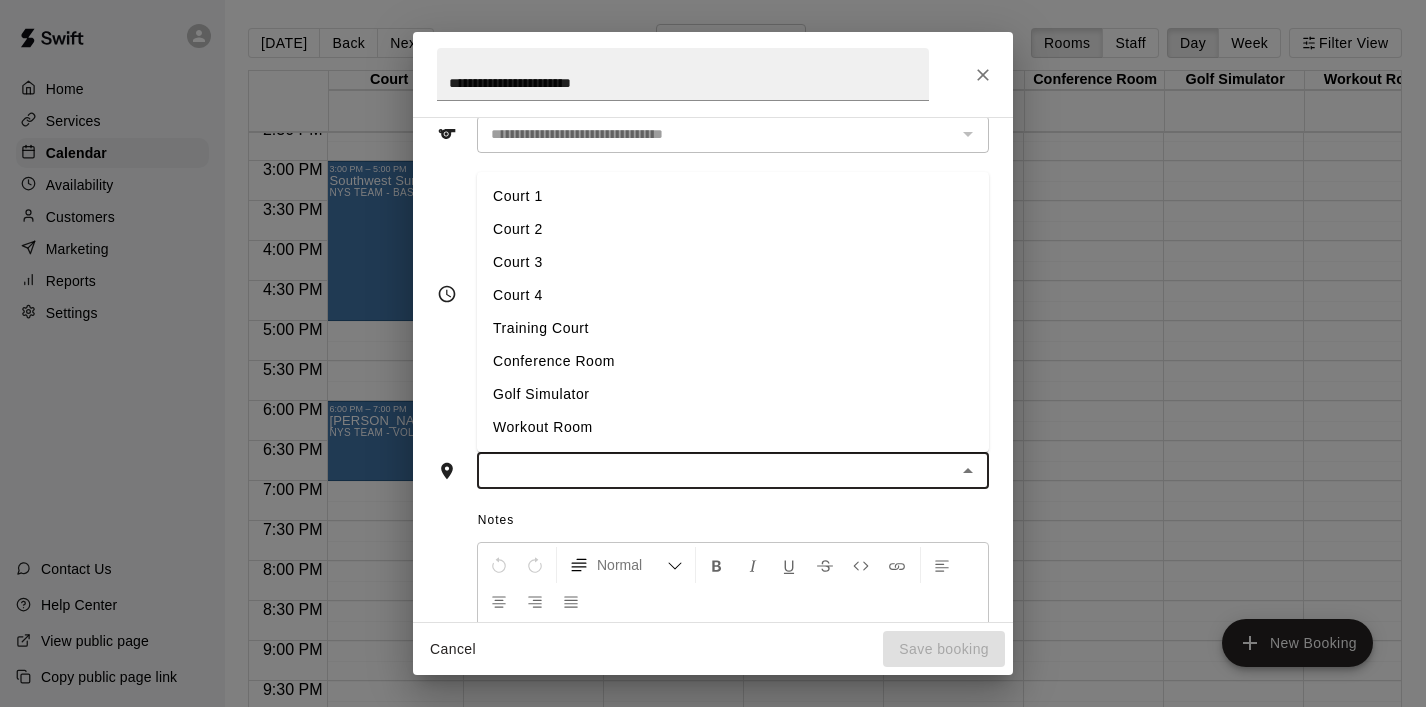 click on "Court 4" at bounding box center [733, 295] 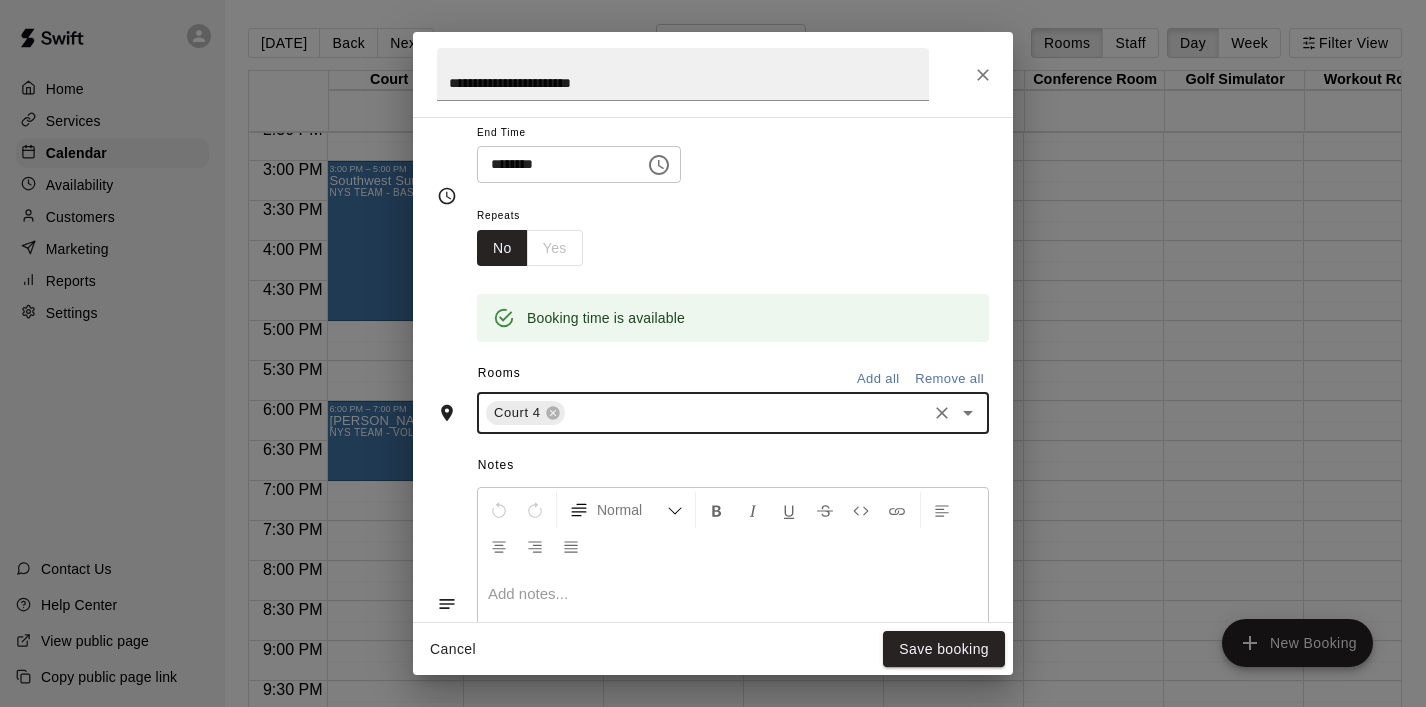 scroll, scrollTop: 339, scrollLeft: 0, axis: vertical 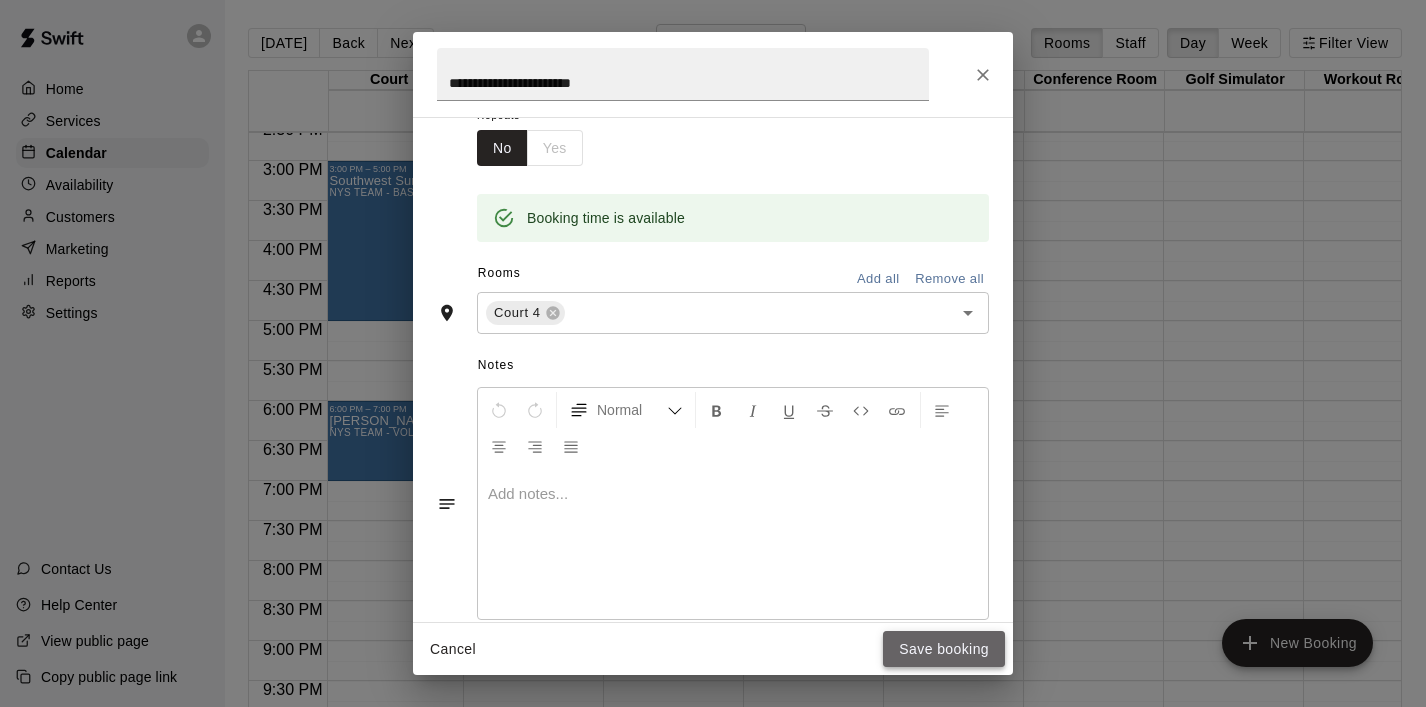 click on "Save booking" at bounding box center (944, 649) 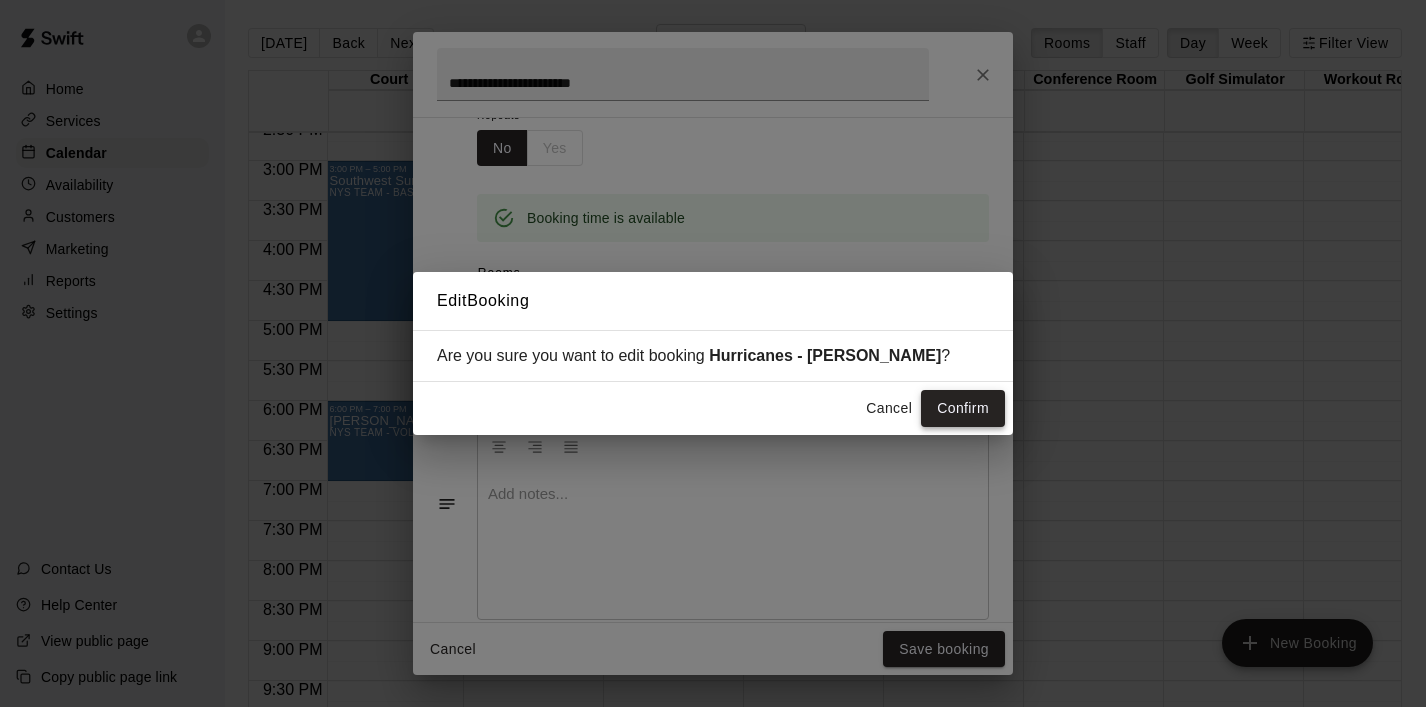 click on "Confirm" at bounding box center (963, 408) 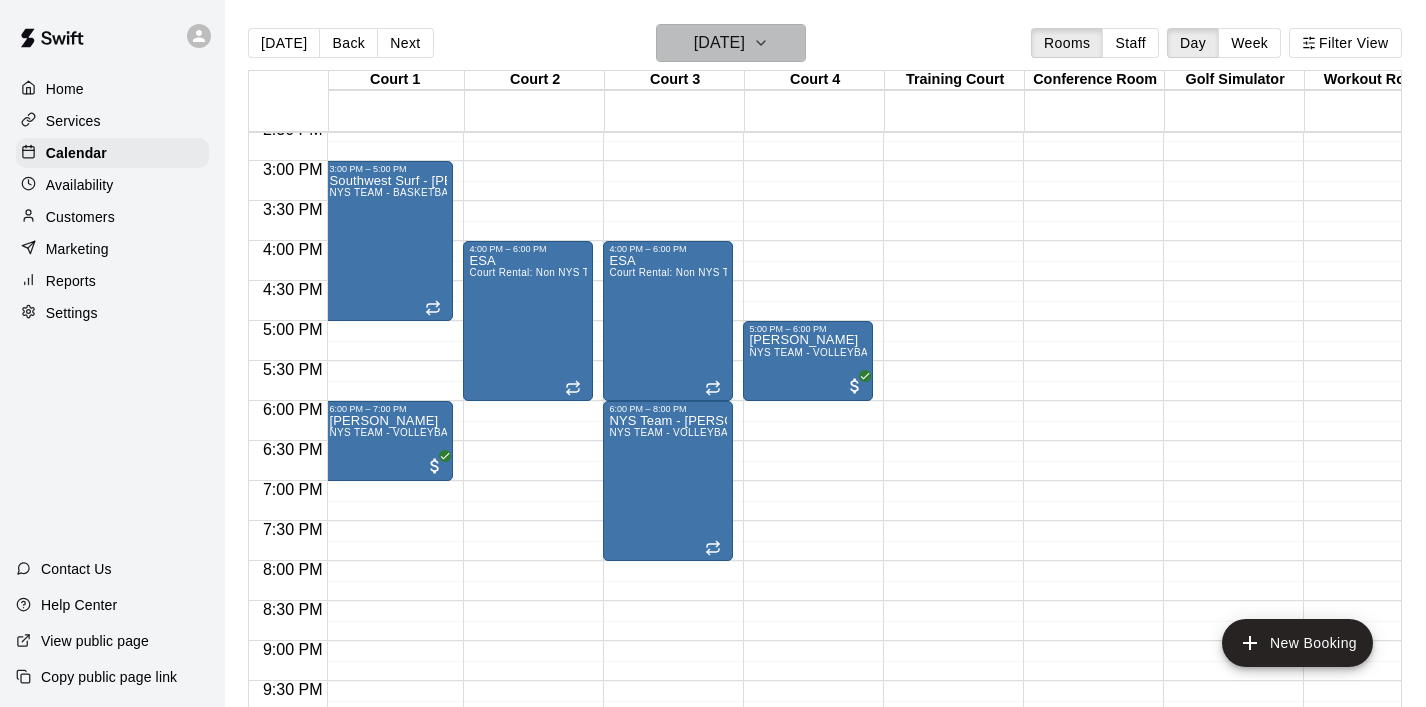 click on "[DATE]" at bounding box center [731, 43] 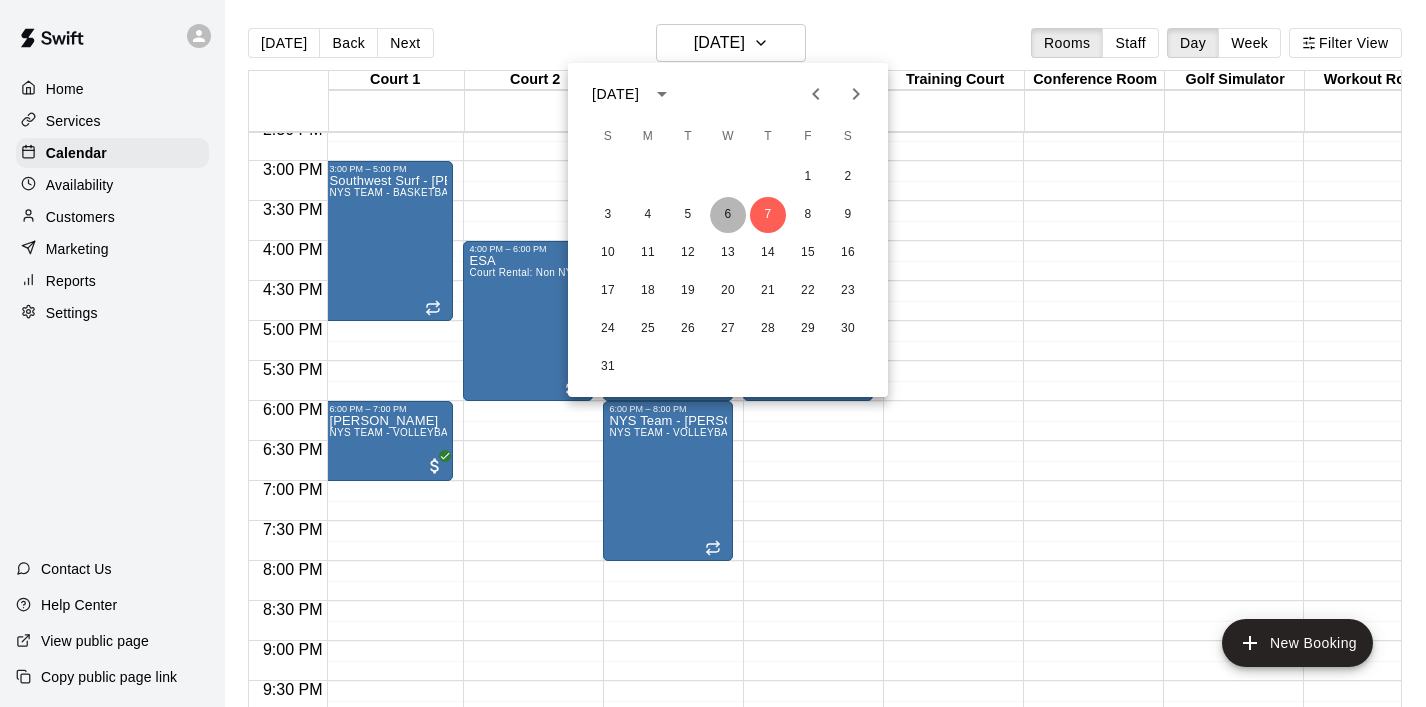 click on "6" at bounding box center (728, 215) 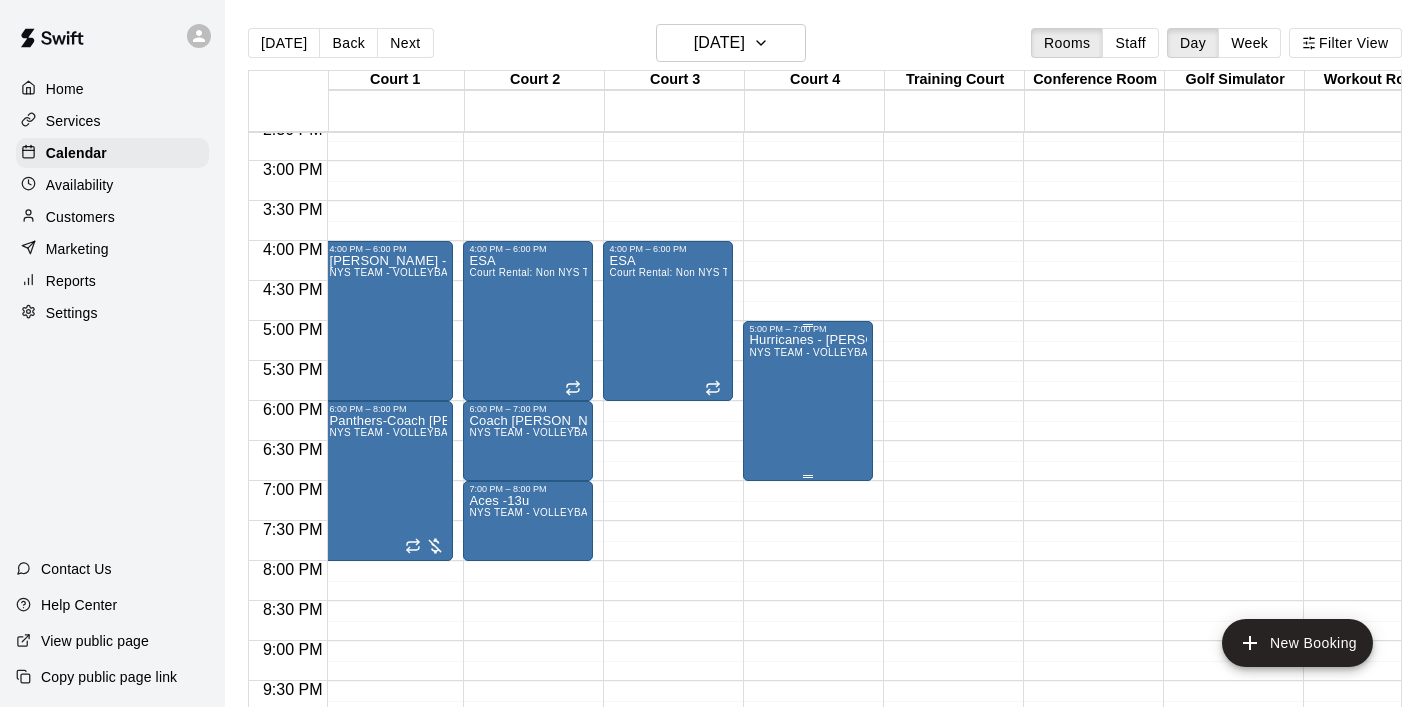 click on "Hurricanes - [PERSON_NAME] NYS TEAM - VOLLEYBALL (After 3 pm)" at bounding box center (808, 687) 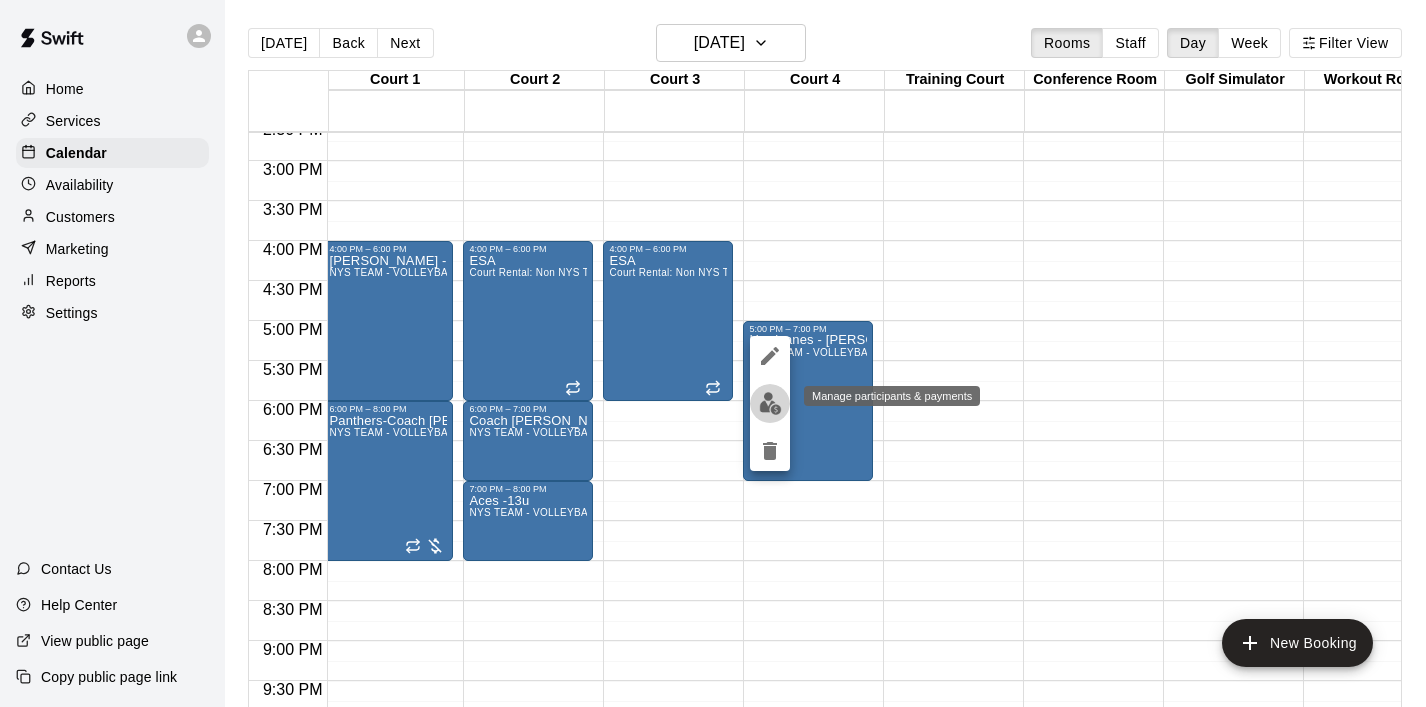 click at bounding box center [770, 403] 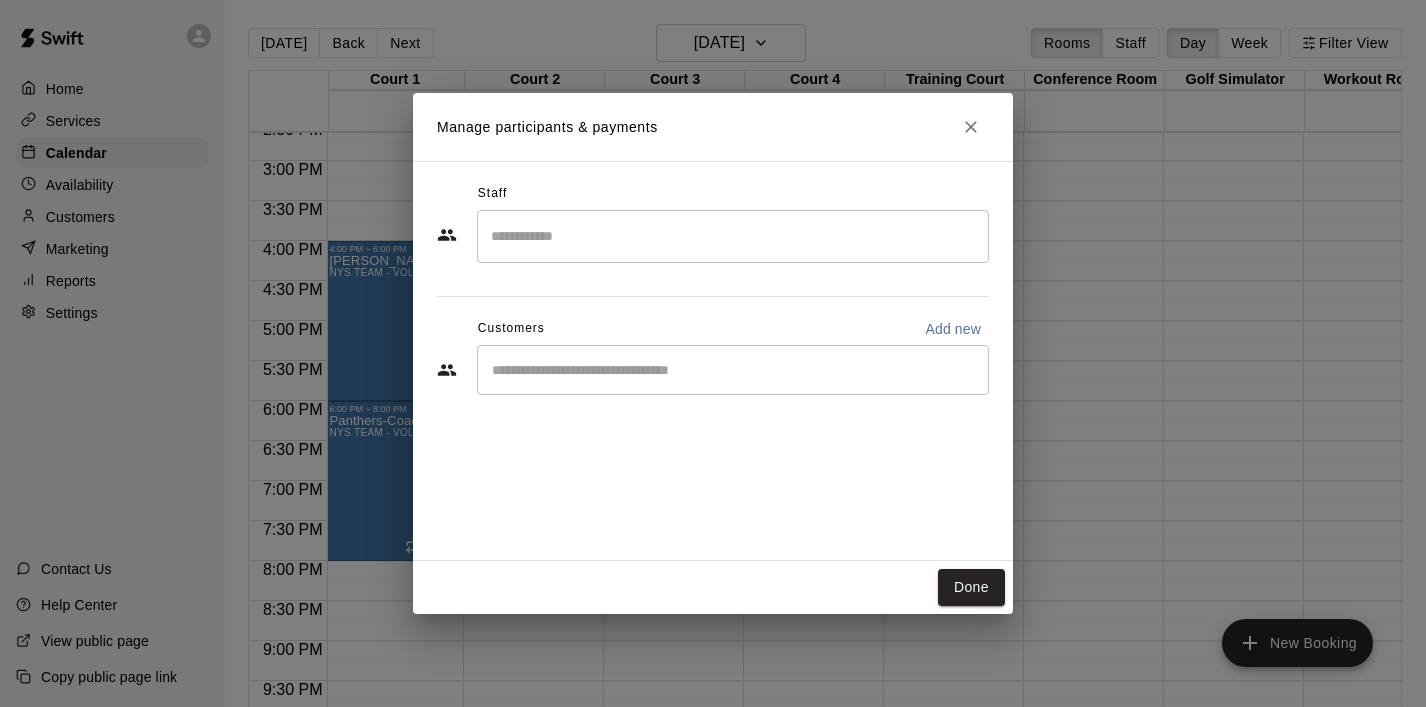 click at bounding box center [733, 370] 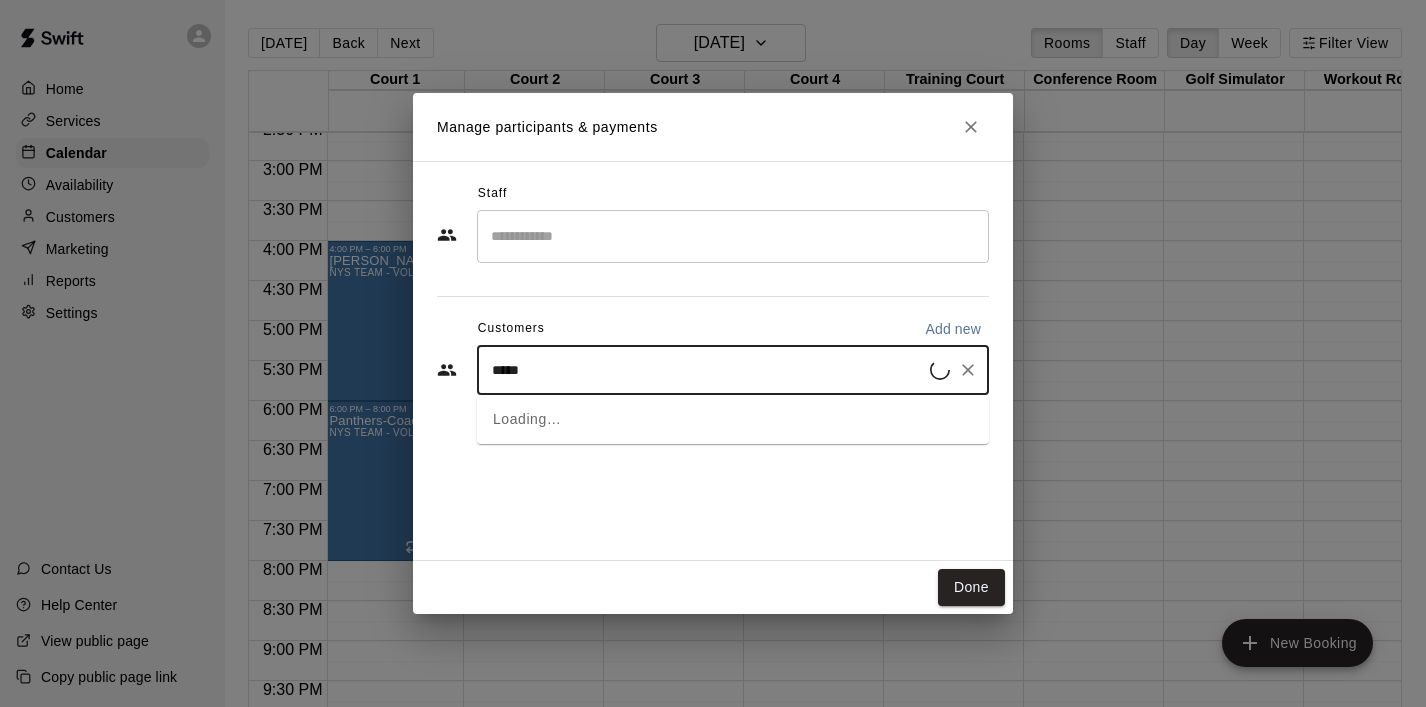 type on "******" 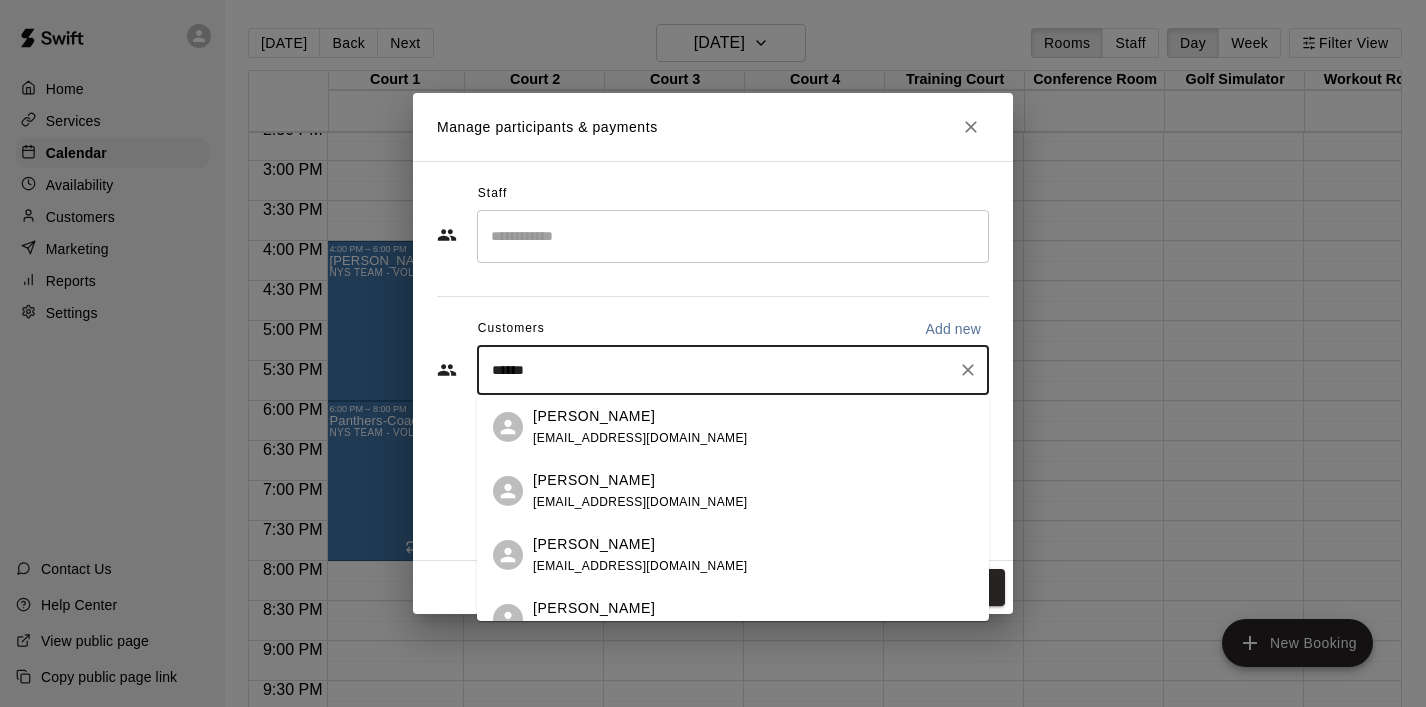 click on "[PERSON_NAME]" at bounding box center [594, 480] 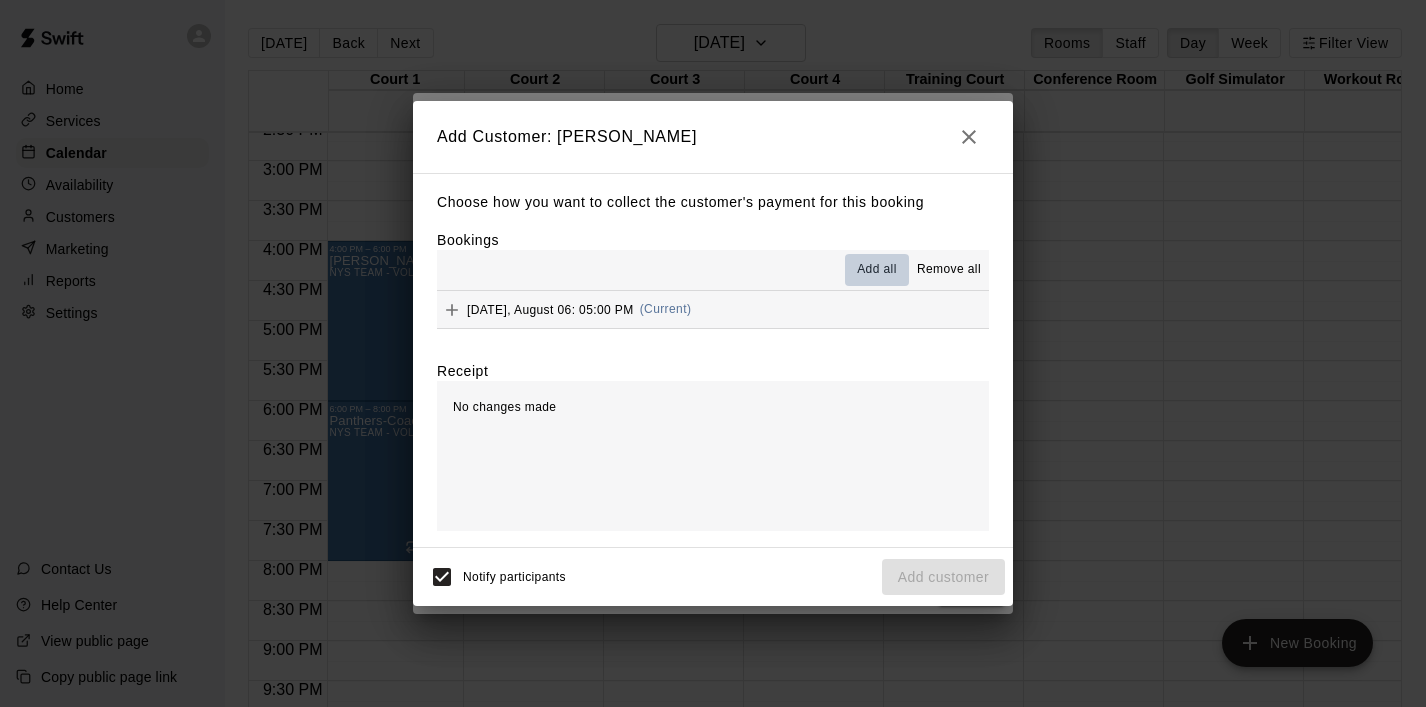 click on "Add all" at bounding box center [877, 270] 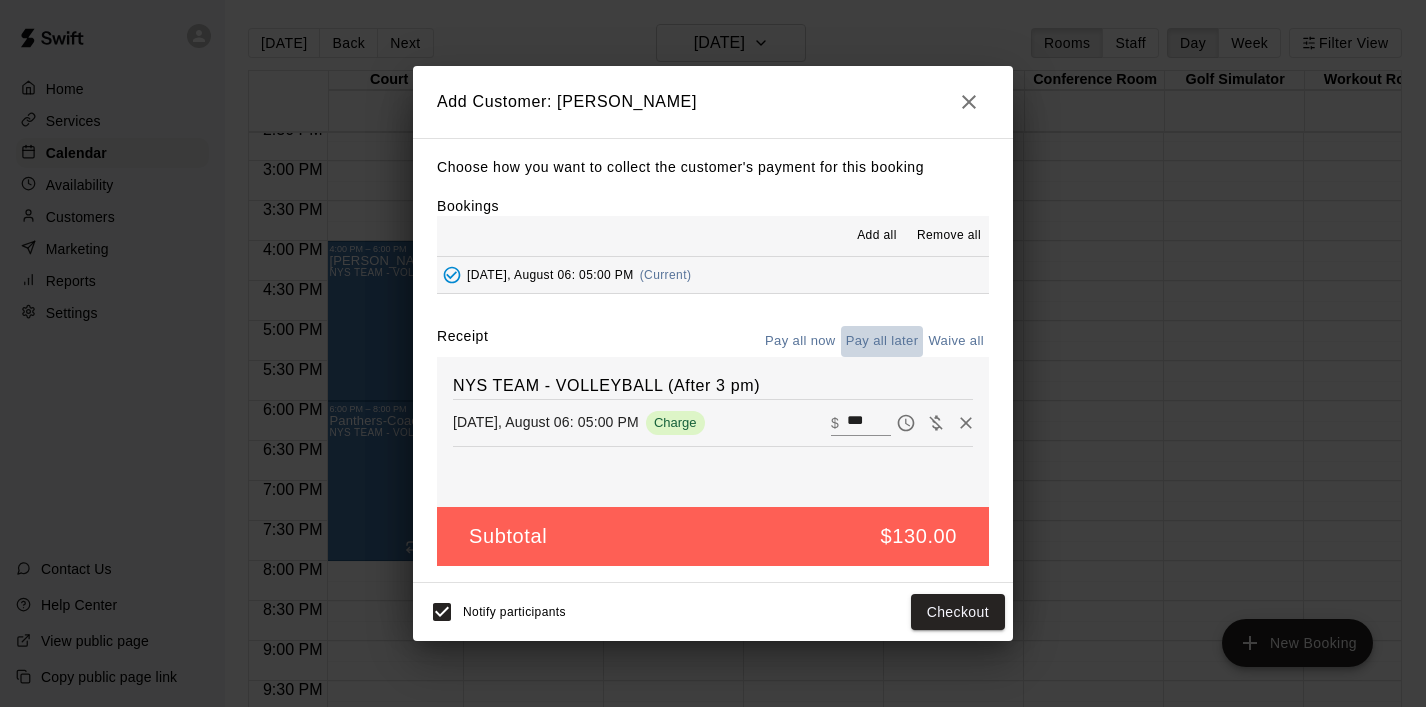 click on "Pay all later" at bounding box center (882, 341) 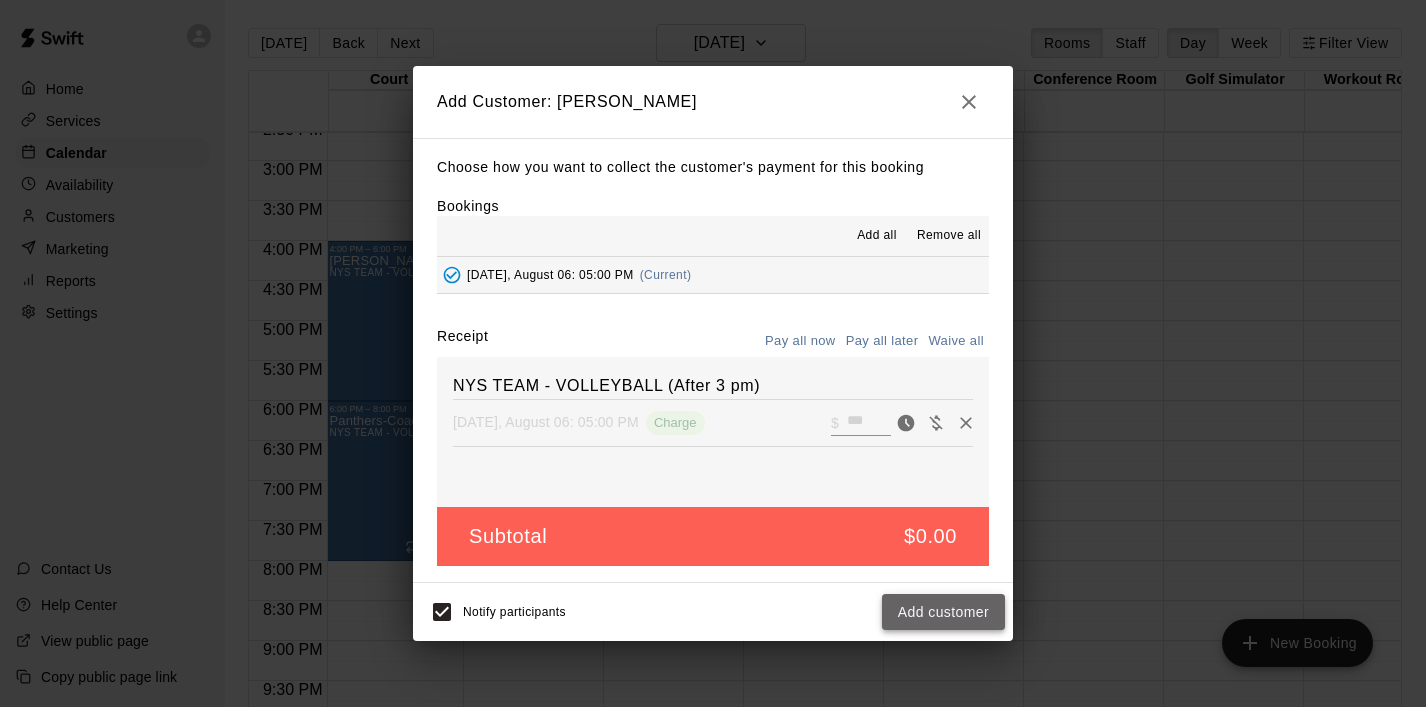 click on "Add customer" at bounding box center [943, 612] 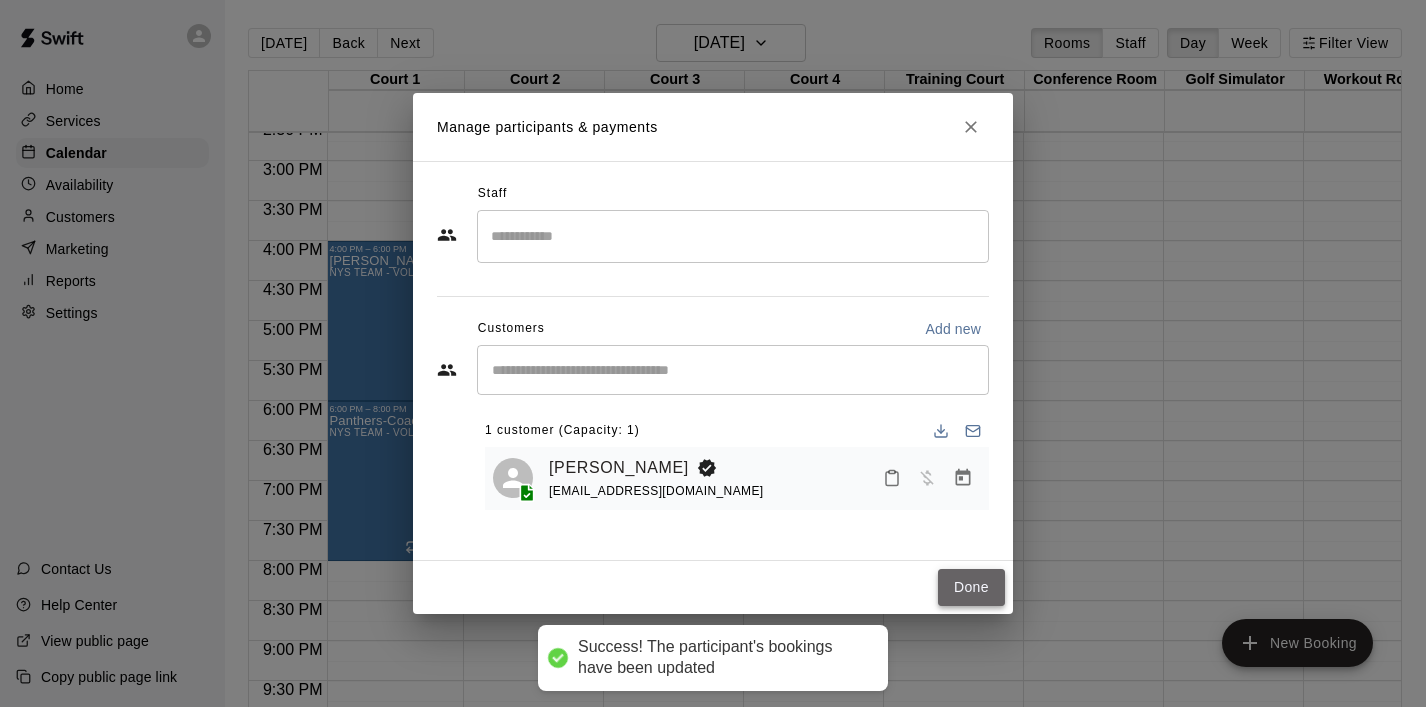click on "Done" at bounding box center [971, 587] 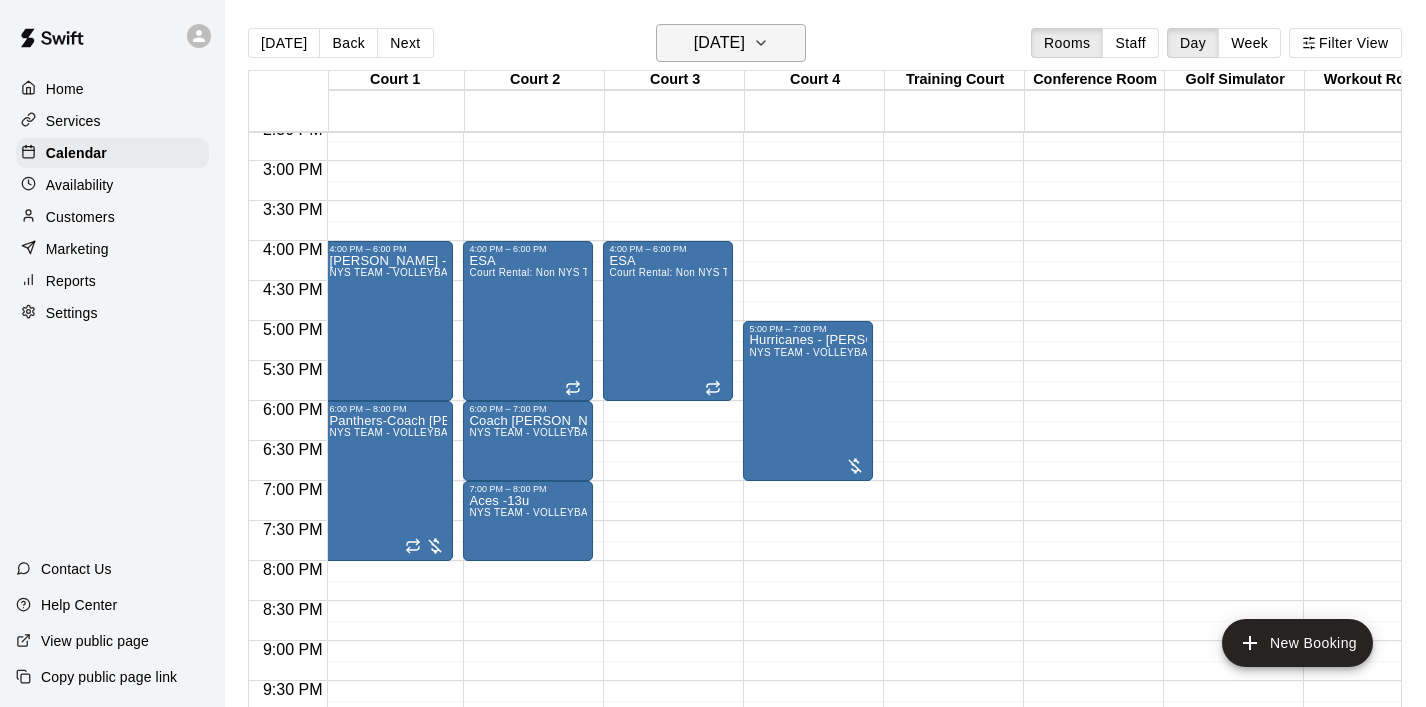 click 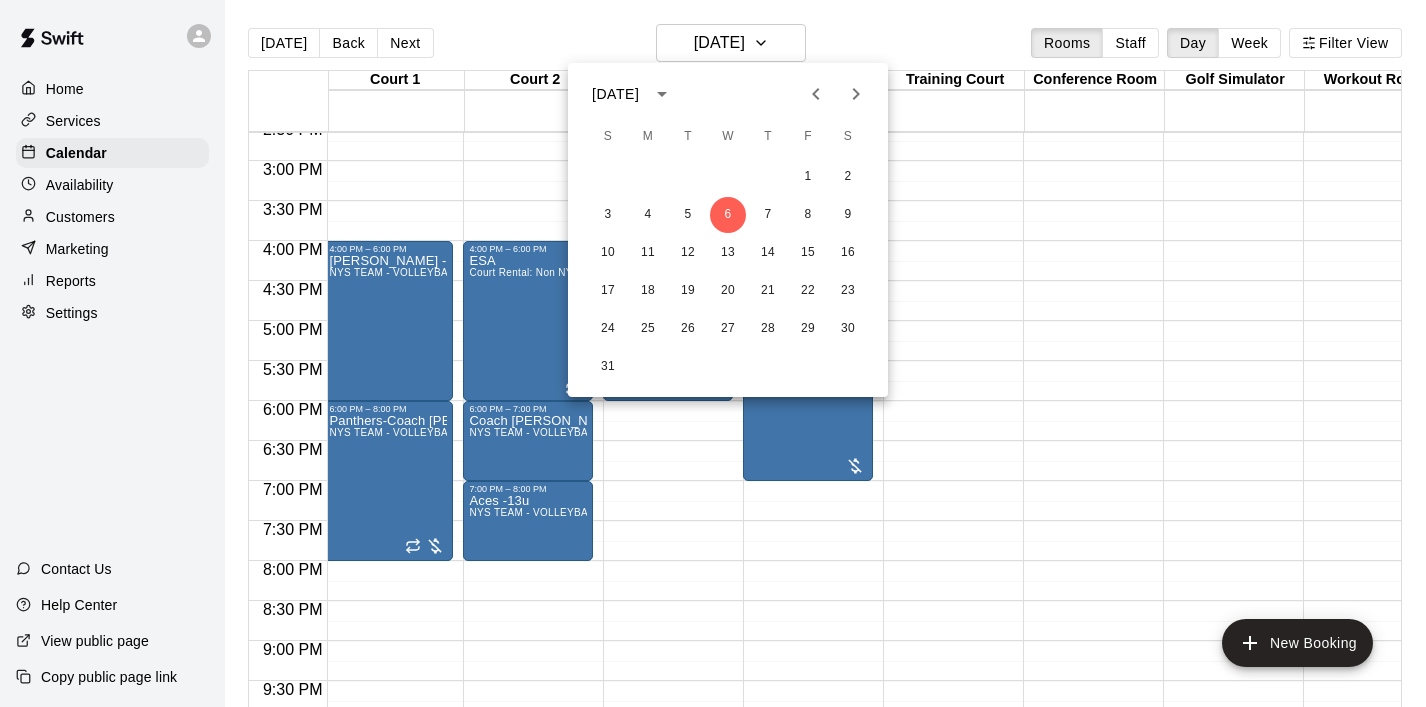 click at bounding box center [713, 353] 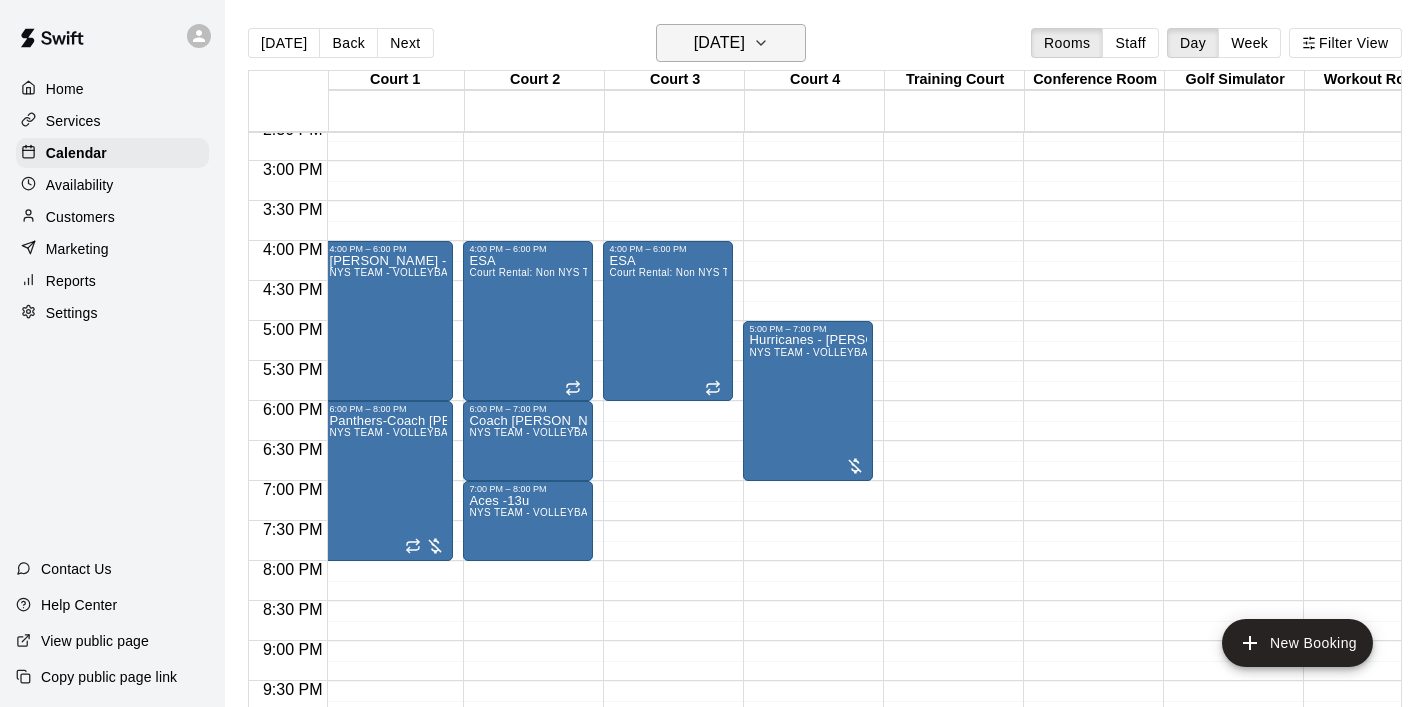 click 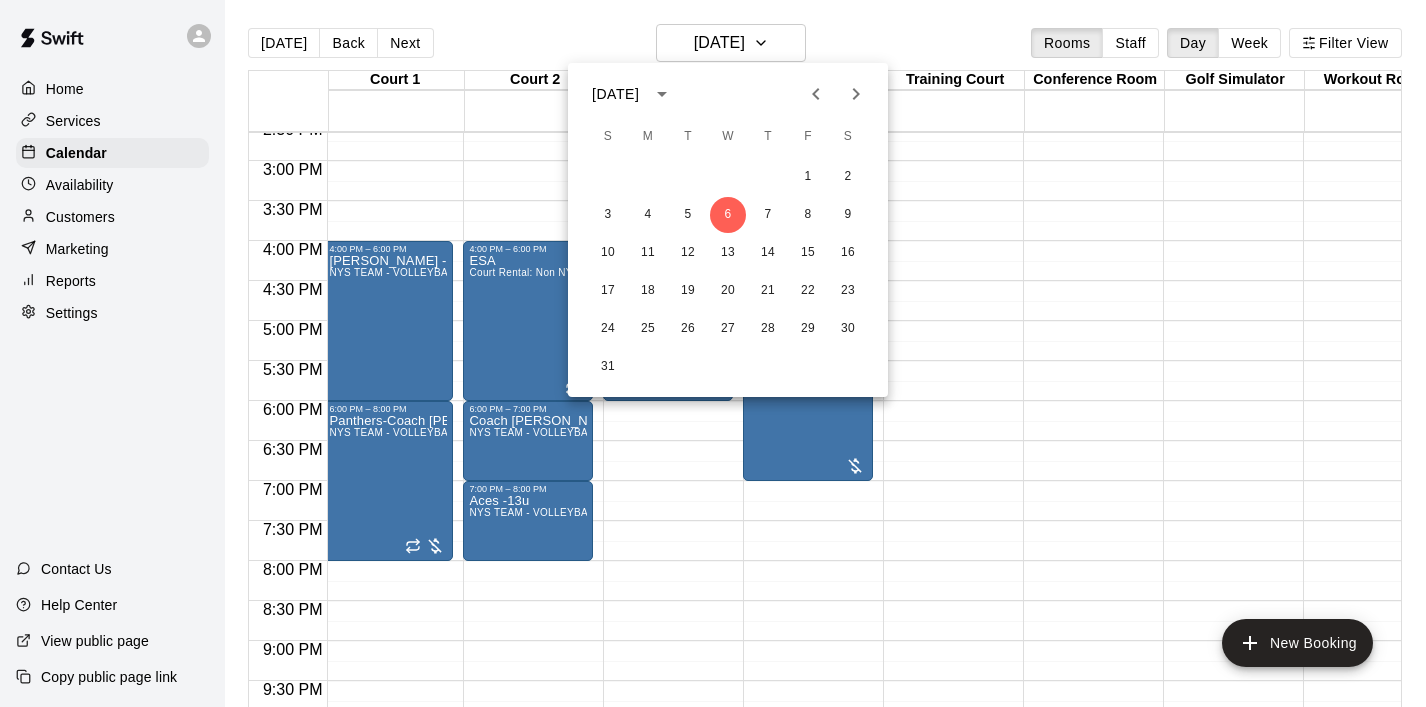 click at bounding box center [713, 353] 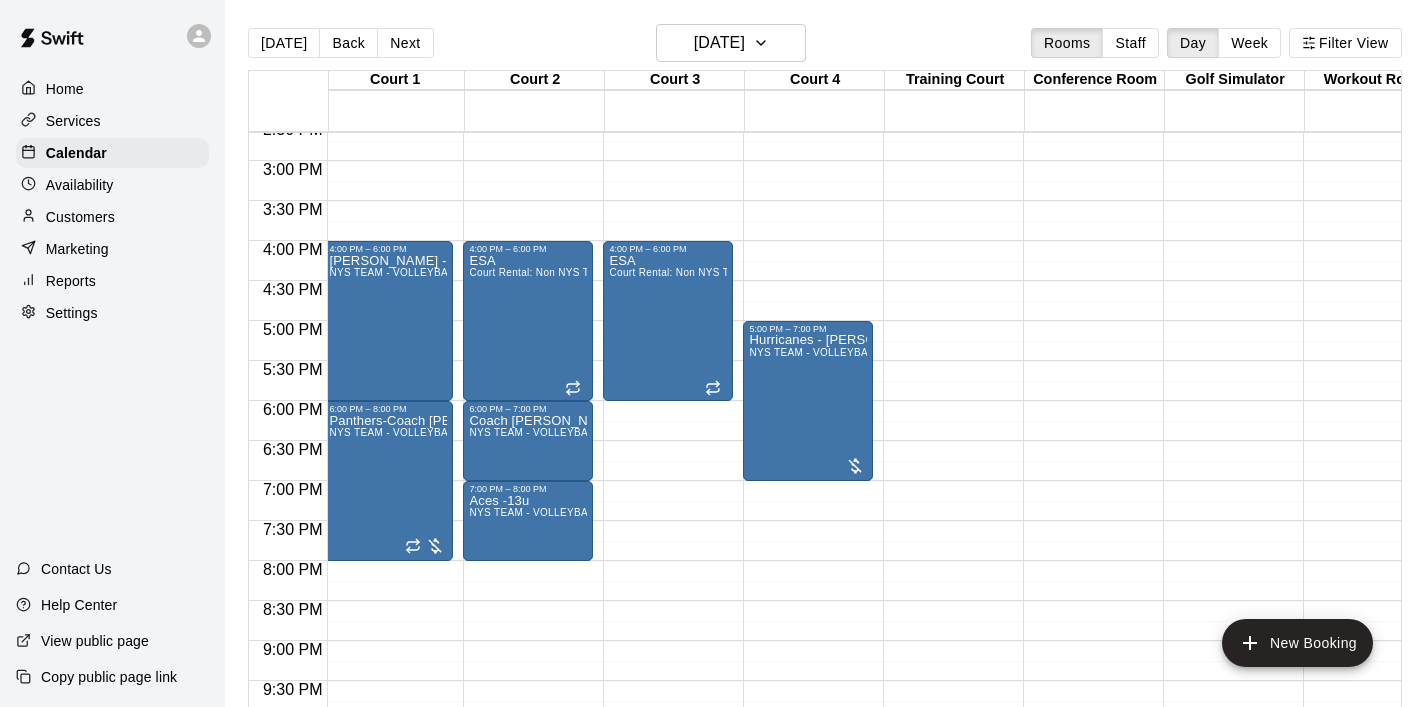 click on "Home" at bounding box center [65, 89] 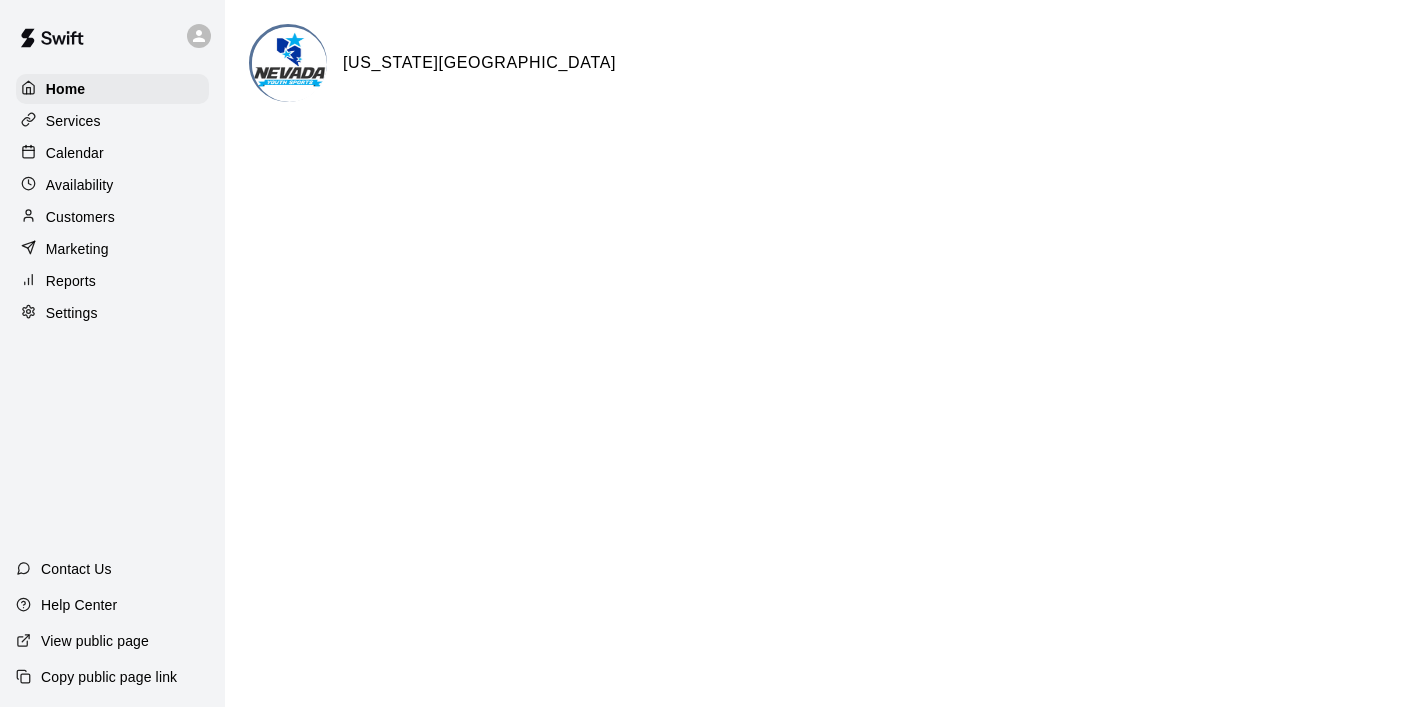 click on "Services" at bounding box center (112, 121) 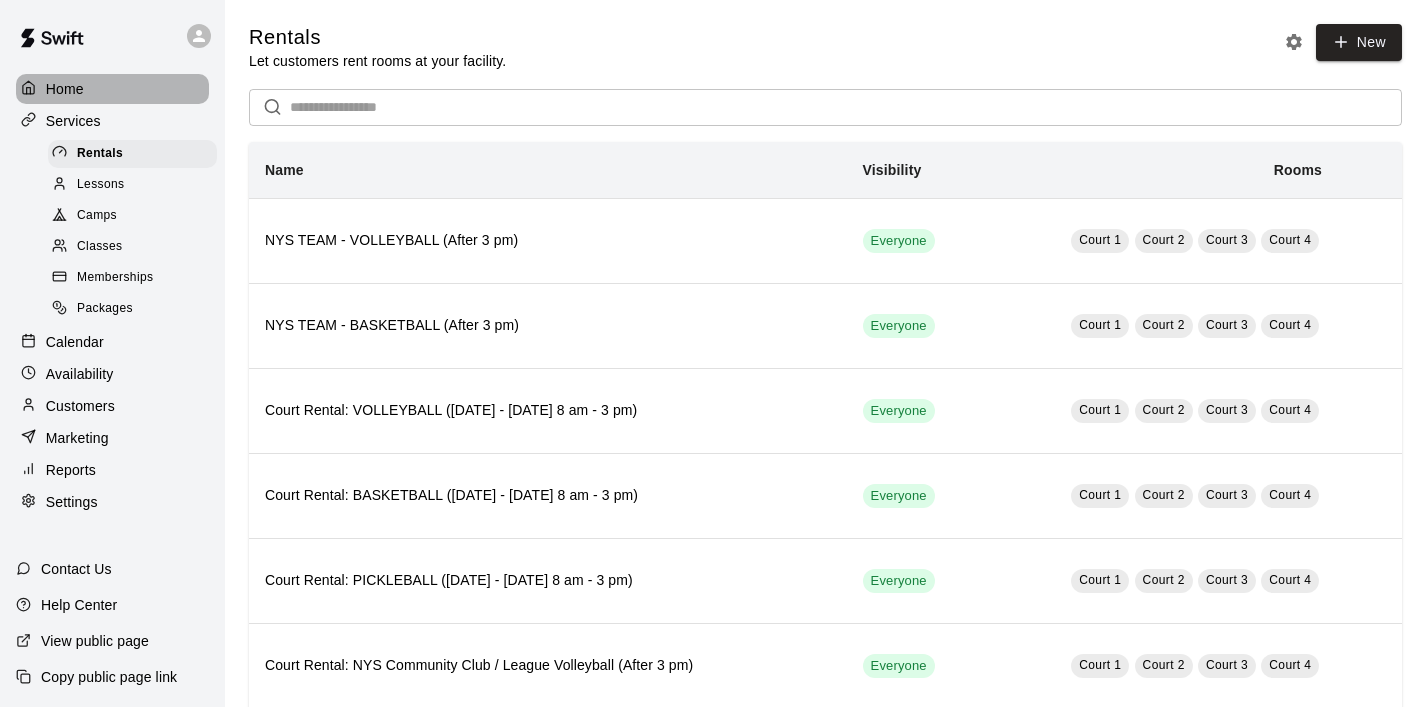 click on "Home" at bounding box center [65, 89] 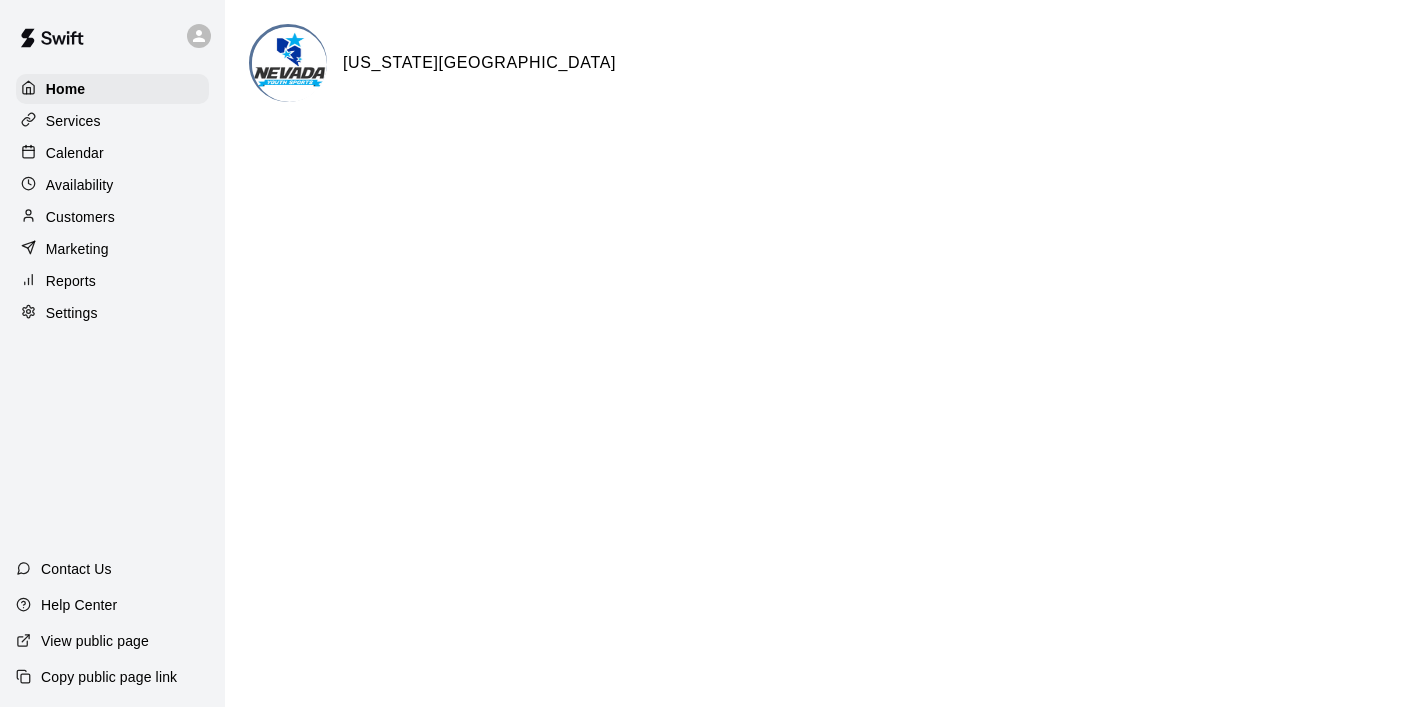 click on "Calendar" at bounding box center [112, 153] 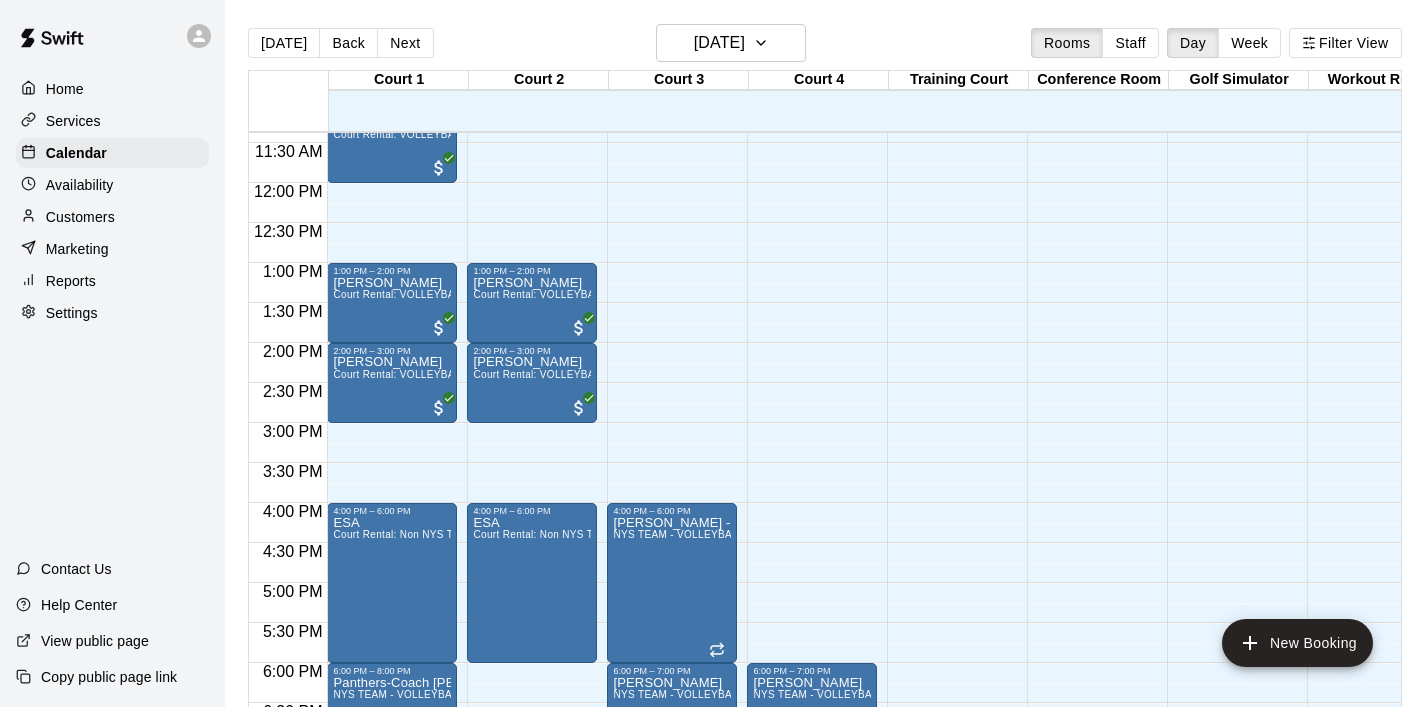 scroll, scrollTop: 0, scrollLeft: 0, axis: both 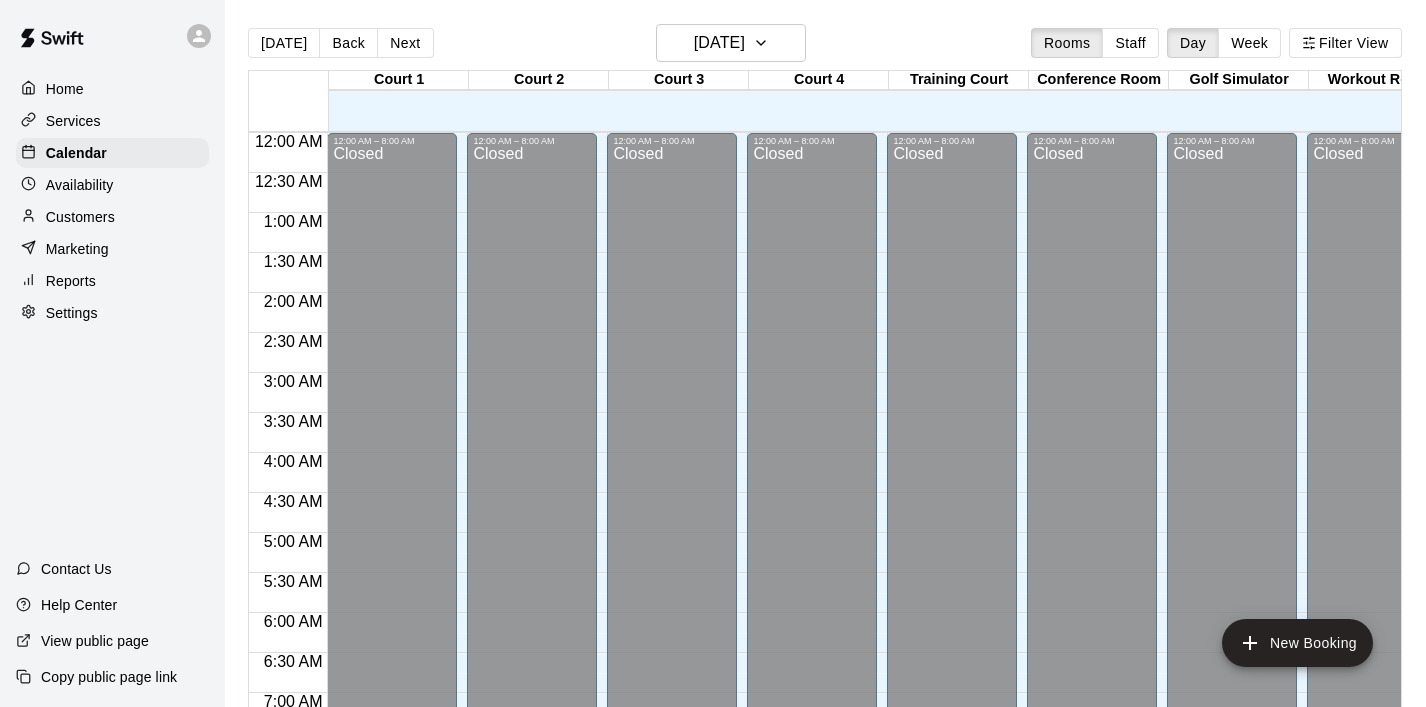 click on "Home" at bounding box center [112, 89] 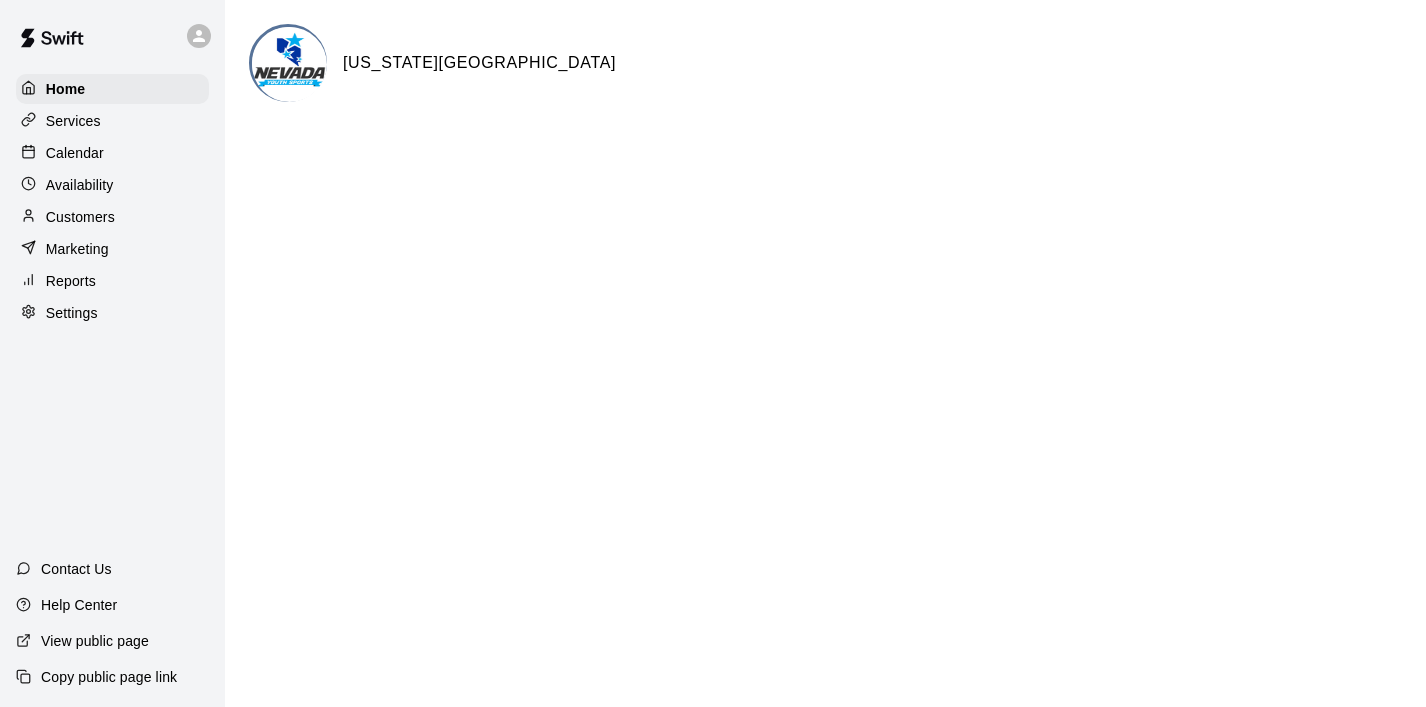 click on "Calendar" at bounding box center [112, 153] 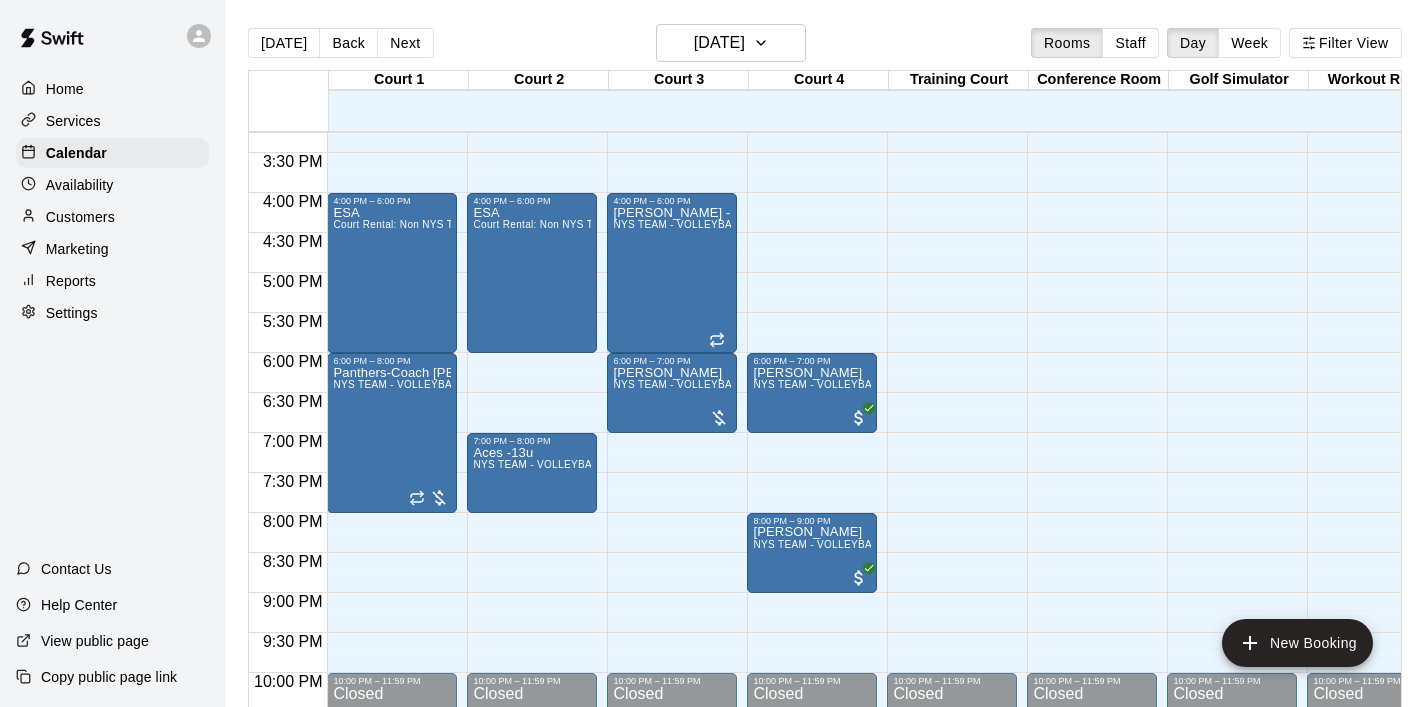 scroll, scrollTop: 1239, scrollLeft: 0, axis: vertical 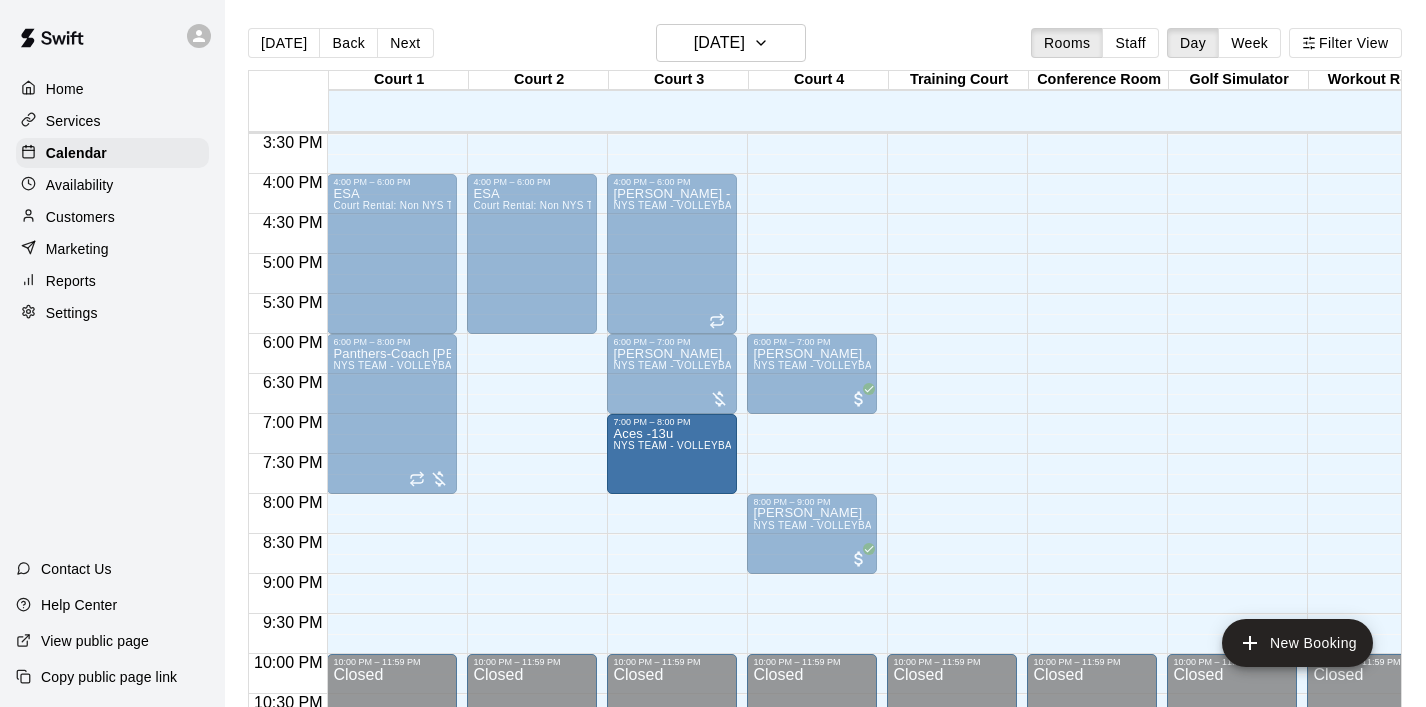 drag, startPoint x: 539, startPoint y: 467, endPoint x: 654, endPoint y: 473, distance: 115.15642 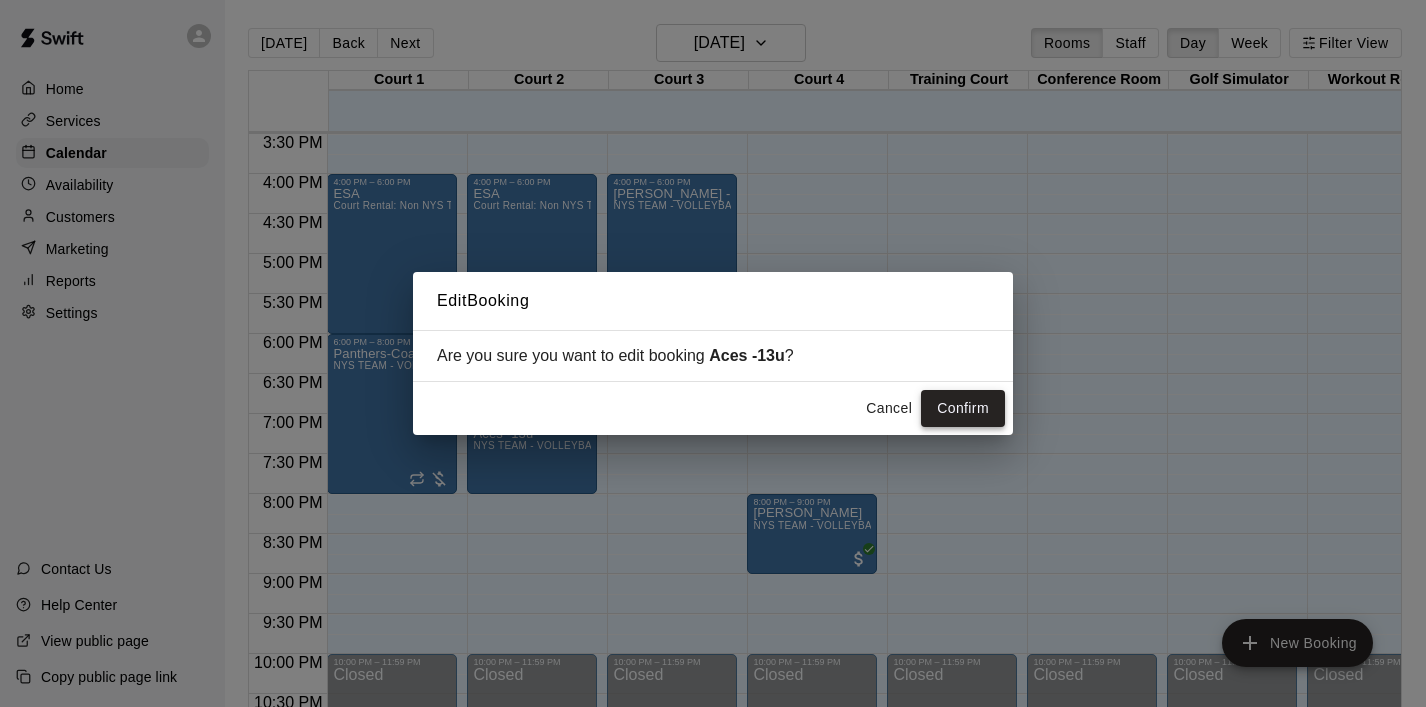 click on "Confirm" at bounding box center (963, 408) 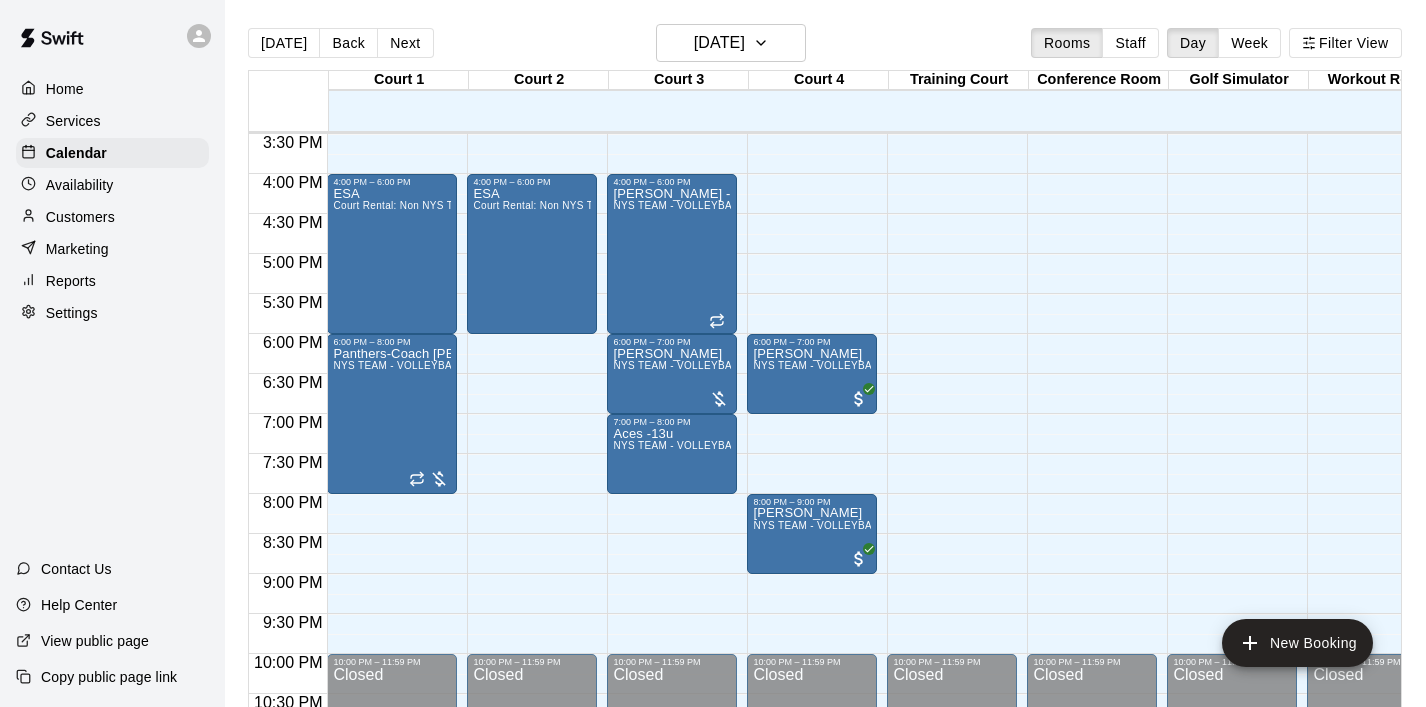 click on "12:00 AM – 8:00 AM Closed 9:00 AM – 10:00 AM [PERSON_NAME] Court Rental: PICKLEBALL ([DATE] - [DATE] 8 am - 3 pm)  1:00 PM – 2:00 PM [PERSON_NAME] Court Rental: VOLLEYBALL ([DATE] - [DATE] 8 am - 3 pm) 2:00 PM – 3:00 PM [PERSON_NAME] Court Rental: VOLLEYBALL ([DATE] - [DATE] 8 am - 3 pm) 4:00 PM – 6:00 PM ESA Court Rental: Non NYS Team 10:00 PM – 11:59 PM Closed" at bounding box center (532, -146) 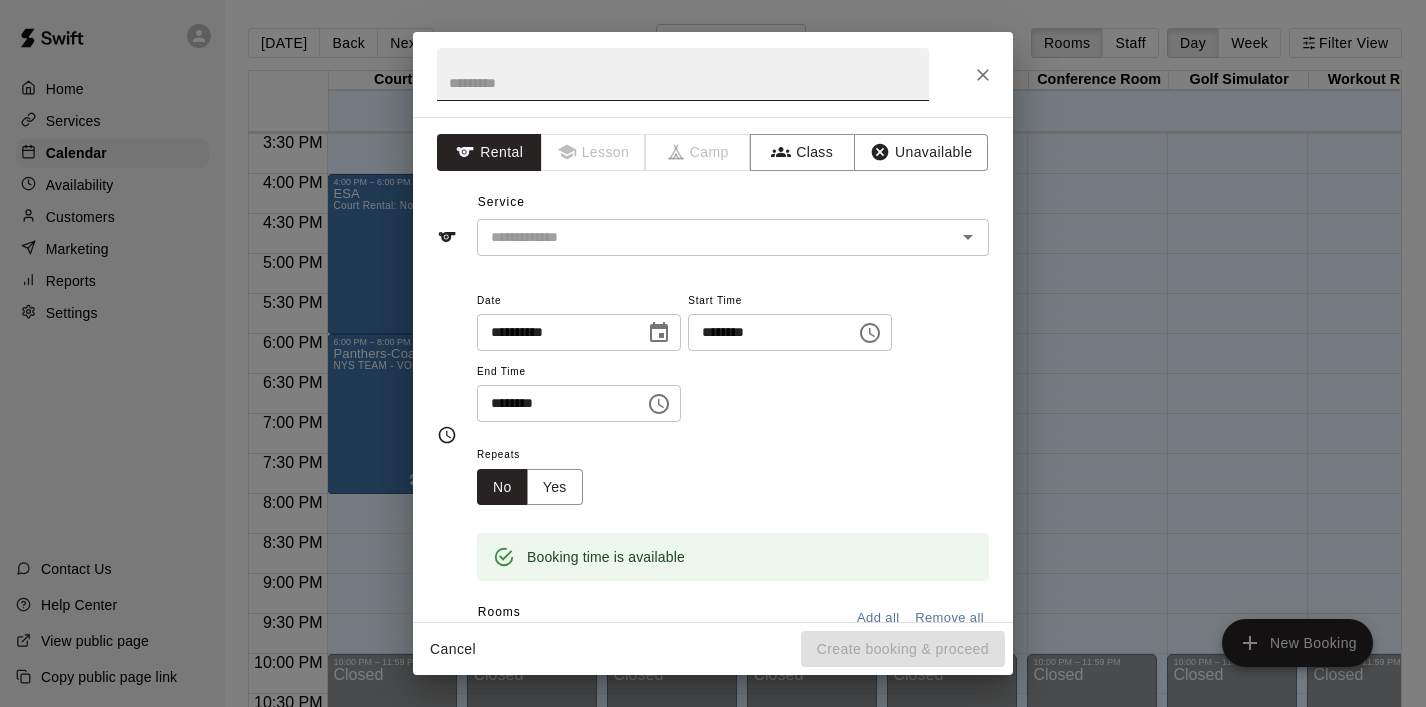 click at bounding box center (683, 74) 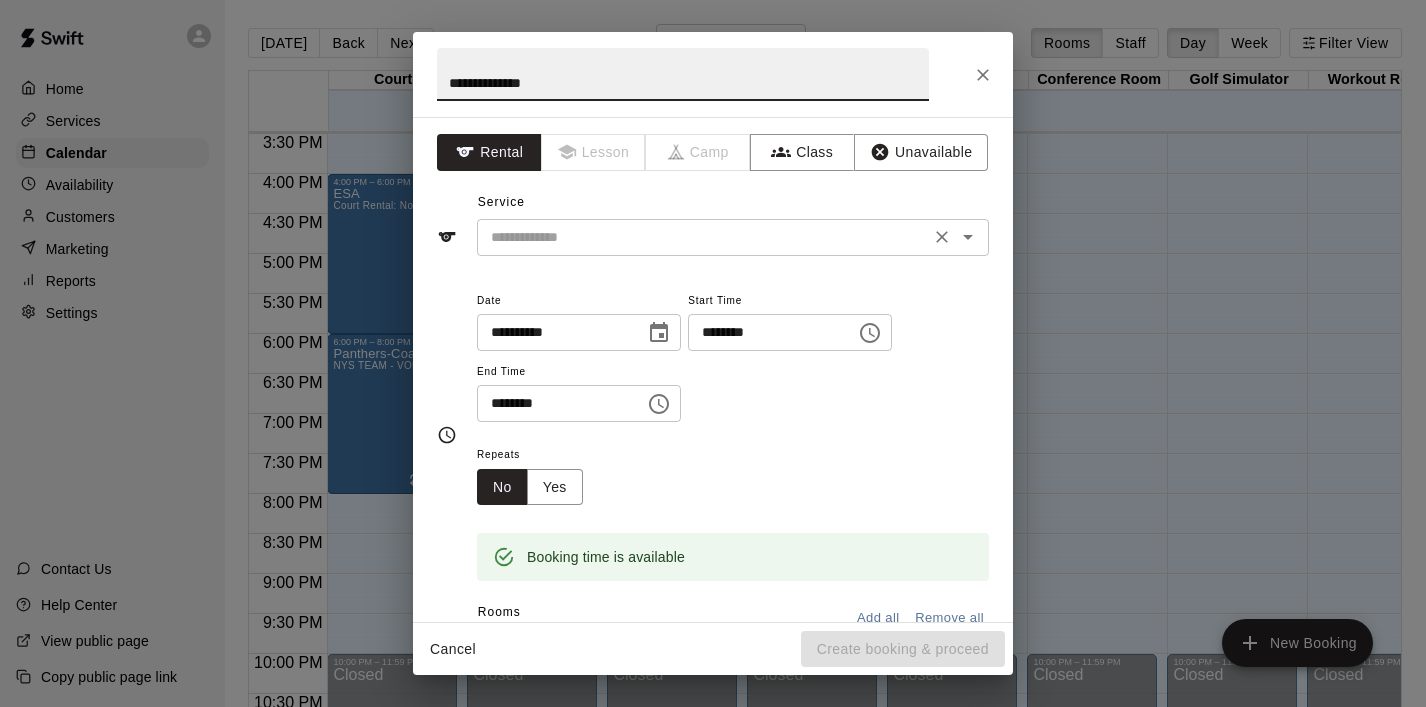 type on "**********" 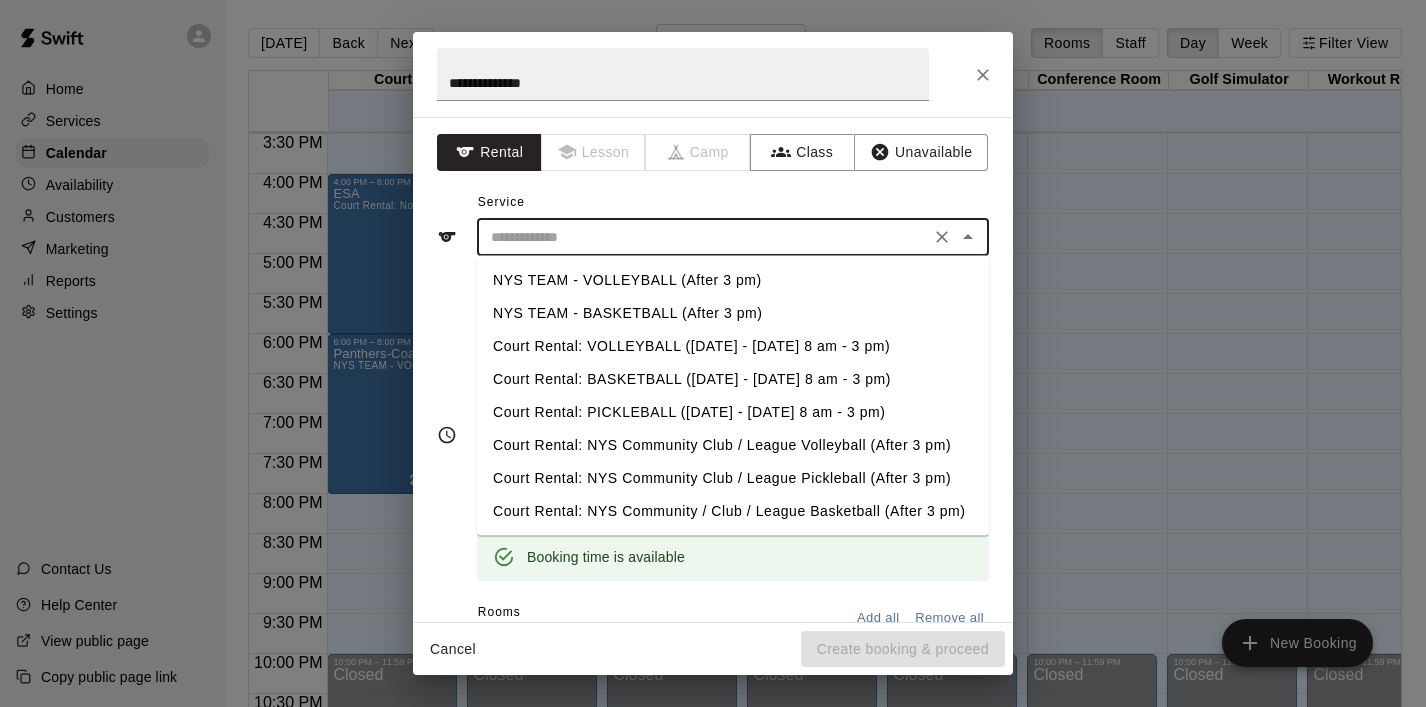click on "NYS TEAM - VOLLEYBALL (After 3 pm)" at bounding box center [733, 280] 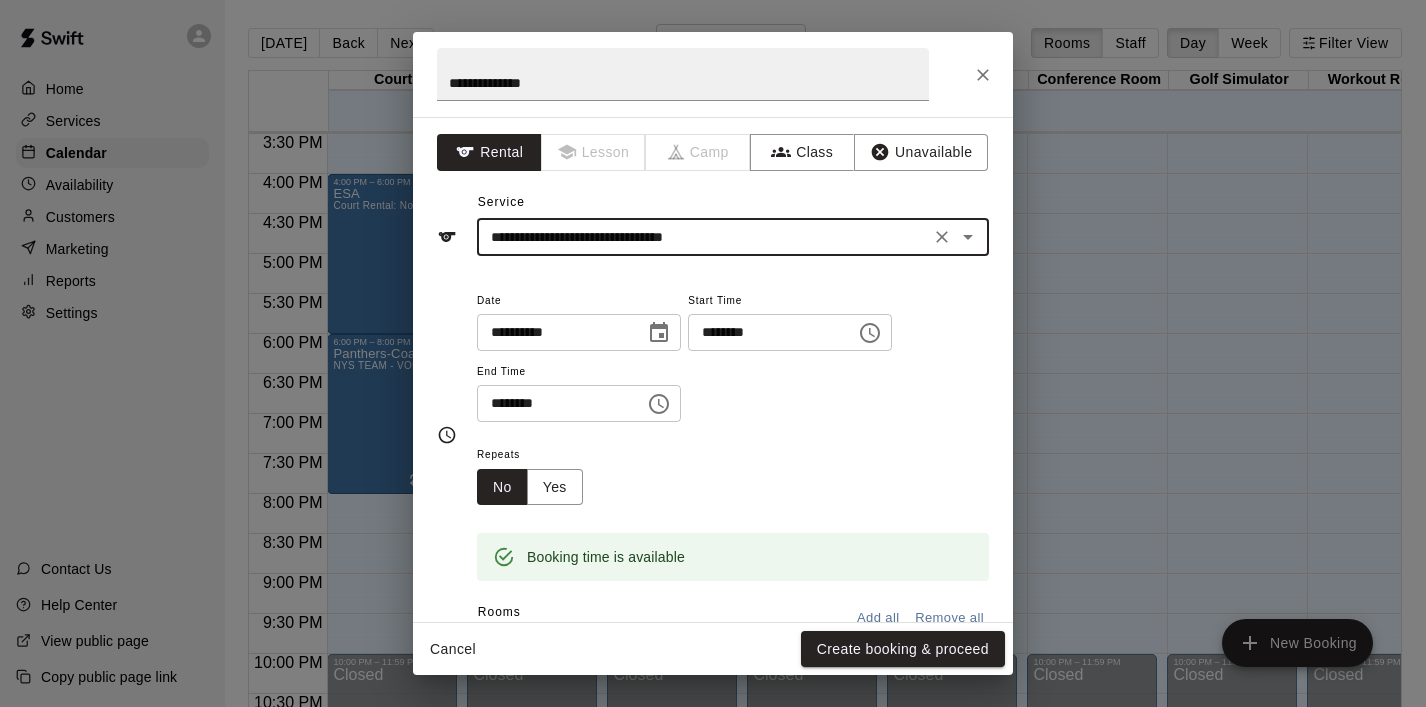 click 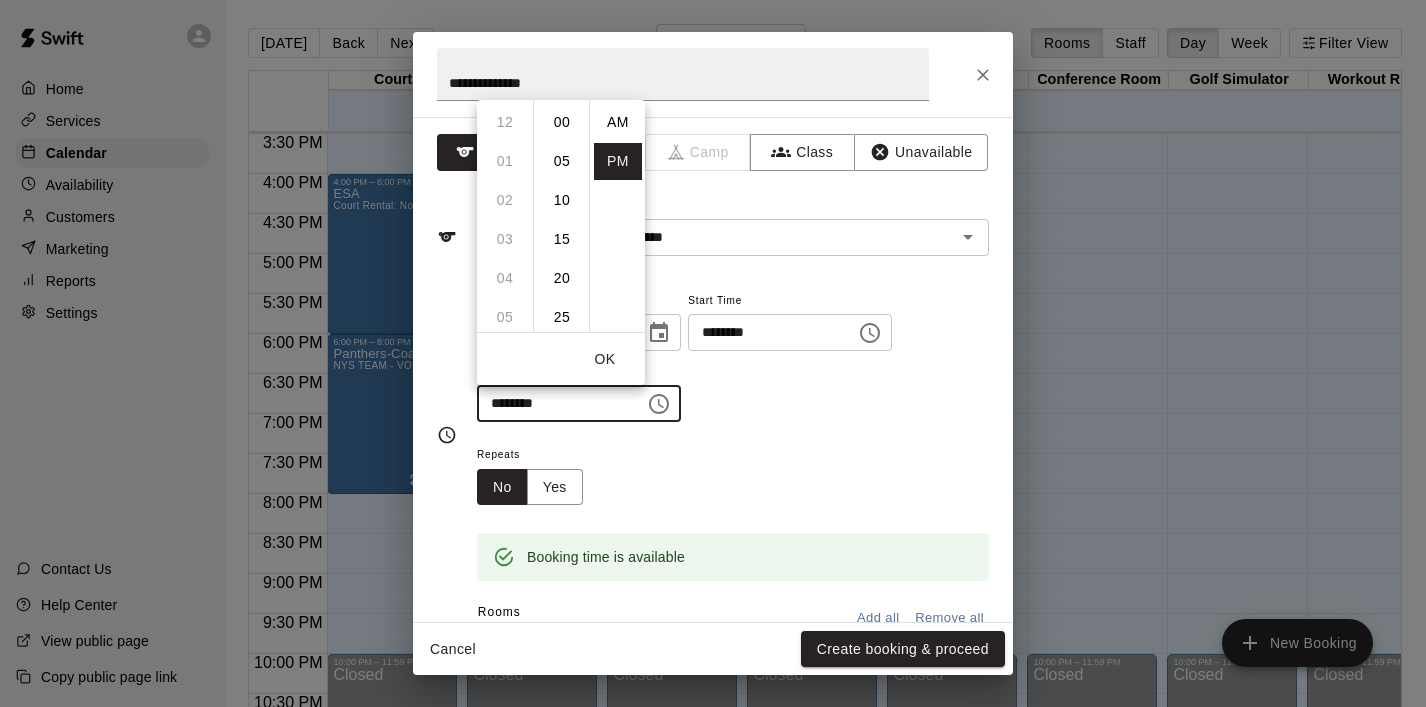 scroll, scrollTop: 234, scrollLeft: 0, axis: vertical 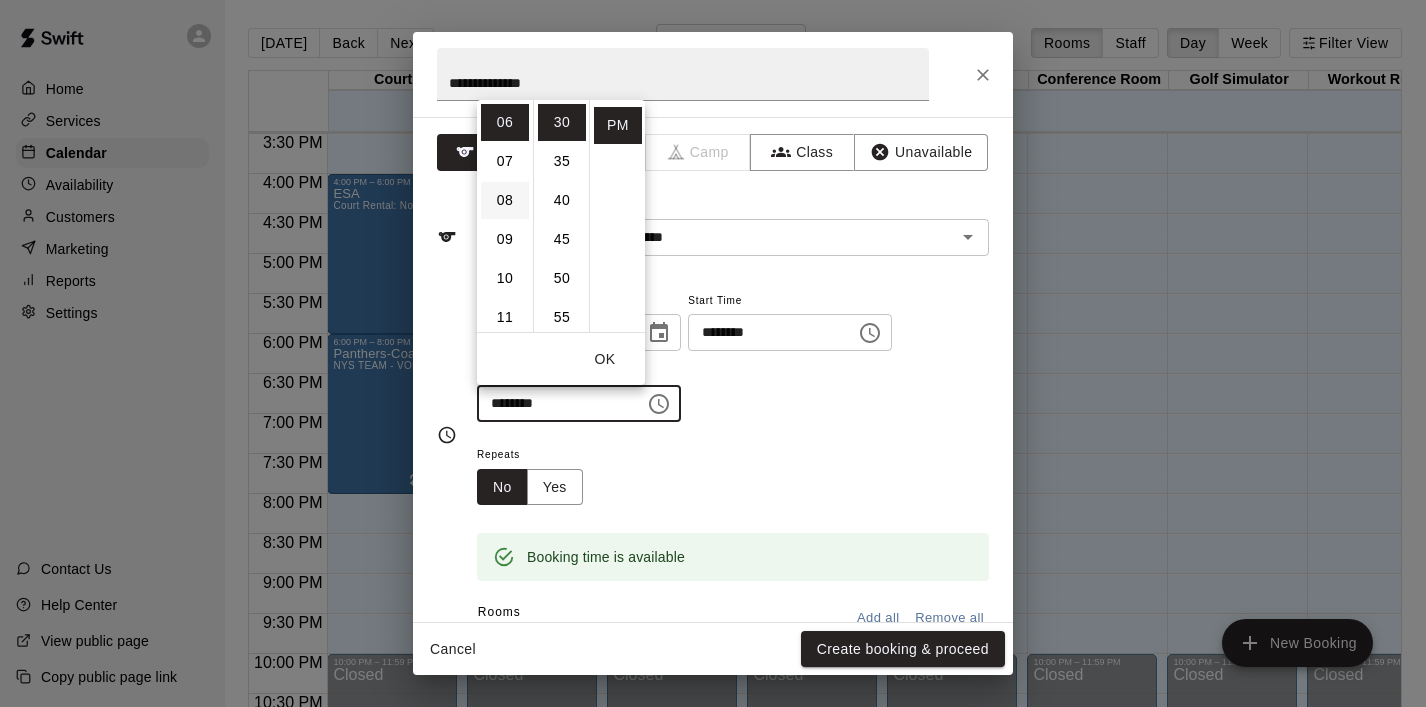 click on "08" at bounding box center (505, 200) 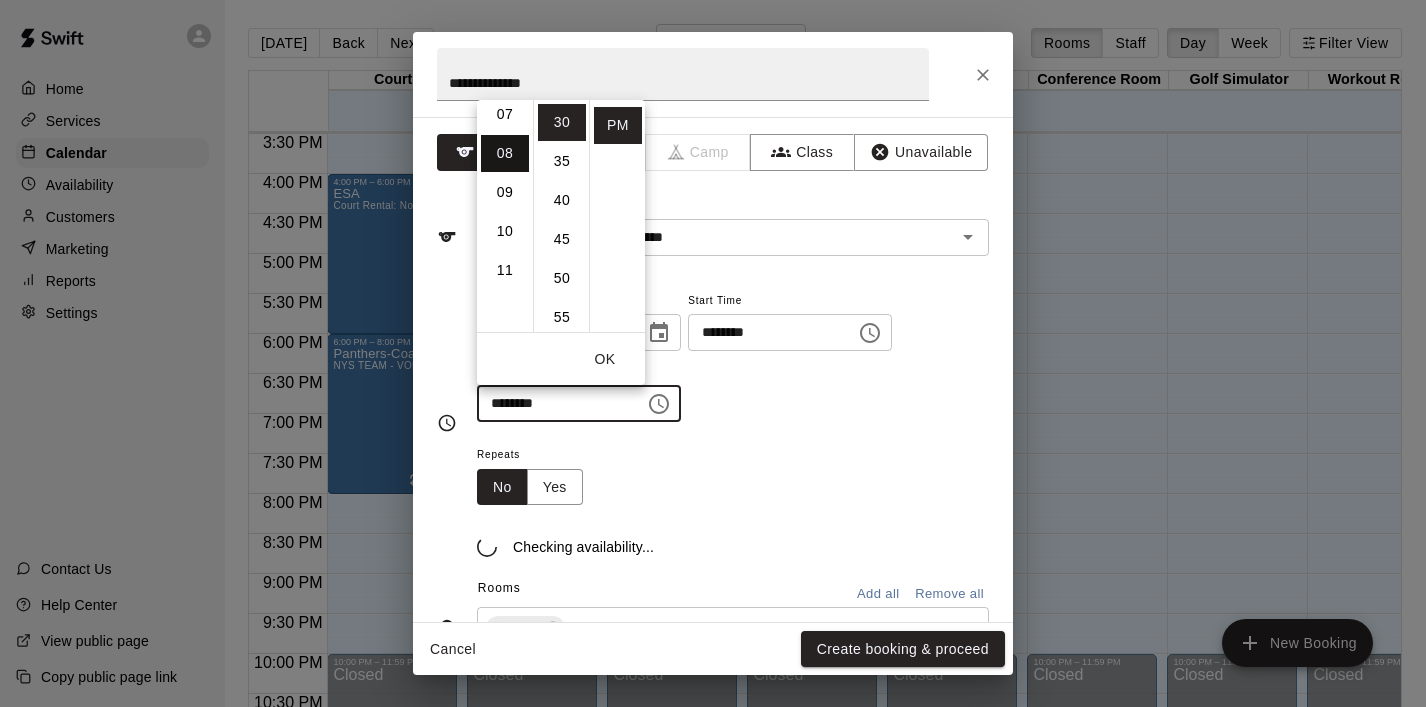 scroll, scrollTop: 312, scrollLeft: 0, axis: vertical 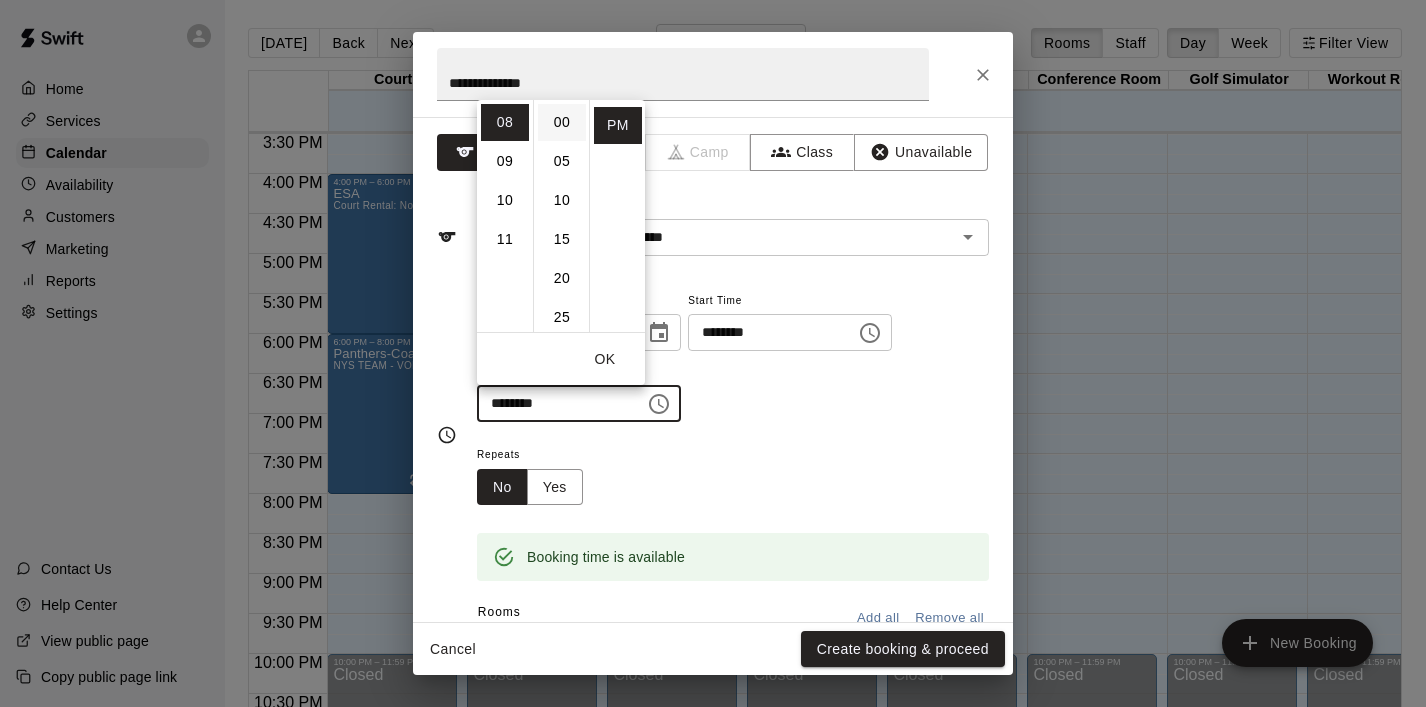click on "00" at bounding box center (562, 122) 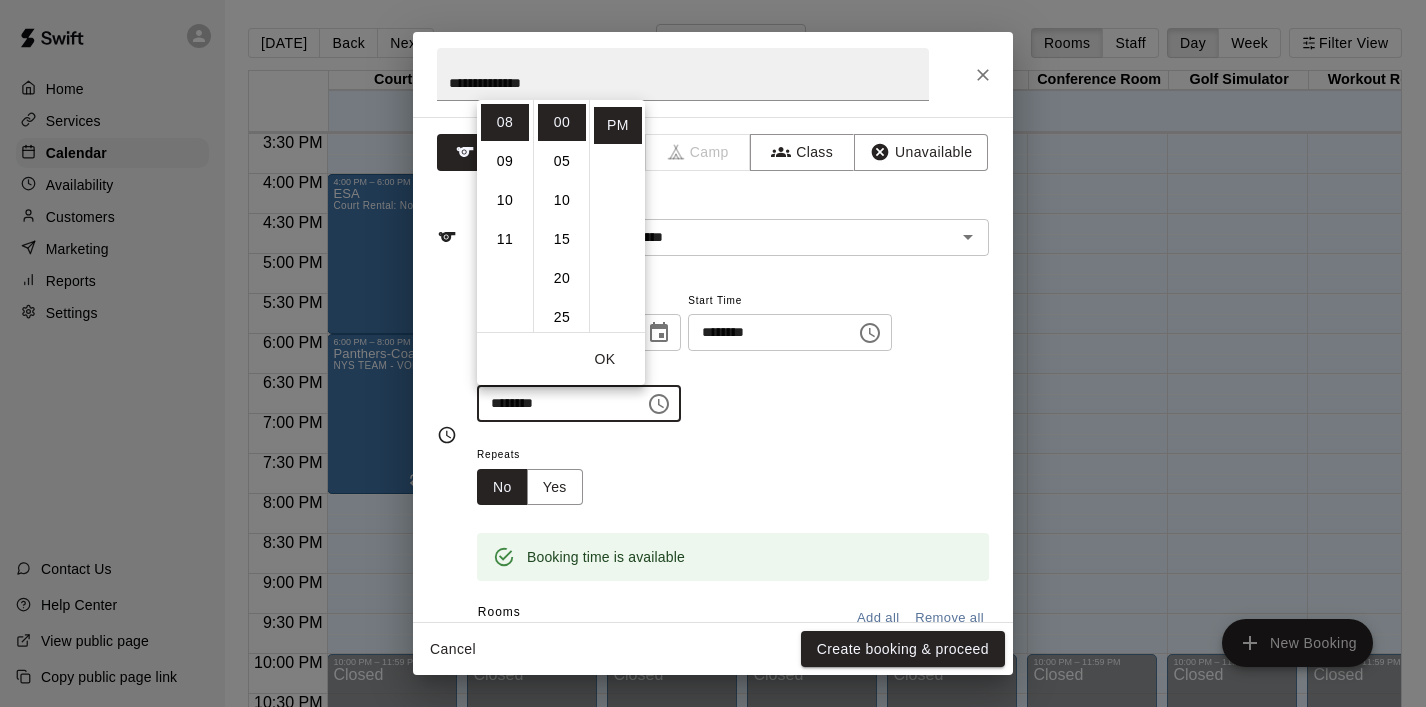 click on "OK" at bounding box center [605, 359] 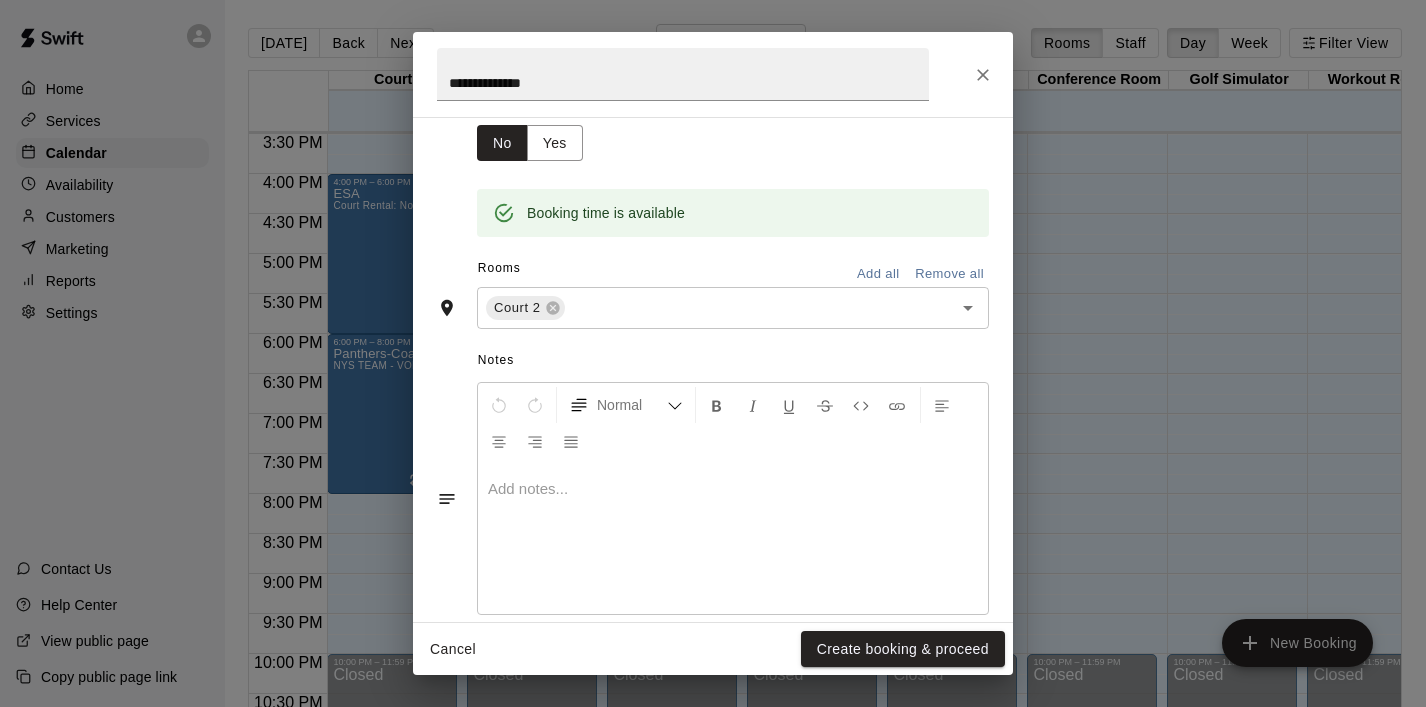 scroll, scrollTop: 343, scrollLeft: 0, axis: vertical 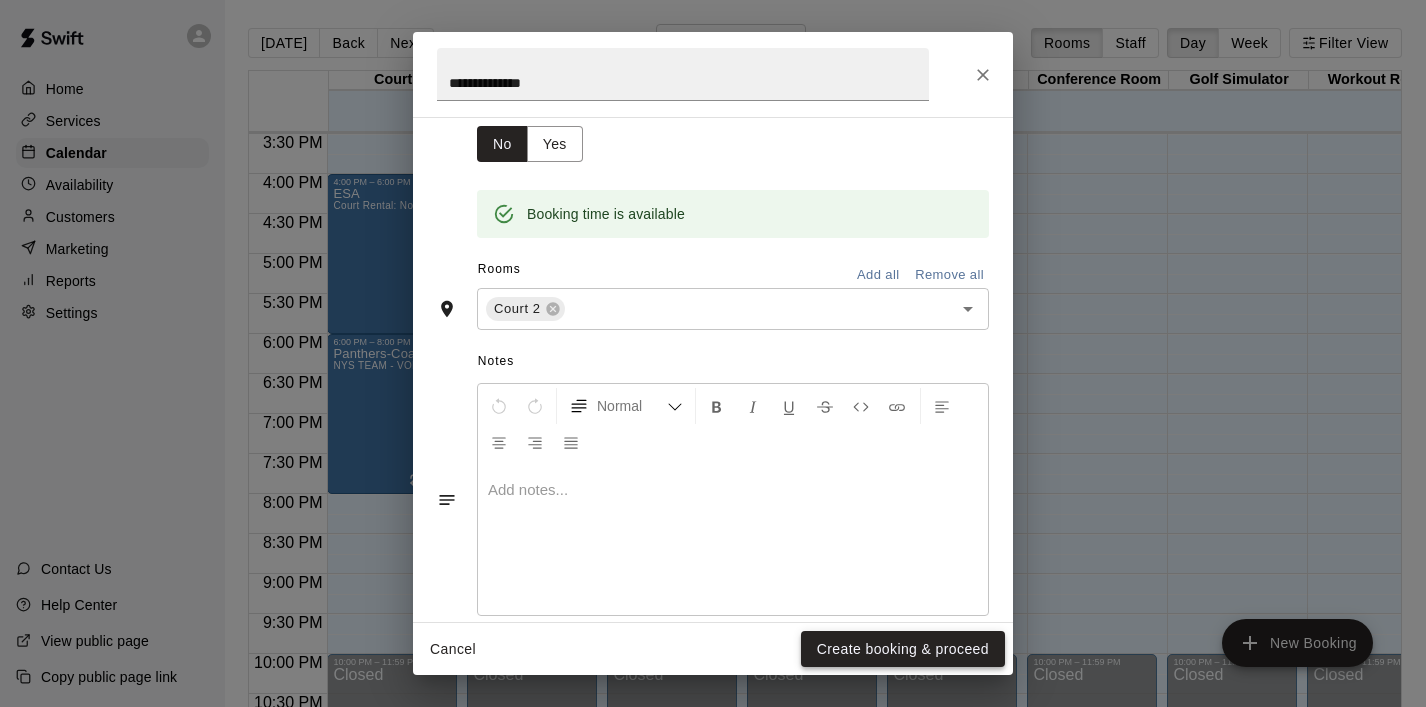 click on "Create booking & proceed" at bounding box center [903, 649] 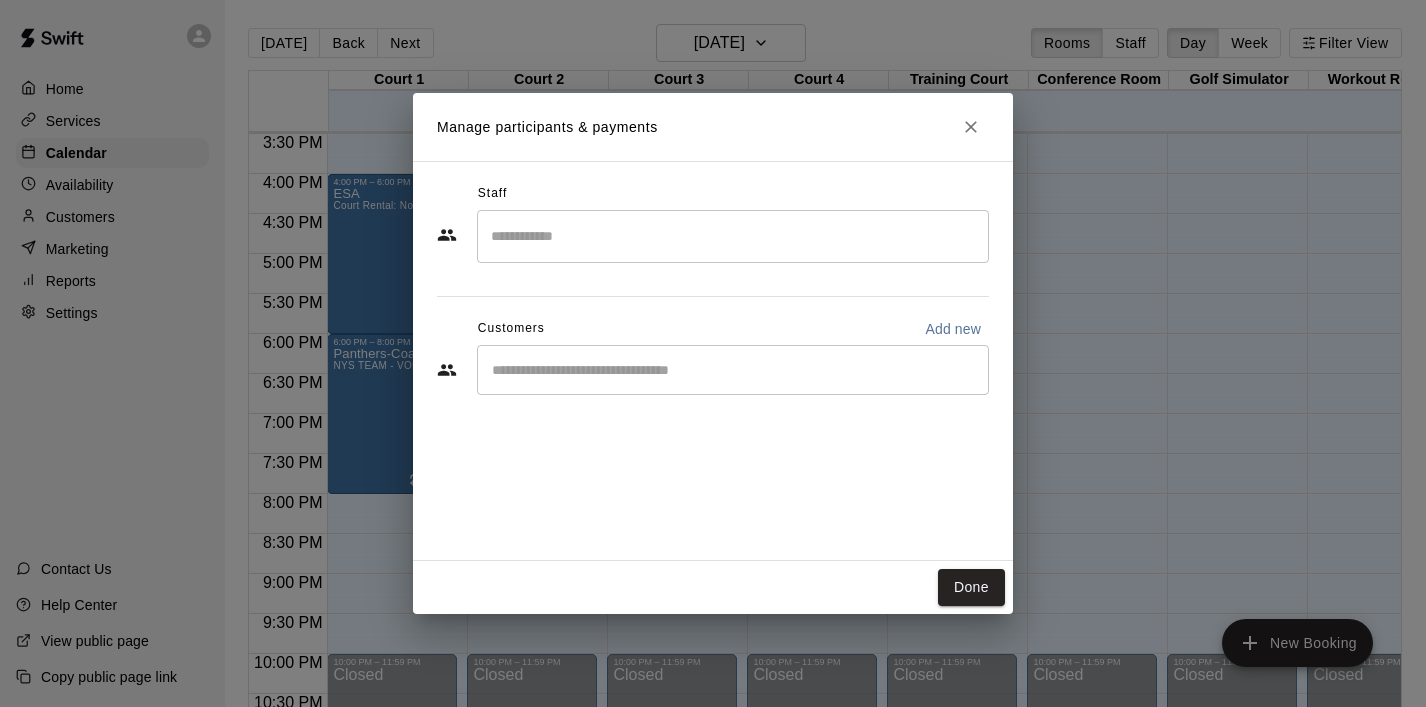 click on "Manage participants & payments Staff ​ Customers Add new ​ Done" at bounding box center [713, 353] 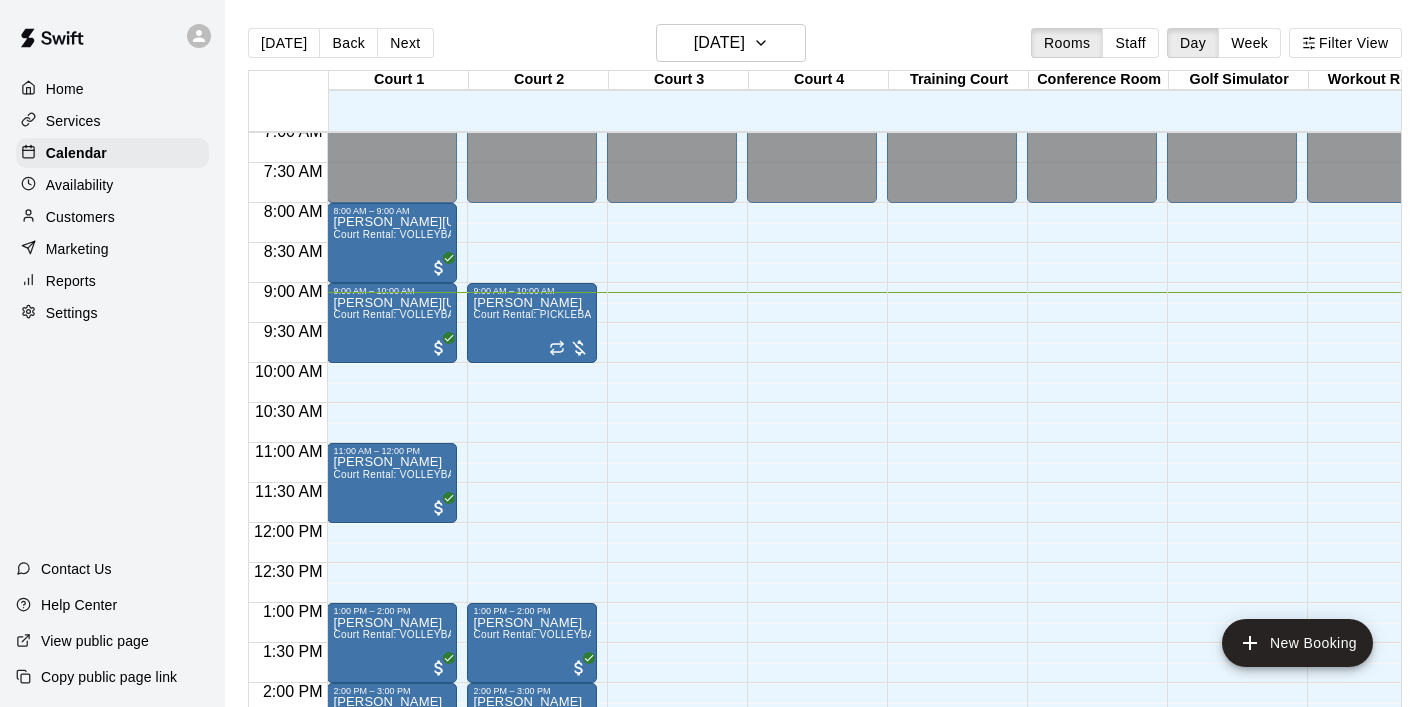 scroll, scrollTop: 556, scrollLeft: 0, axis: vertical 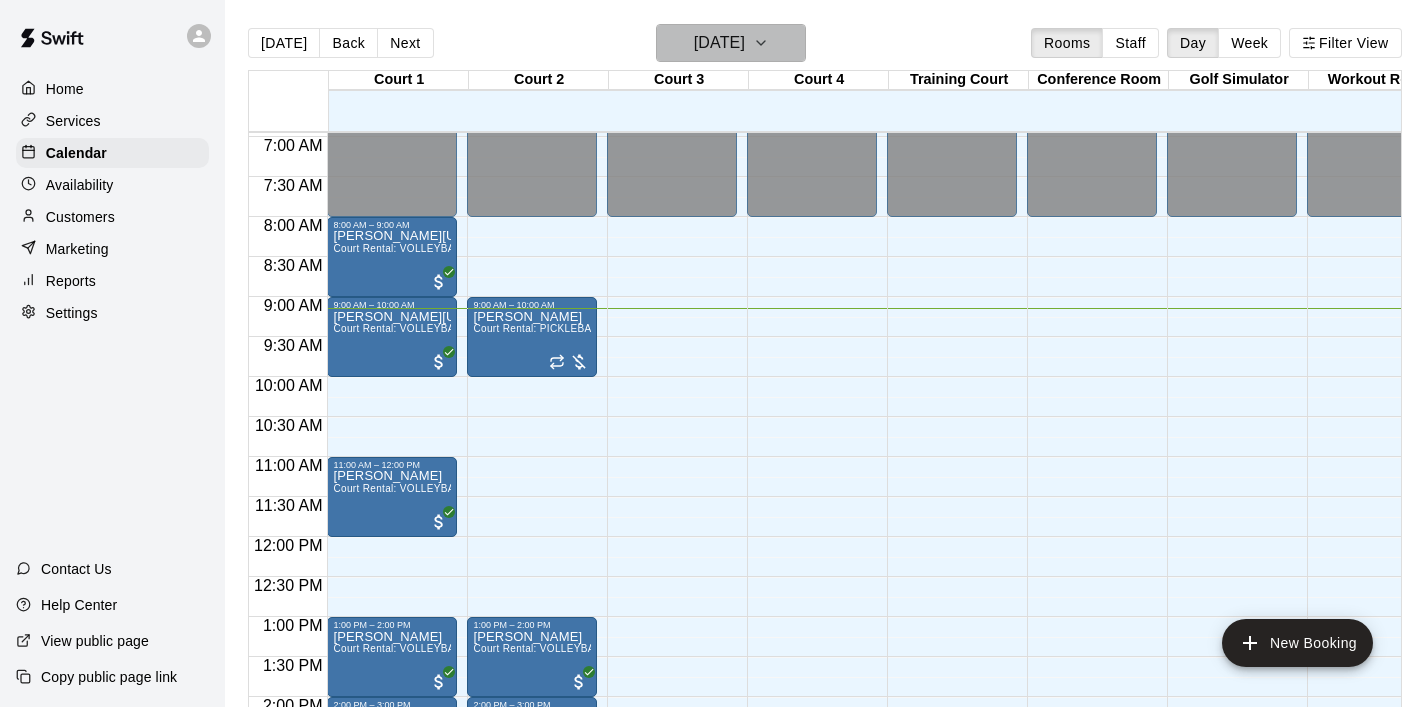 click 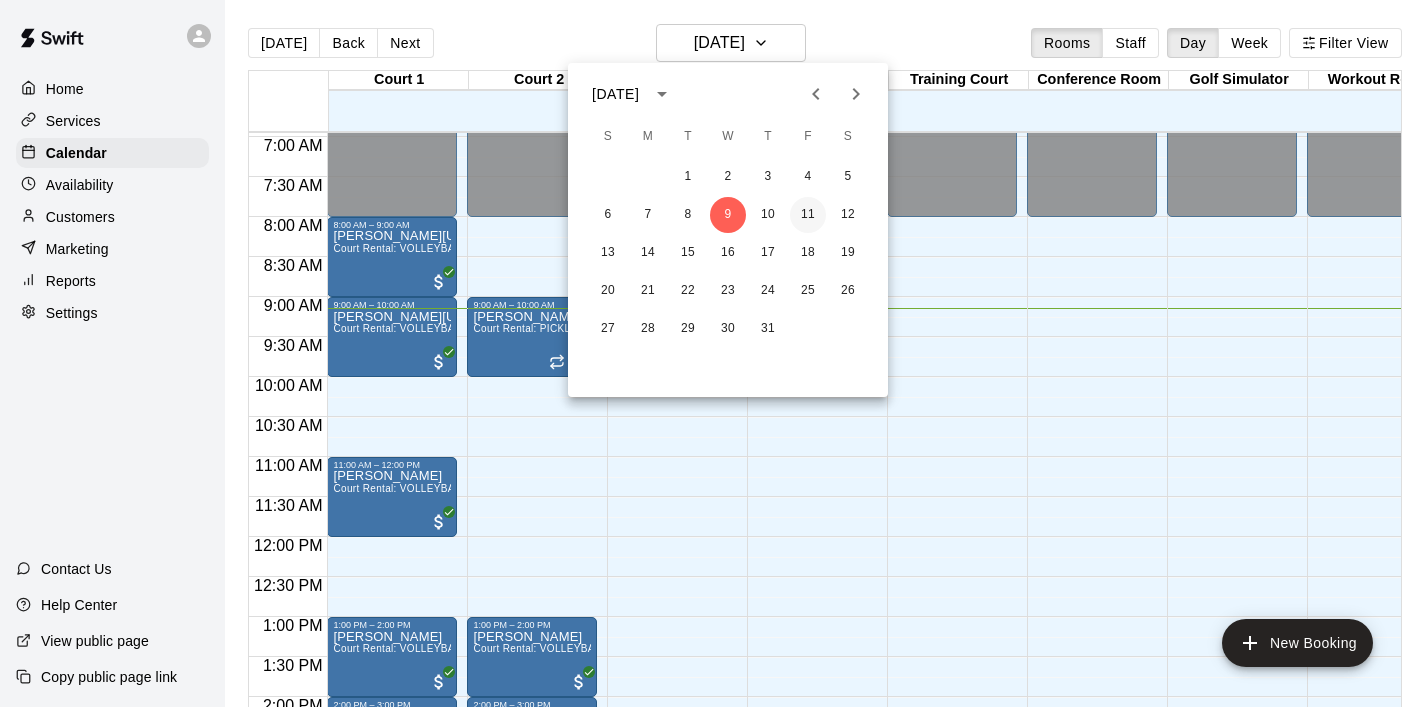 click on "11" at bounding box center [808, 215] 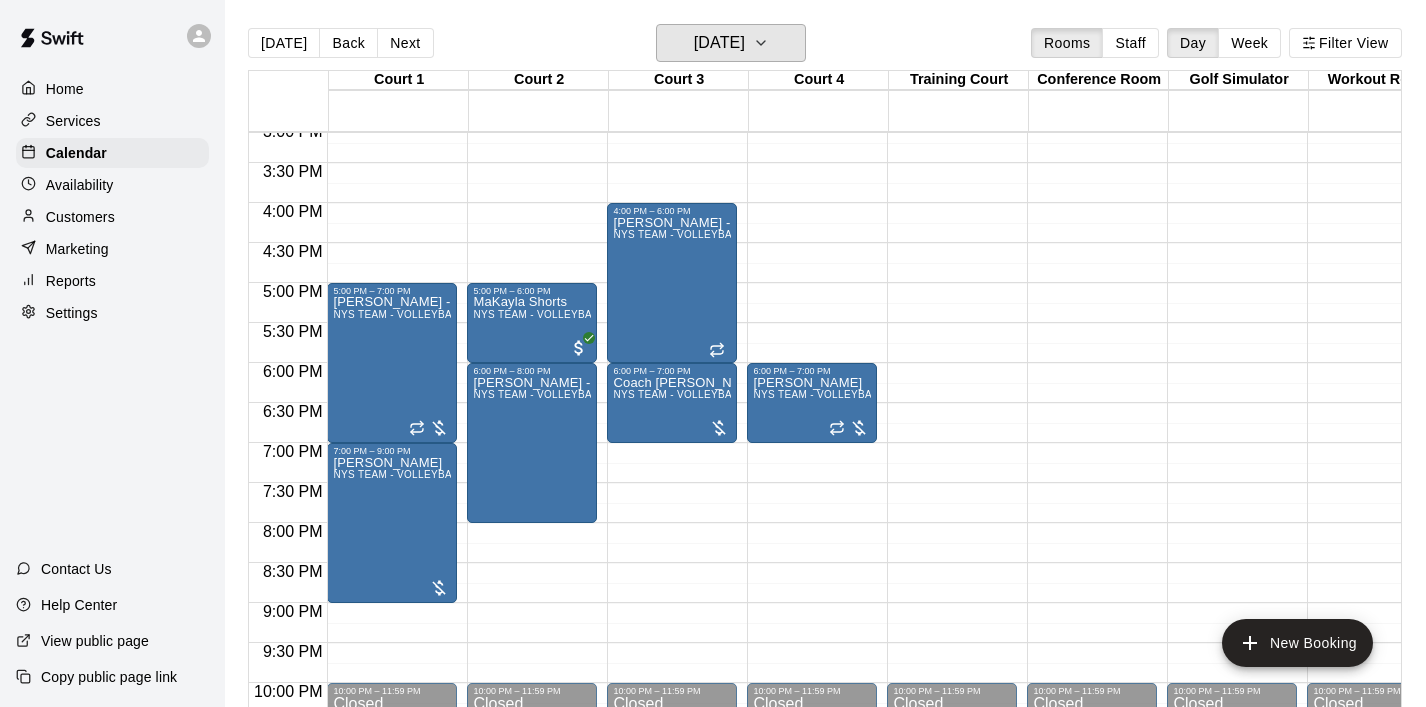 scroll, scrollTop: 1209, scrollLeft: 0, axis: vertical 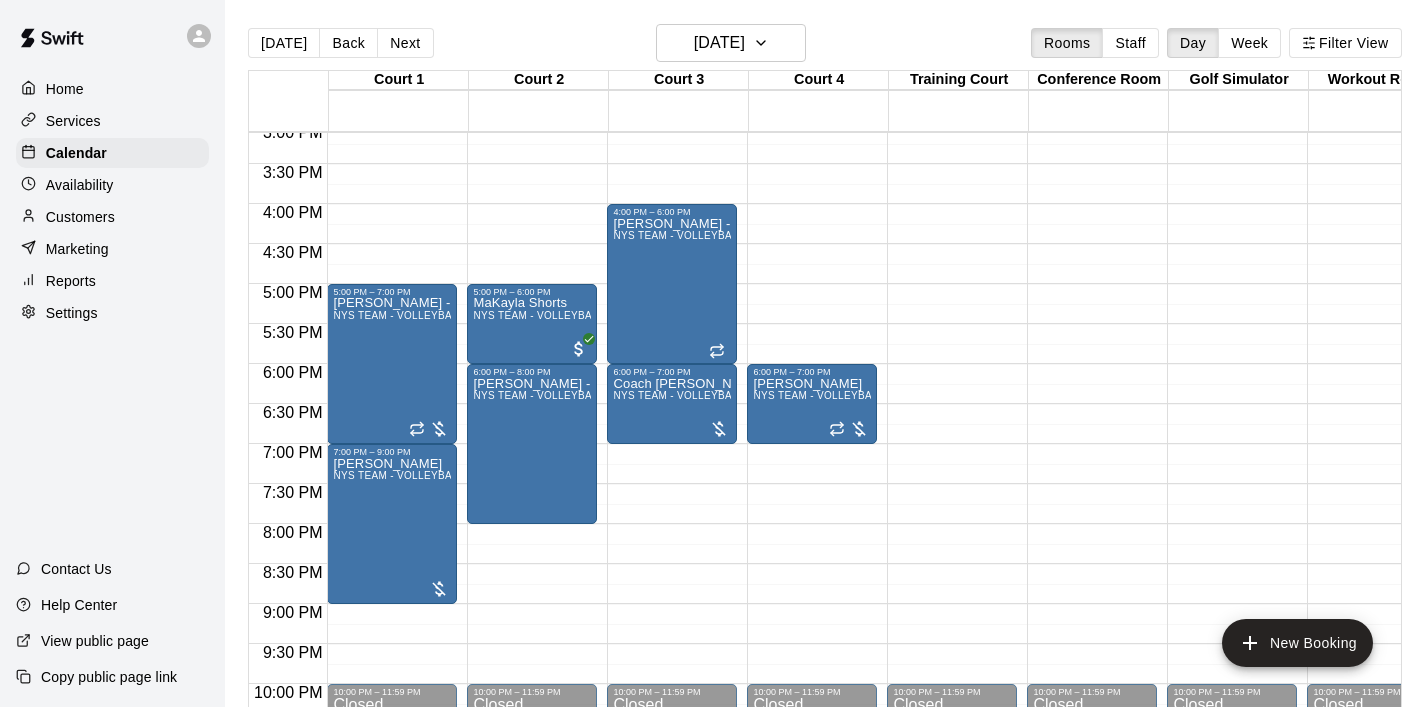 click on "12:00 AM – 8:00 AM Closed 4:00 PM – 6:00 PM [PERSON_NAME] - Tsunami NYS TEAM - VOLLEYBALL (After 3 pm) 6:00 PM – 7:00 PM Coach [PERSON_NAME] - ESA 15u NYS TEAM - VOLLEYBALL (After 3 pm) 10:00 PM – 11:59 PM Closed" at bounding box center (672, -116) 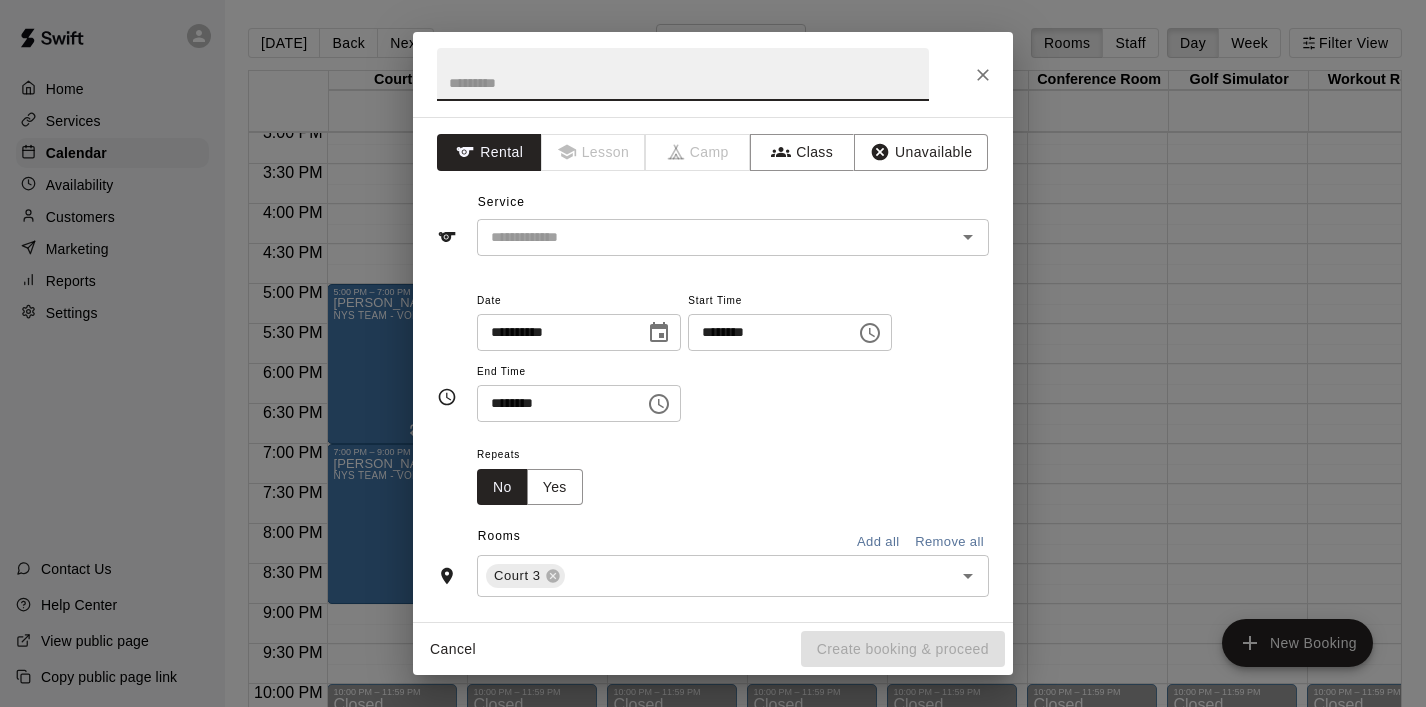 click on "Repeats No Yes" at bounding box center (733, 473) 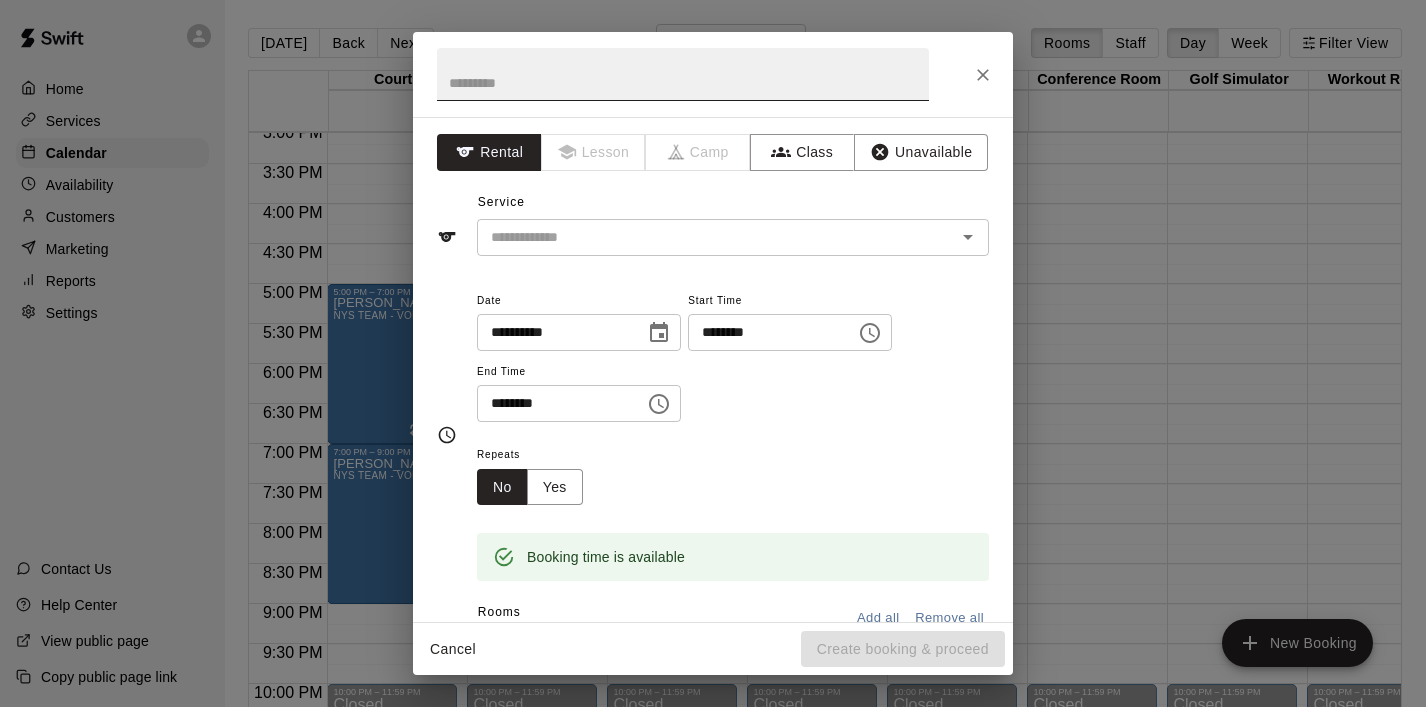 click at bounding box center (683, 74) 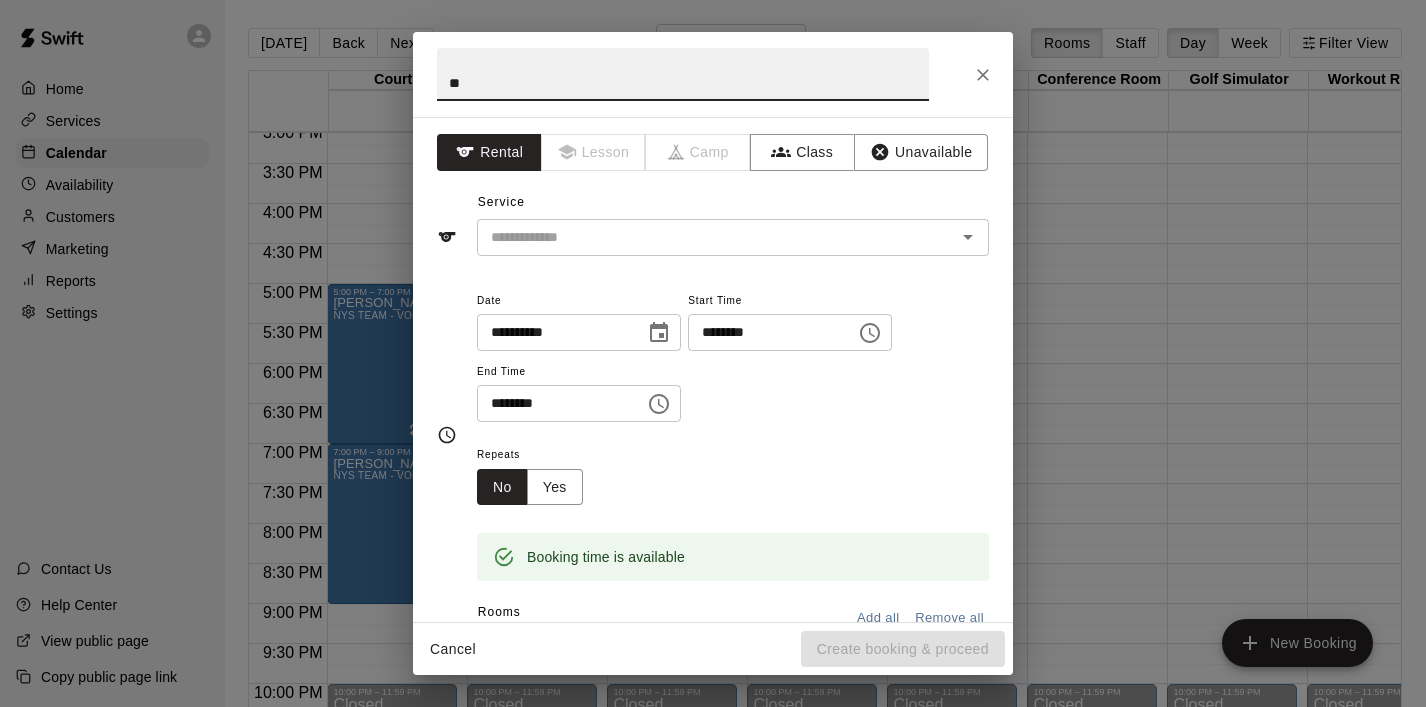 type on "*" 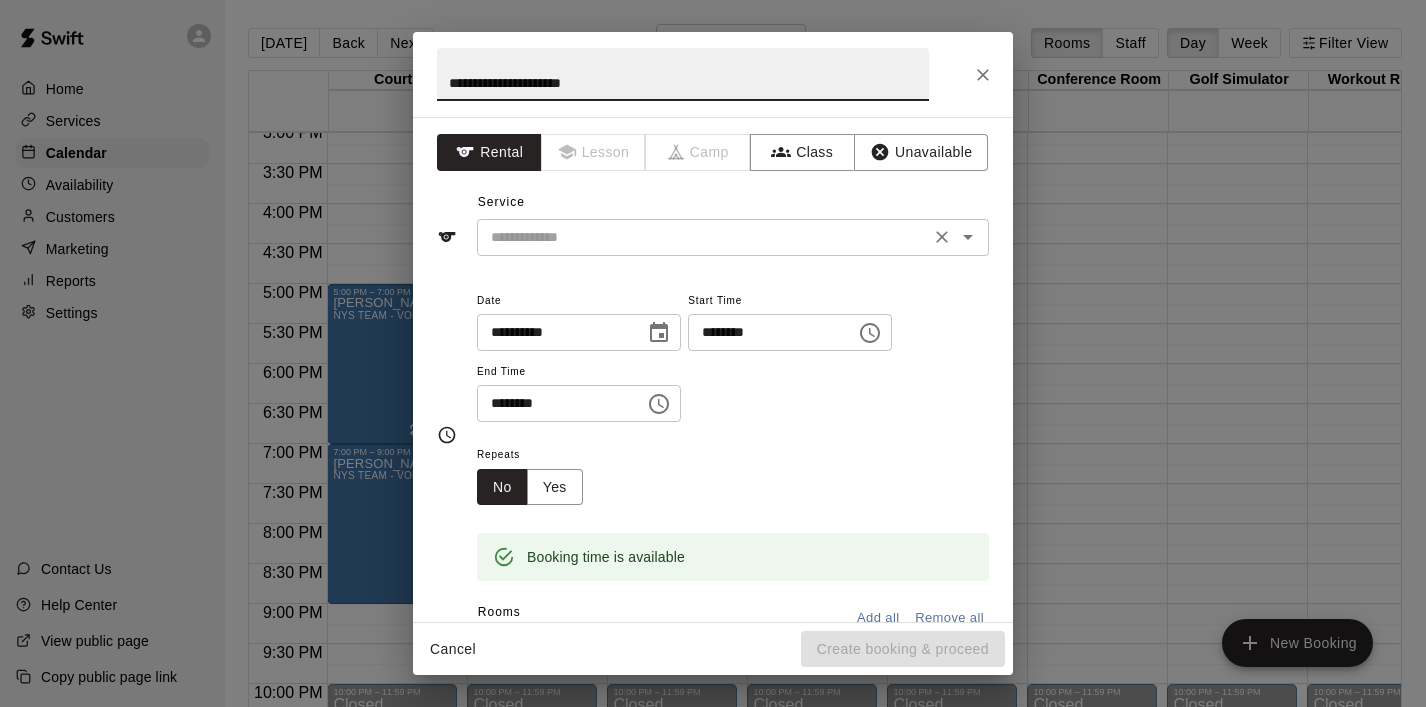 type on "**********" 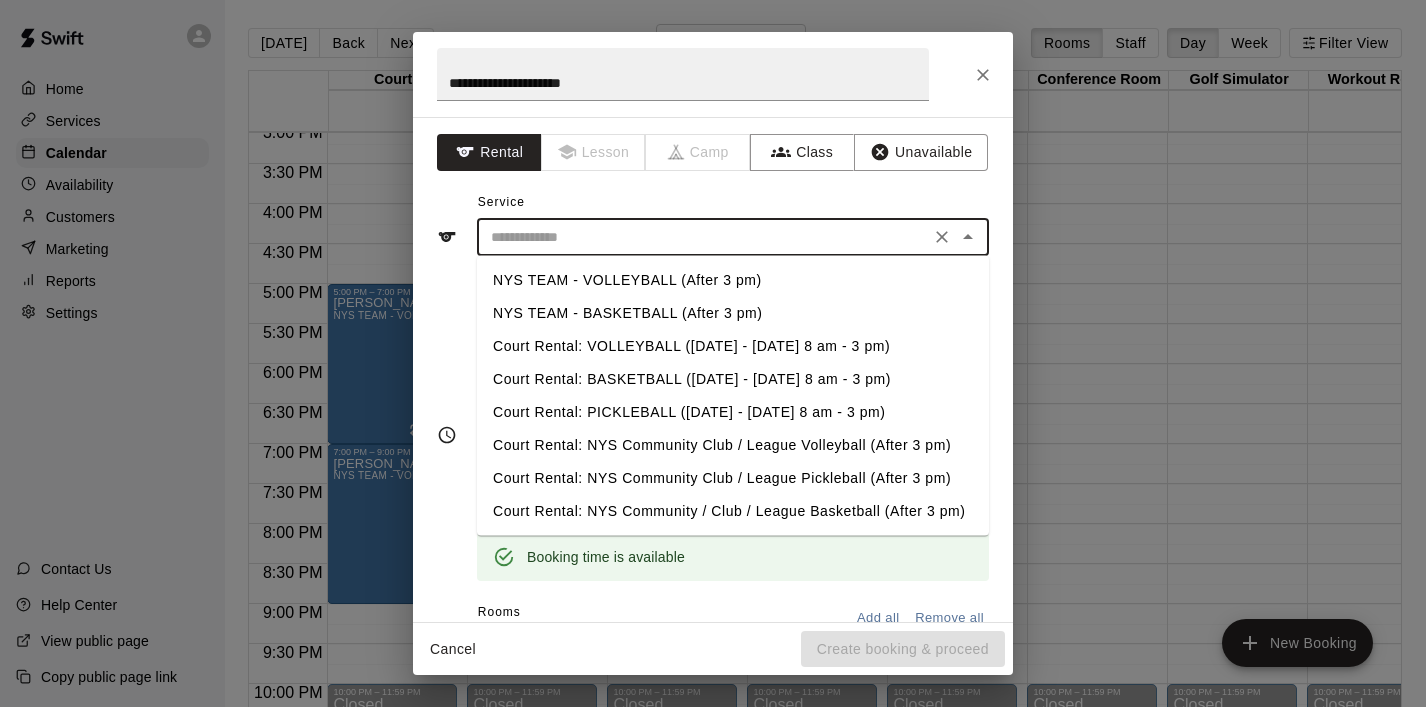 click on "Court Rental: NYS Community Club / League Volleyball (After 3 pm)" at bounding box center [733, 445] 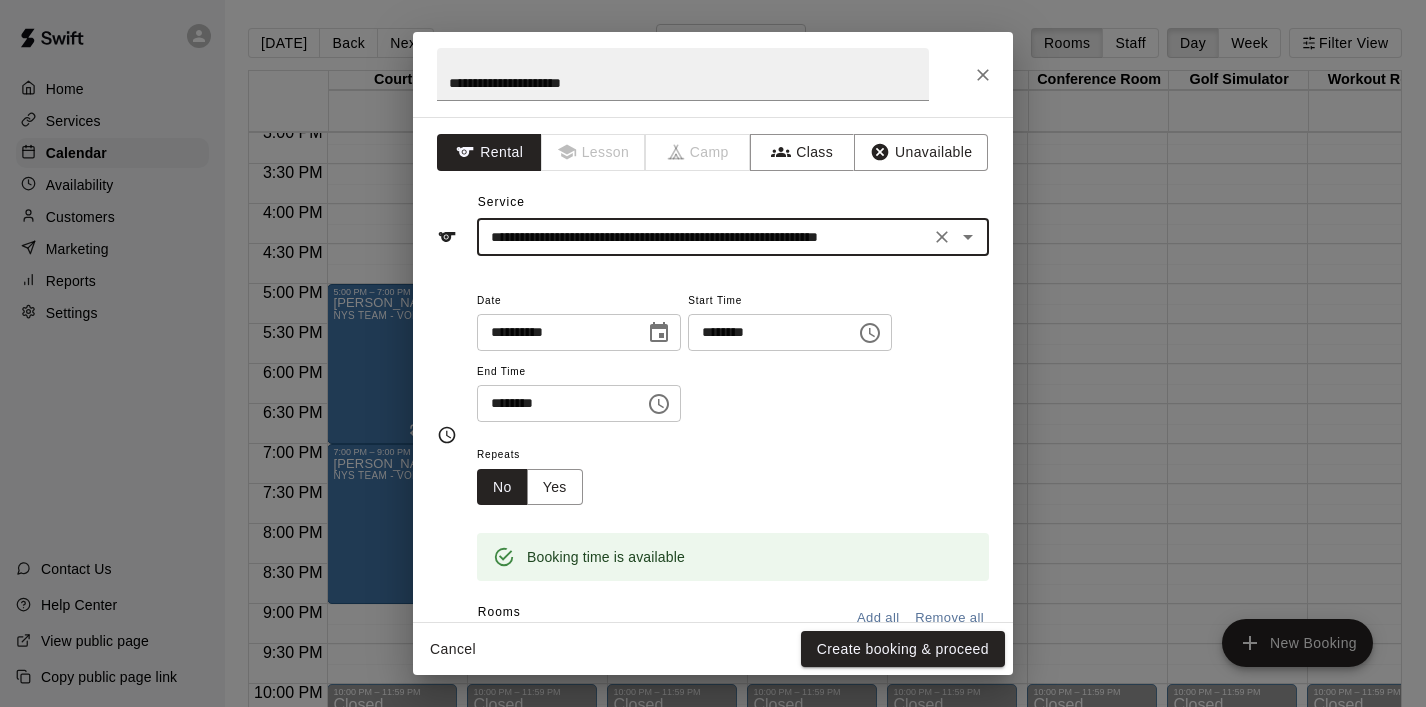 click 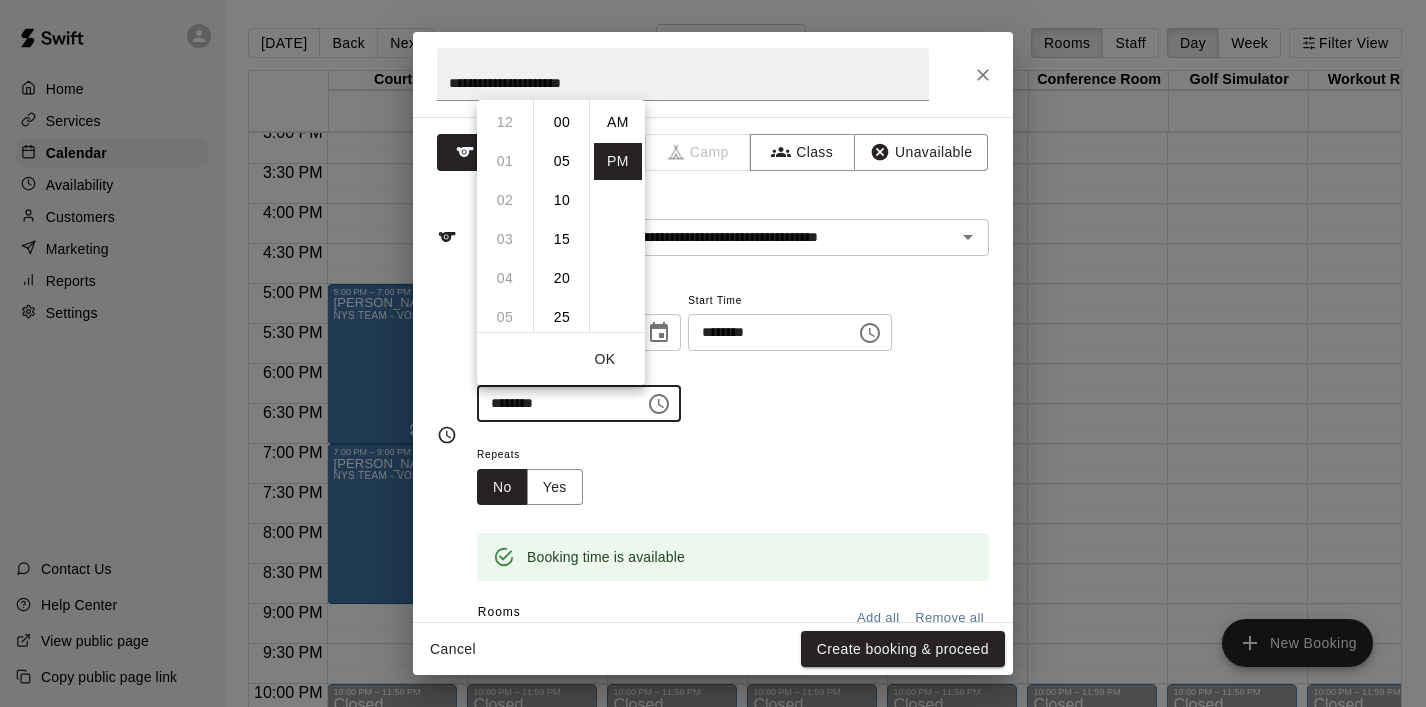 scroll, scrollTop: 273, scrollLeft: 0, axis: vertical 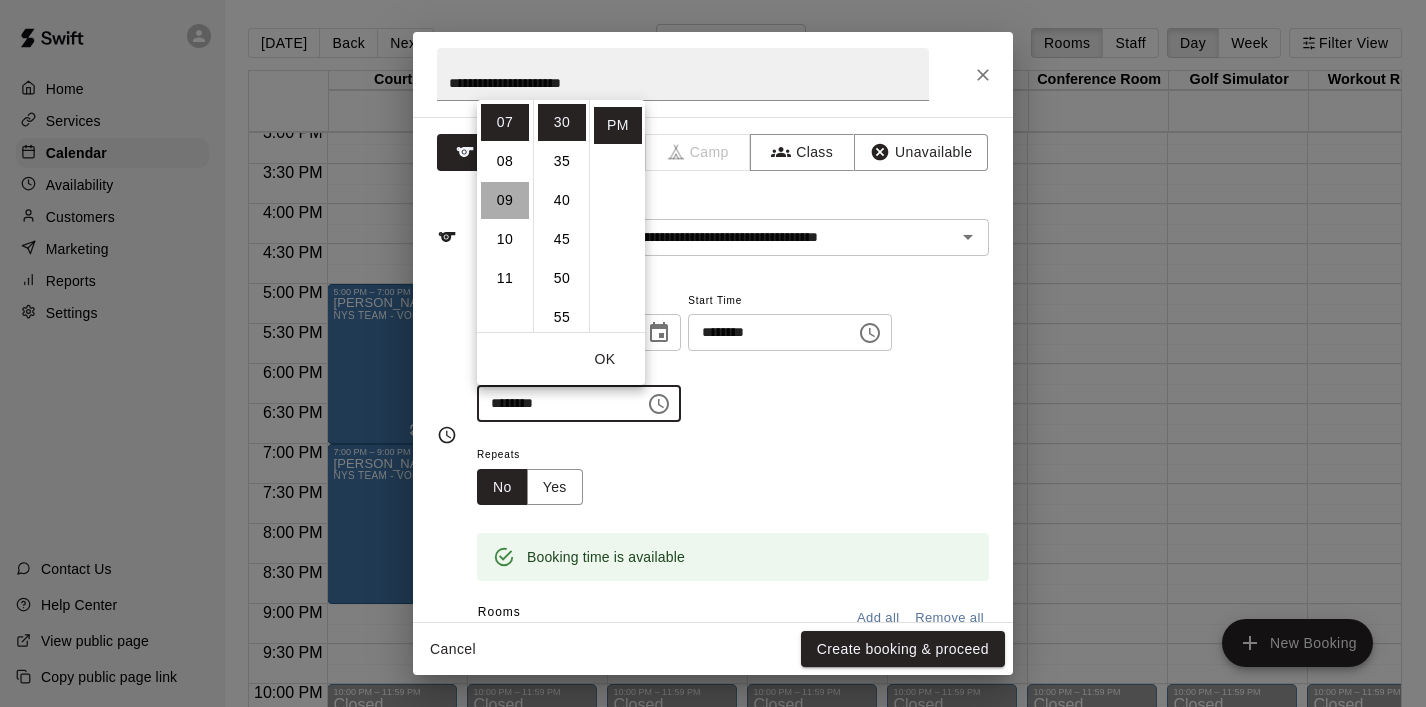 click on "09" at bounding box center (505, 200) 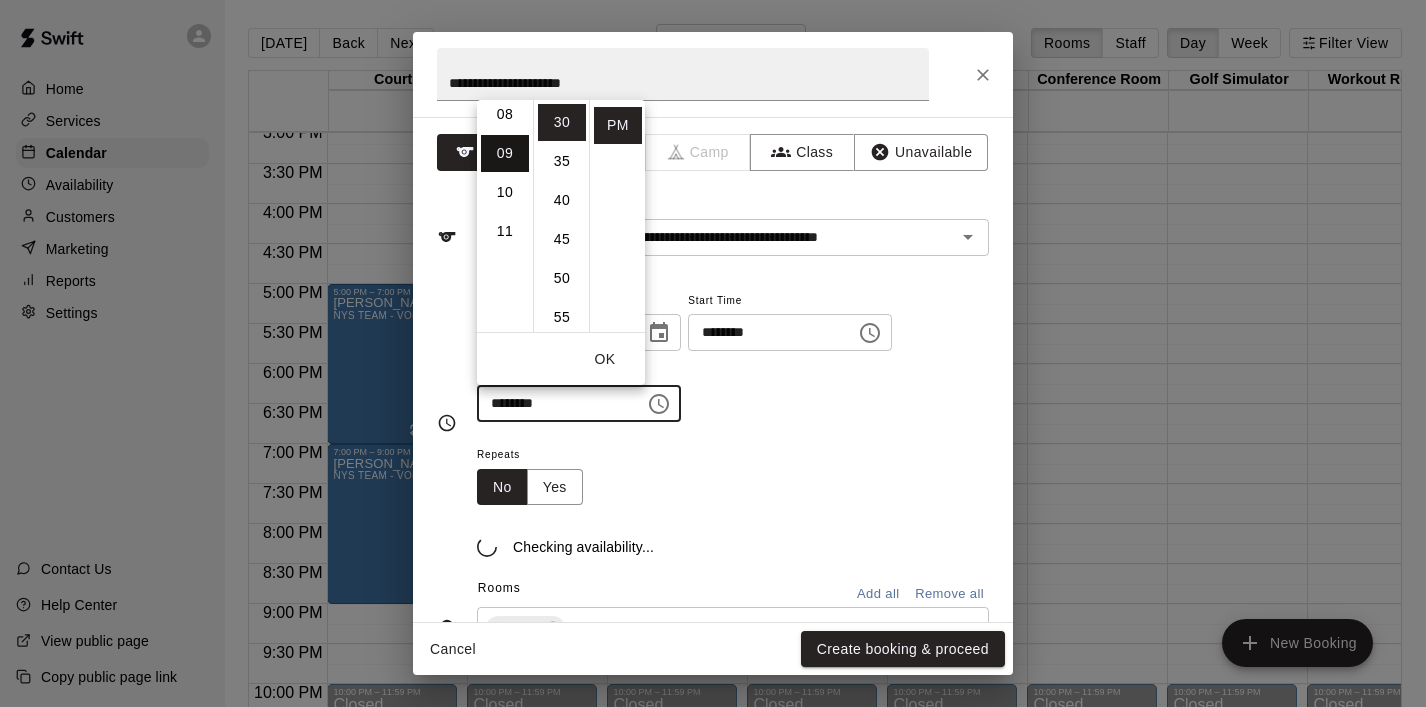 scroll, scrollTop: 351, scrollLeft: 0, axis: vertical 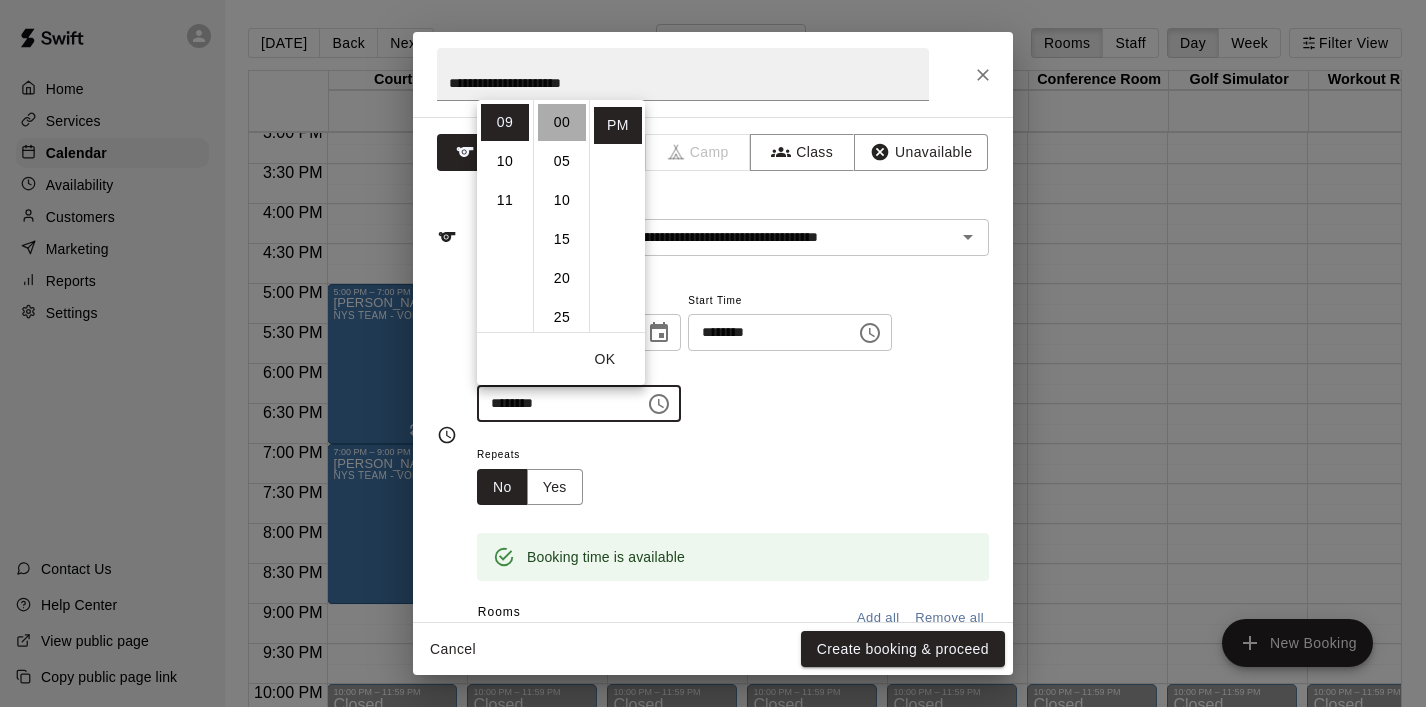 click on "00" at bounding box center [562, 122] 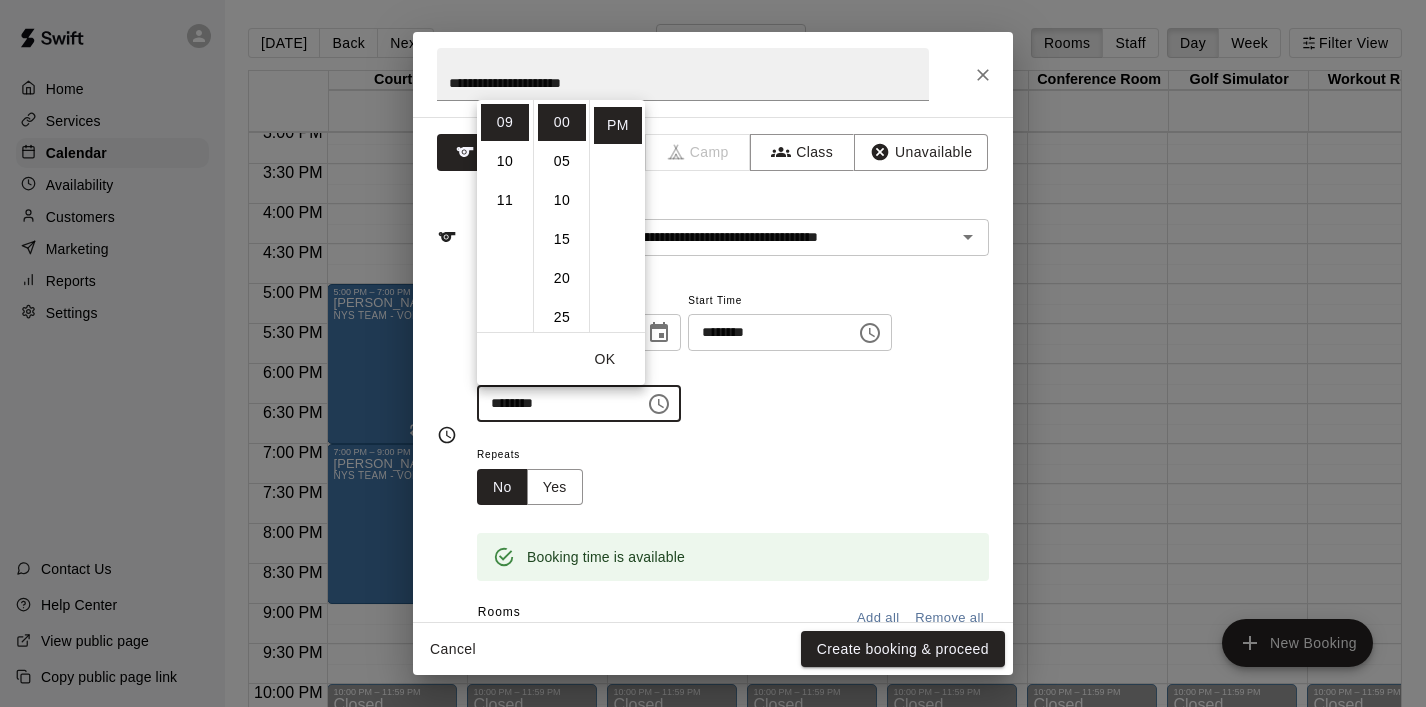 click on "OK" at bounding box center (605, 359) 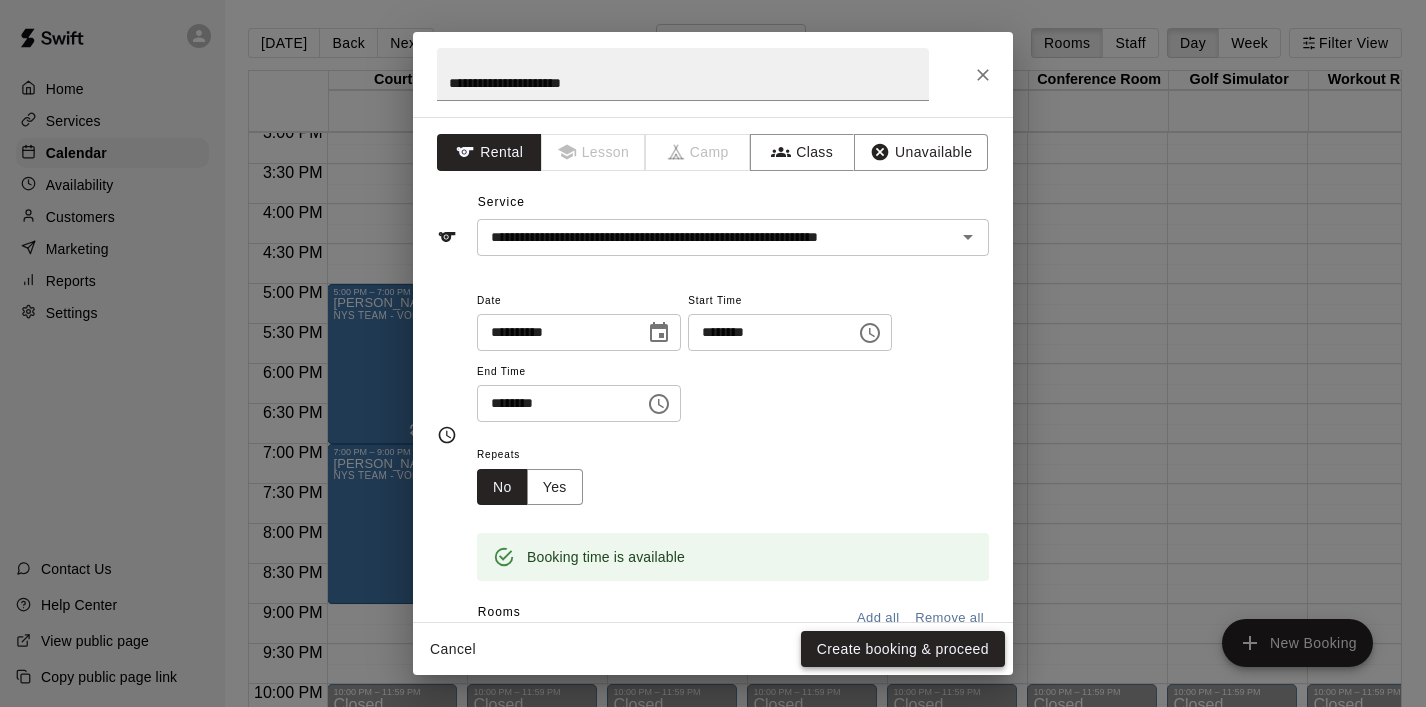 click on "Create booking & proceed" at bounding box center [903, 649] 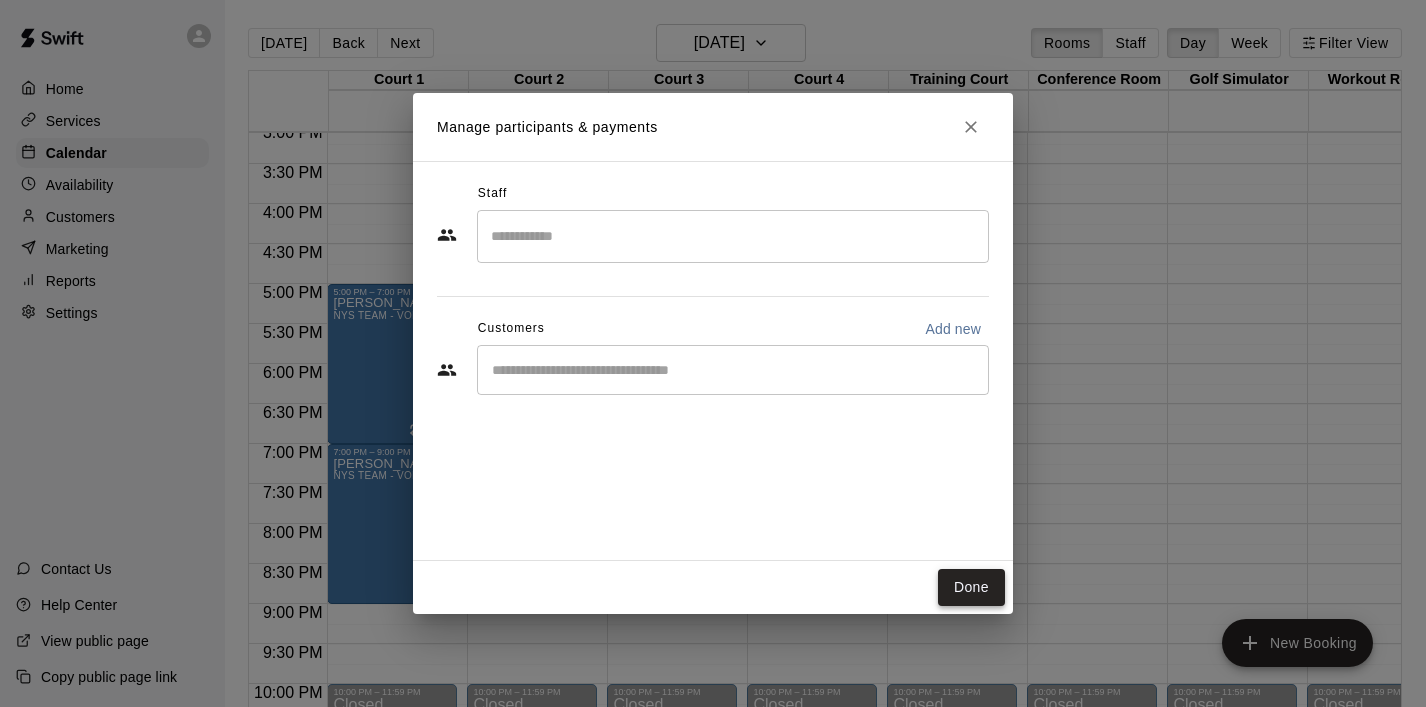 click on "Done" at bounding box center (971, 587) 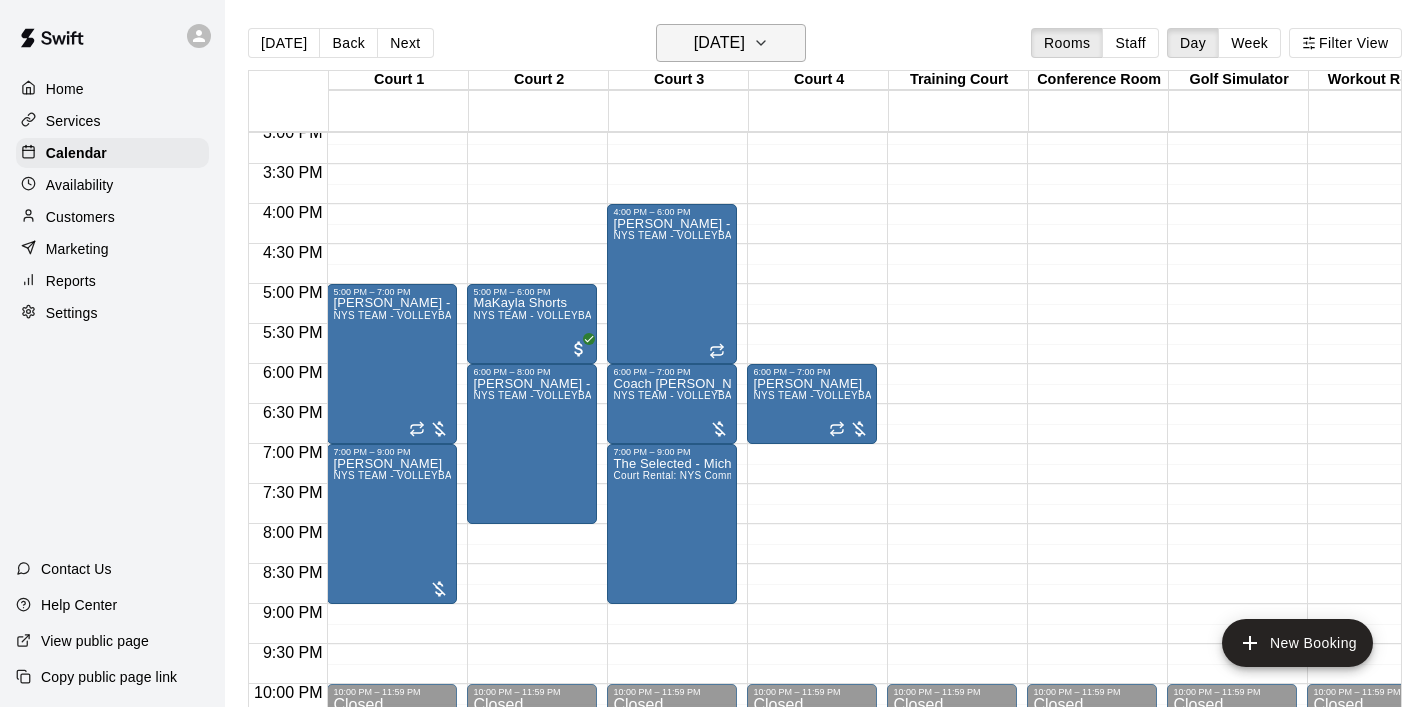 click 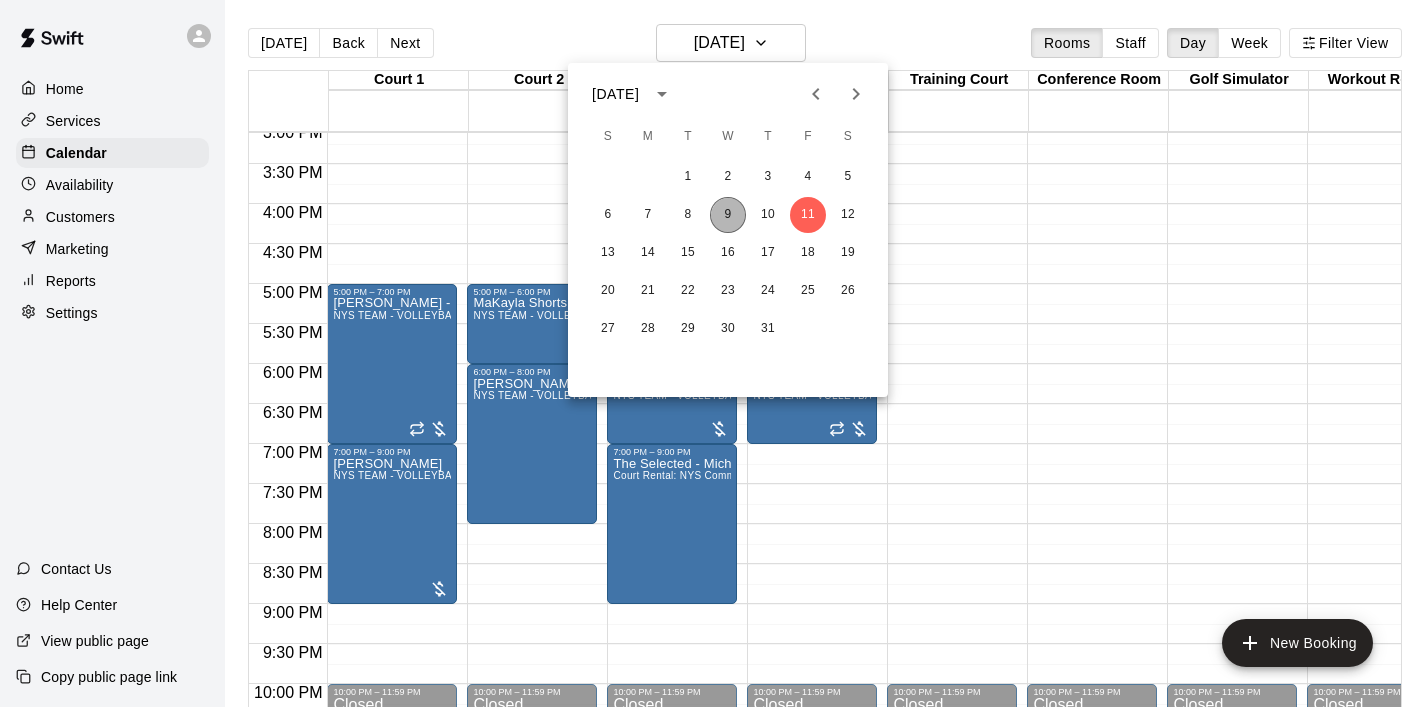 click on "9" at bounding box center (728, 215) 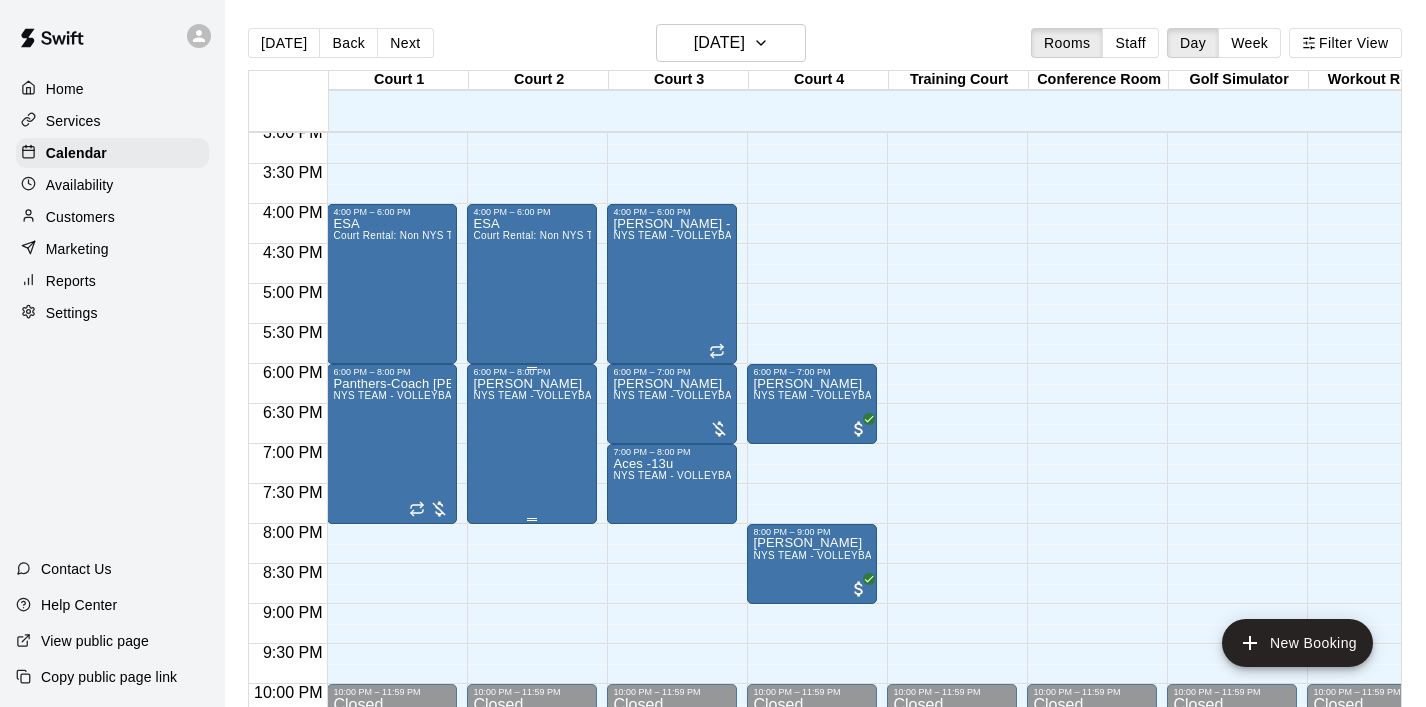click on "[PERSON_NAME] NYS TEAM - VOLLEYBALL (After 3 pm)" at bounding box center [532, 730] 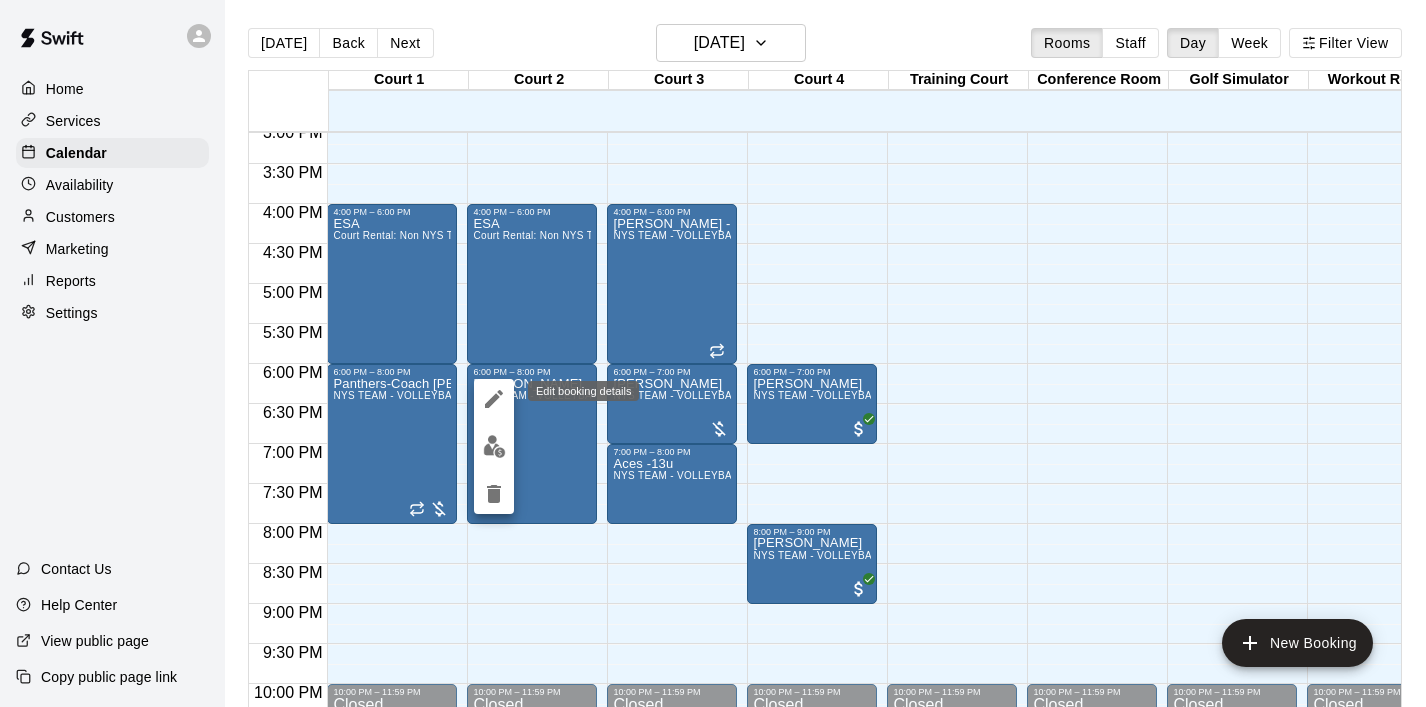 click 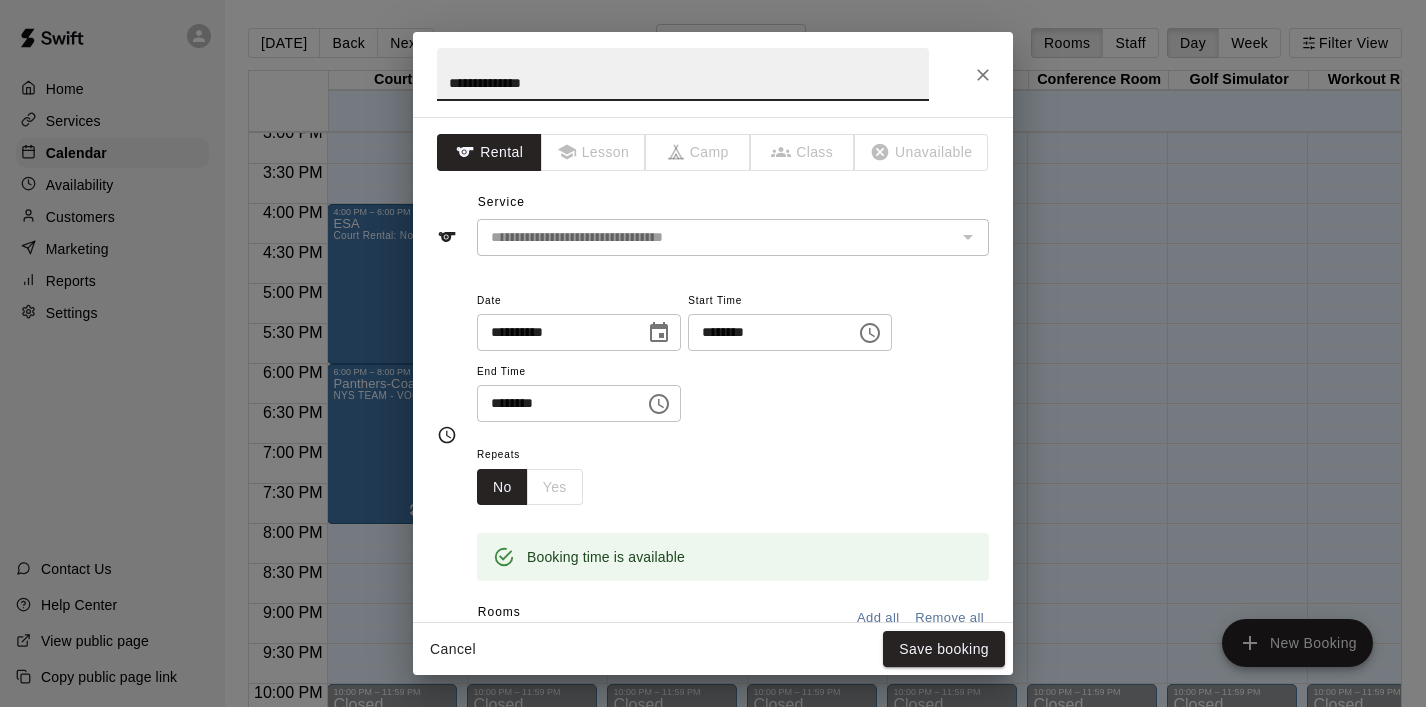 click on "**********" at bounding box center (683, 74) 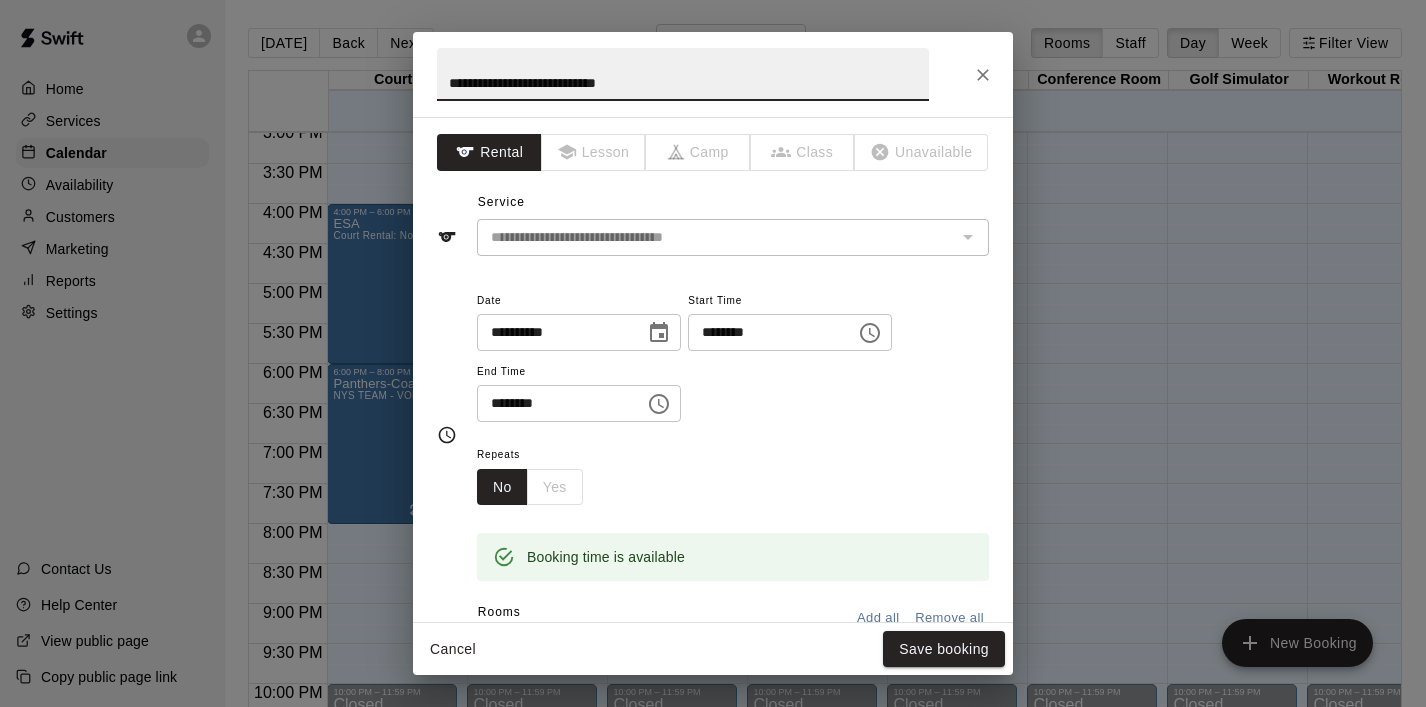 click on "**********" at bounding box center (683, 74) 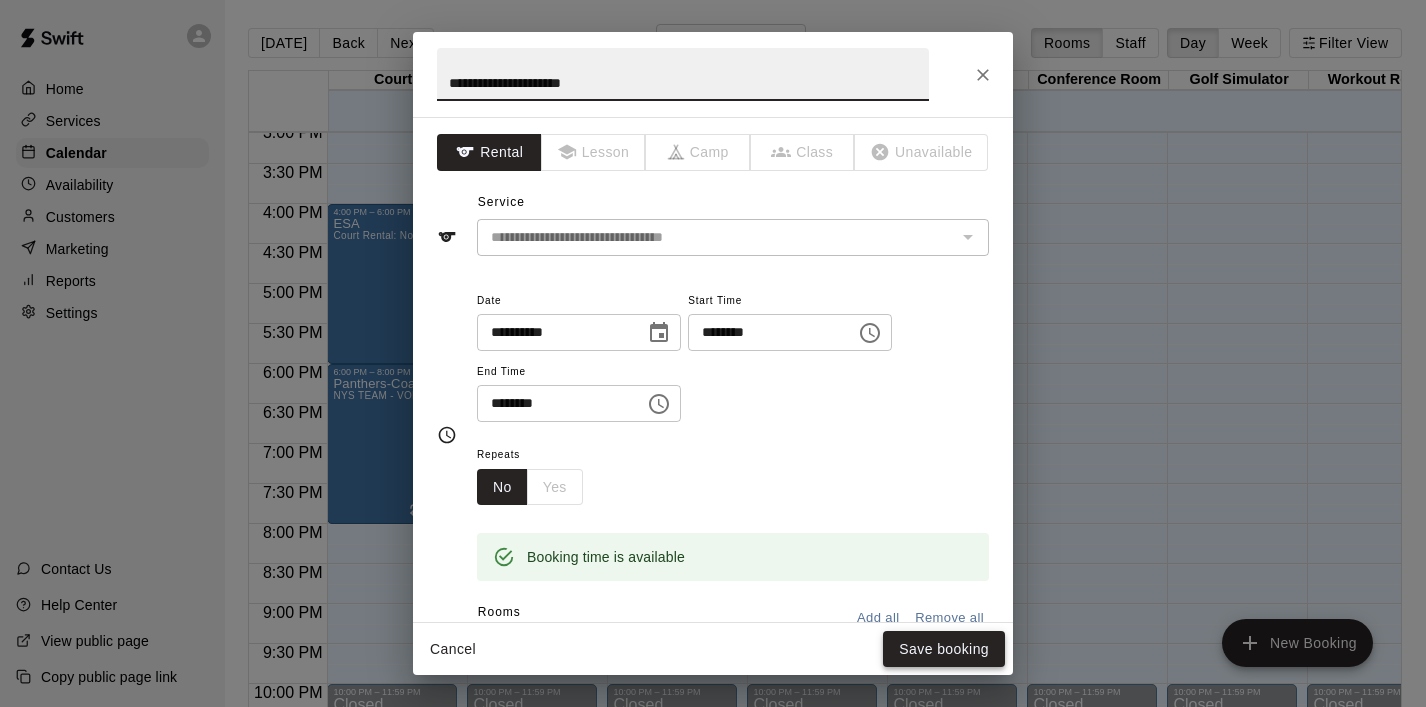 type on "**********" 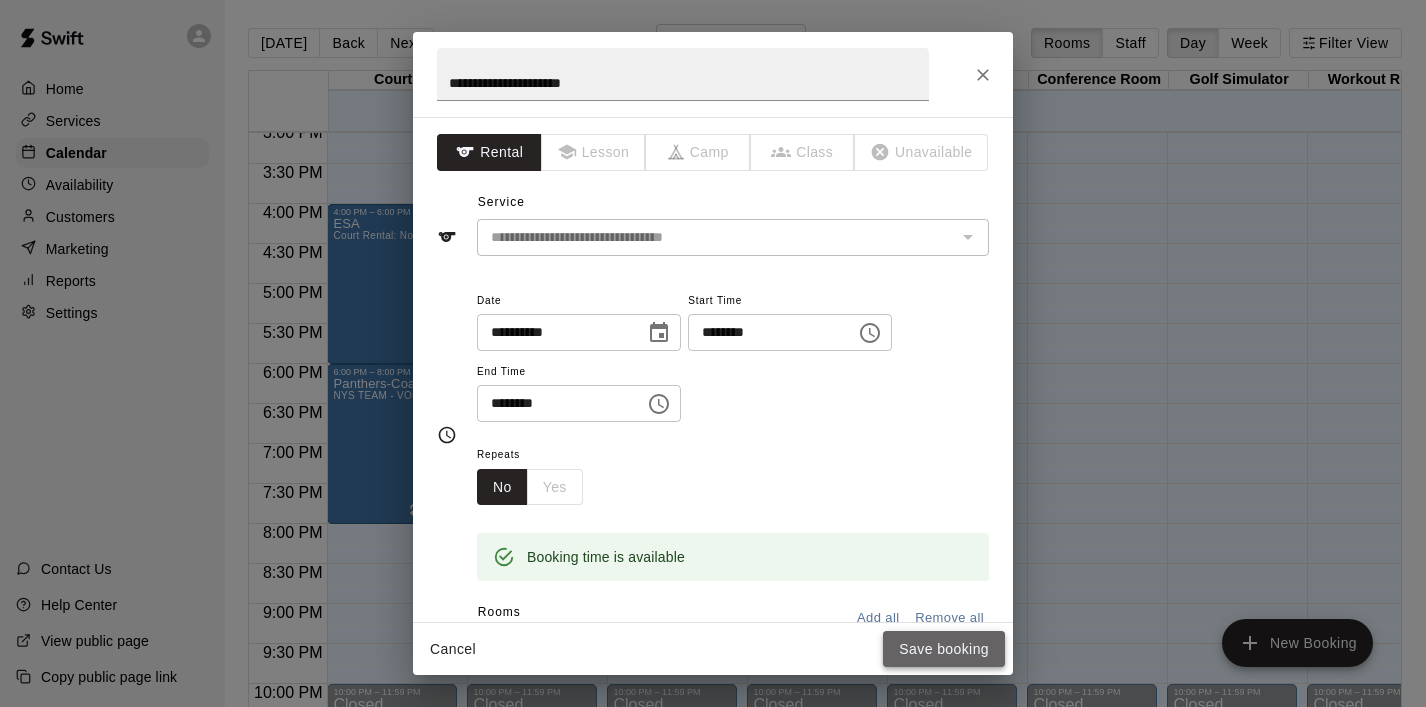 click on "Save booking" at bounding box center [944, 649] 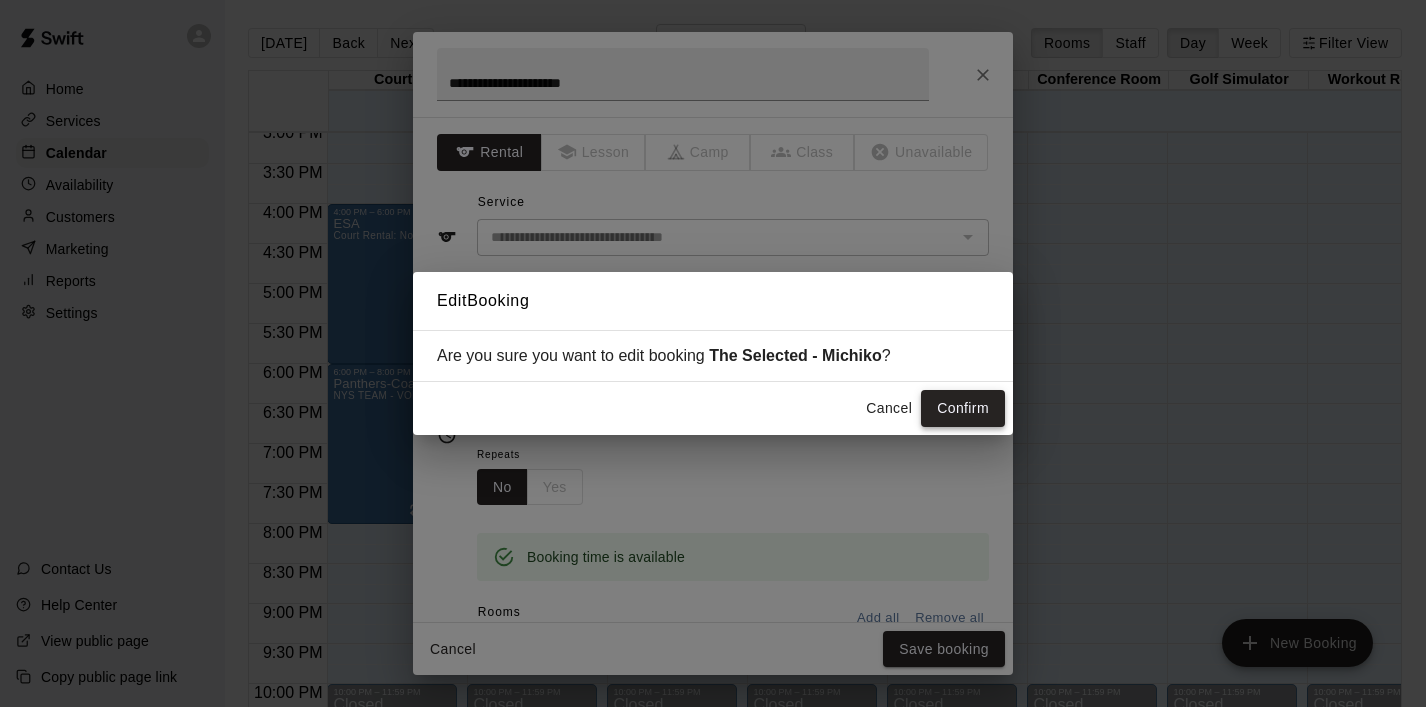 click on "Confirm" at bounding box center (963, 408) 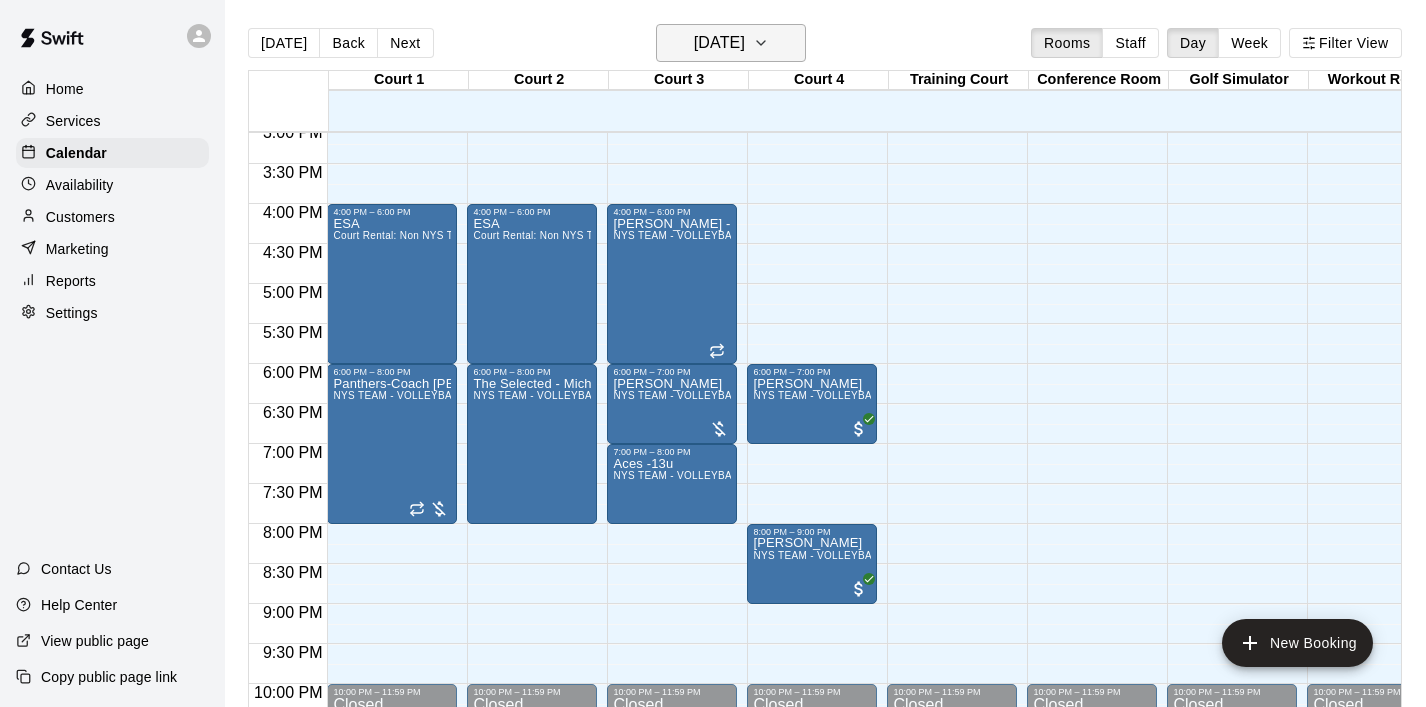 click 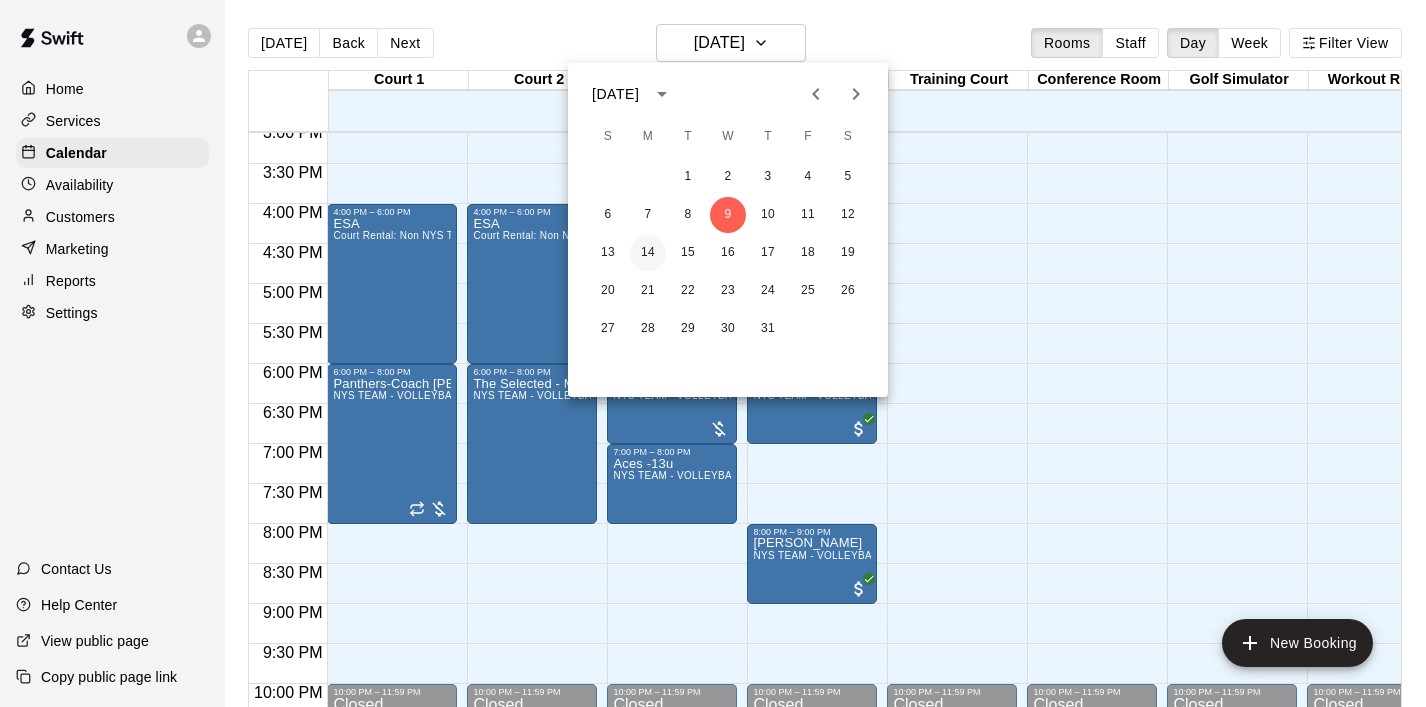 click on "14" at bounding box center (648, 253) 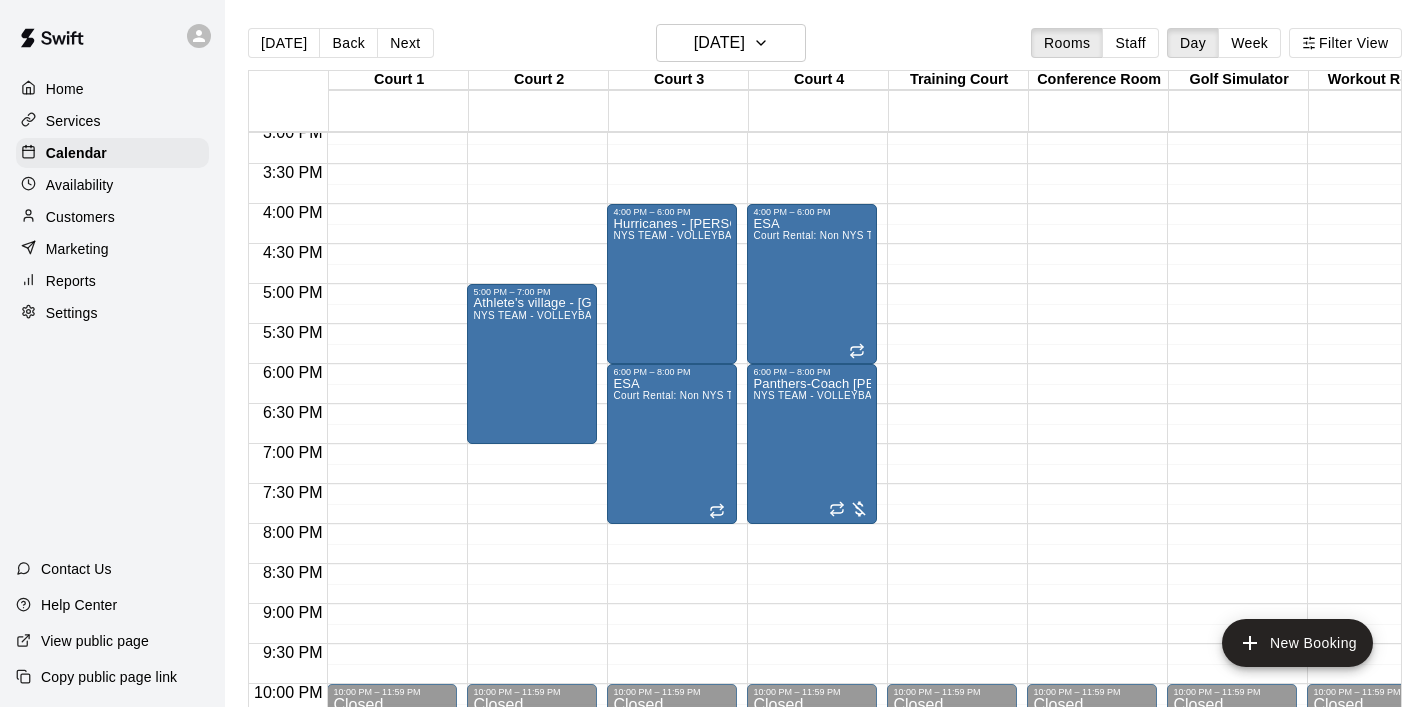 click on "12:00 AM – 8:00 AM Closed 1:00 PM – 3:00 PM Notorious Dig - [PERSON_NAME] NYS TEAM - VOLLEYBALL (After 3 pm) 10:00 PM – 11:59 PM Closed" at bounding box center (392, -116) 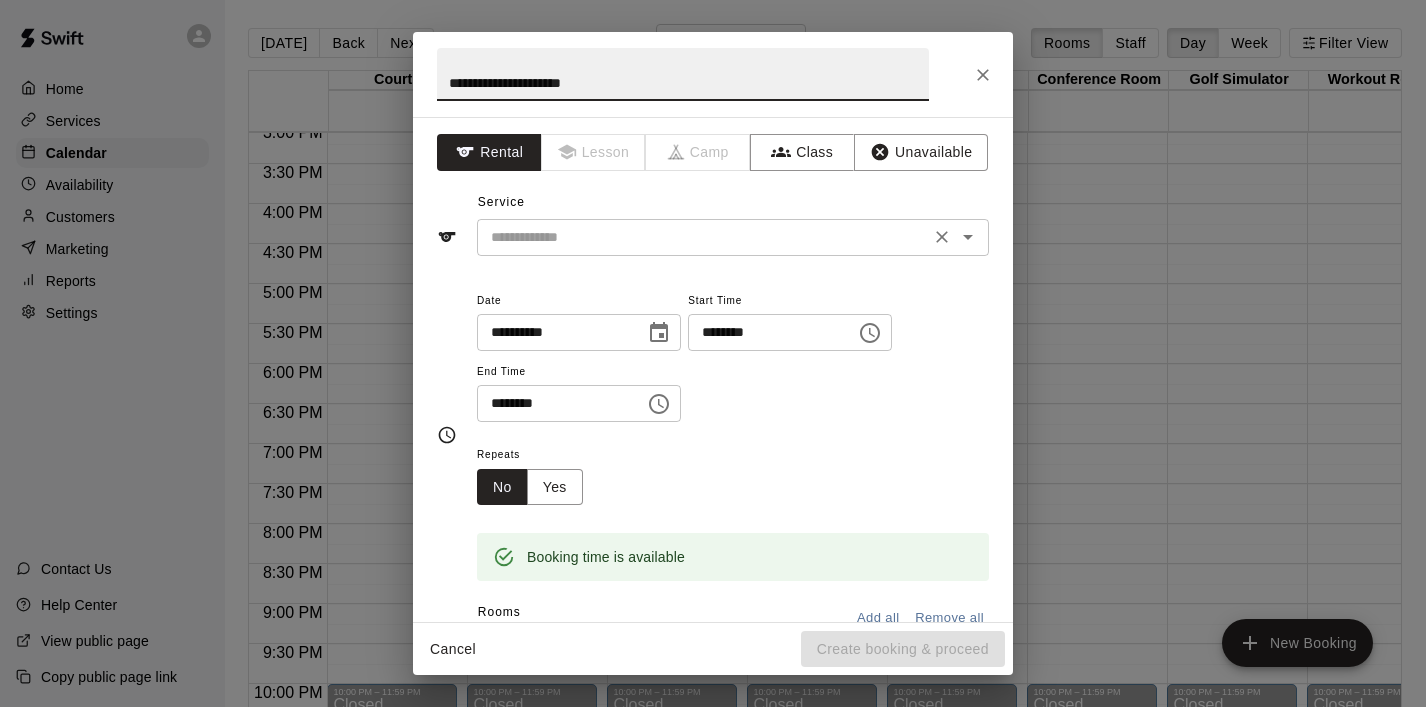 type on "**********" 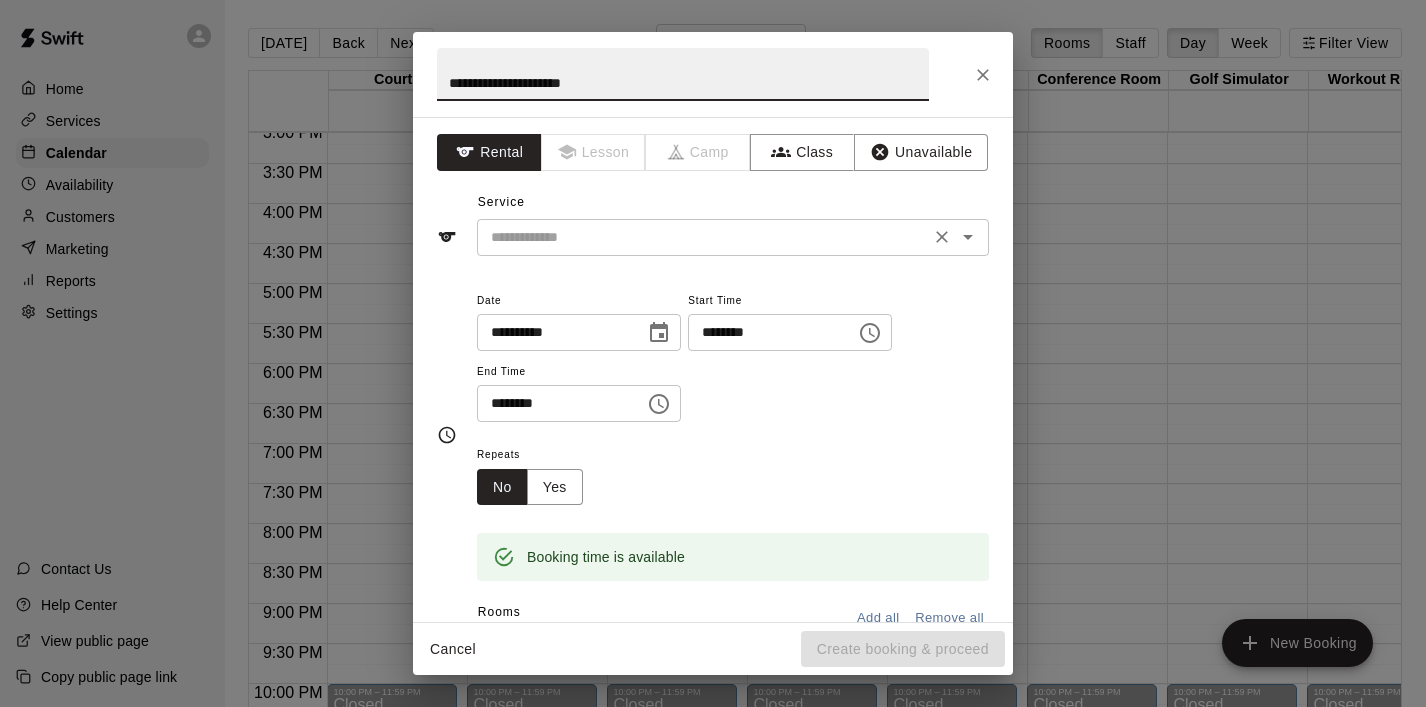 click at bounding box center (703, 237) 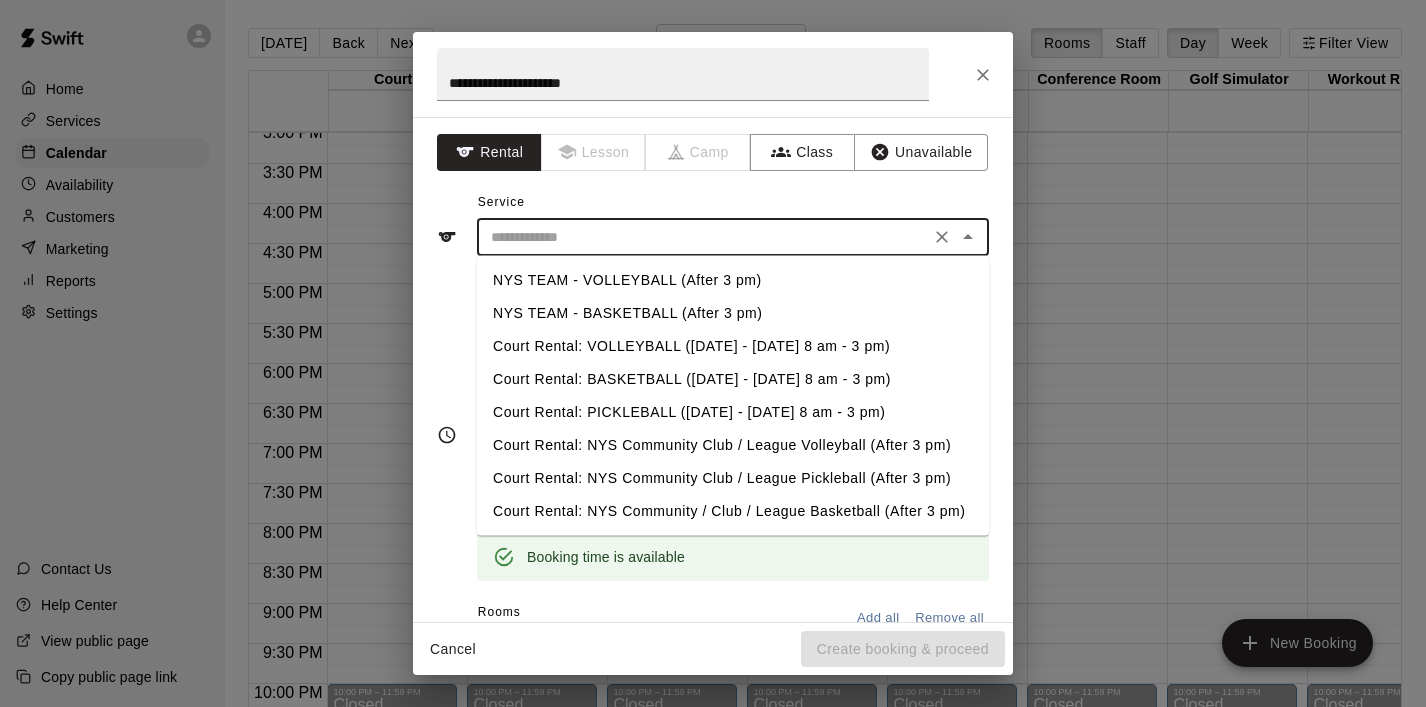 click on "Court Rental: NYS Community Club / League Volleyball (After 3 pm)" at bounding box center [733, 445] 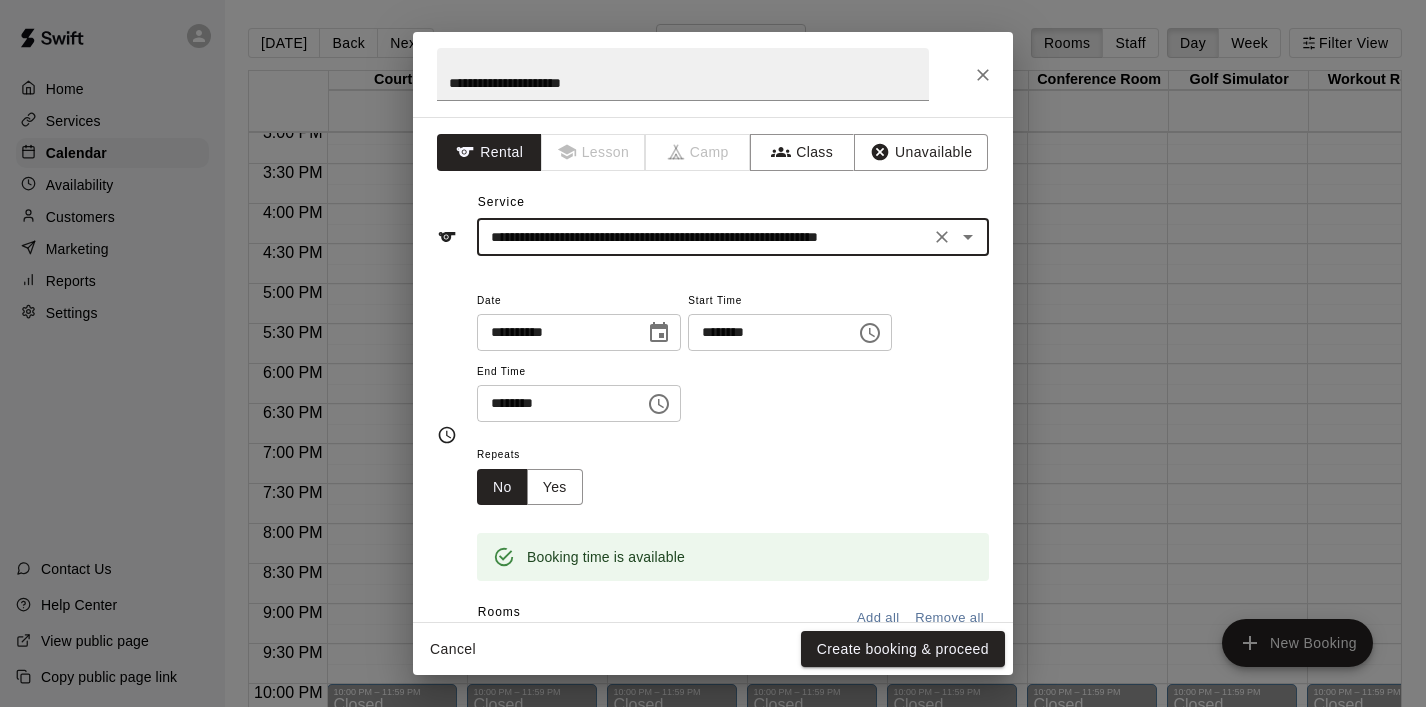 click 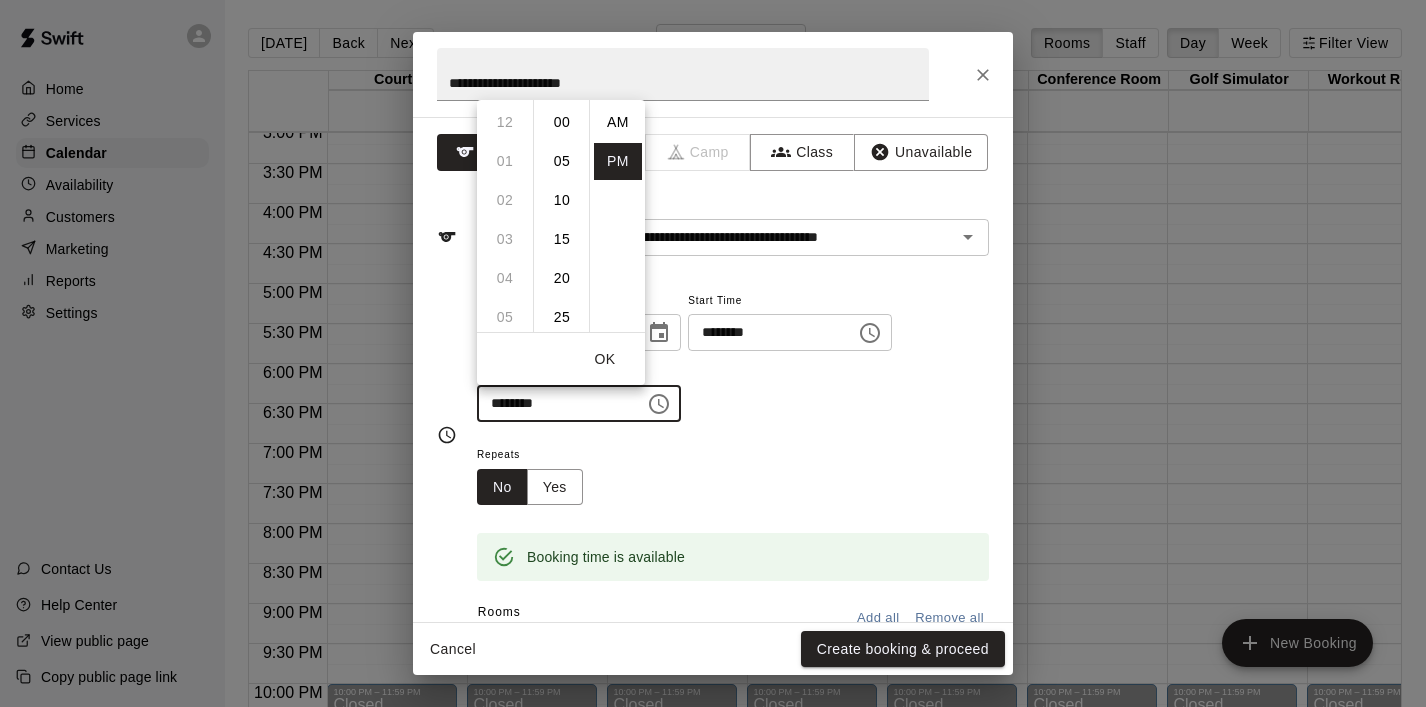 scroll, scrollTop: 234, scrollLeft: 0, axis: vertical 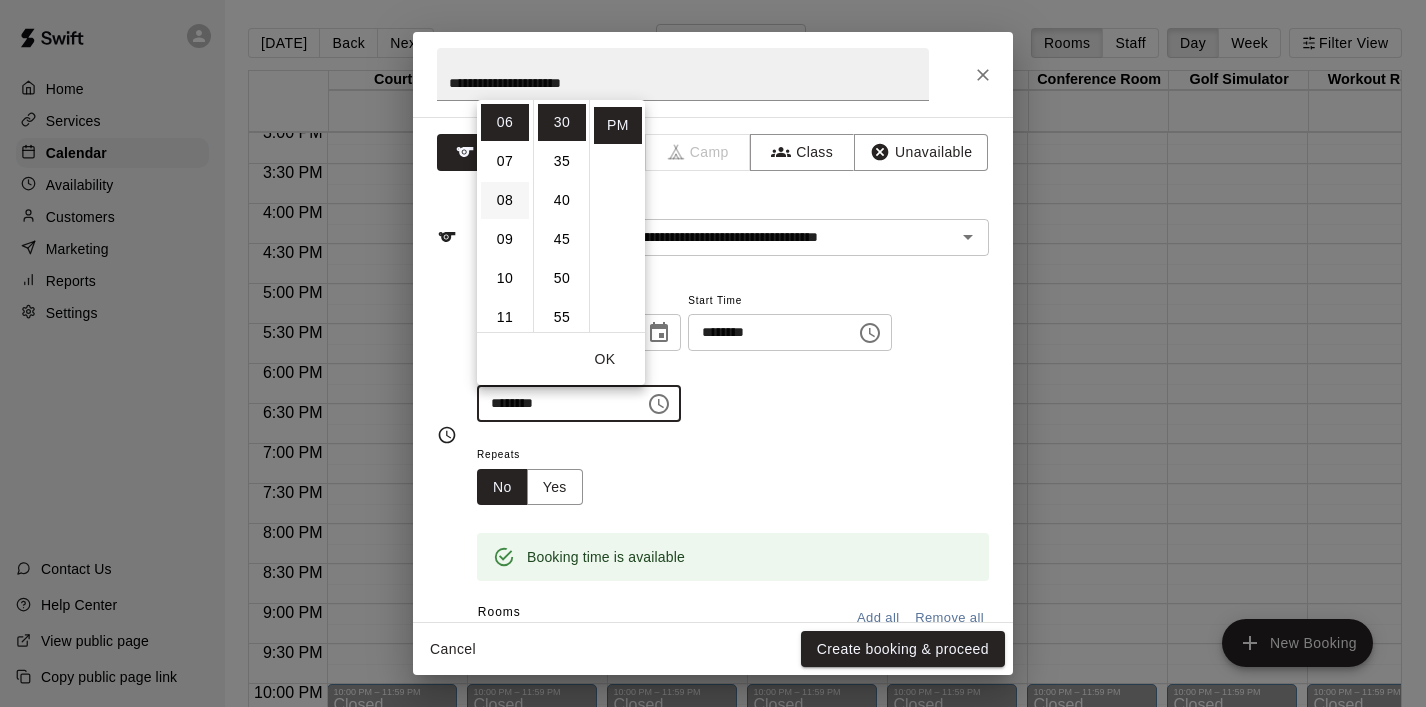 click on "08" at bounding box center (505, 200) 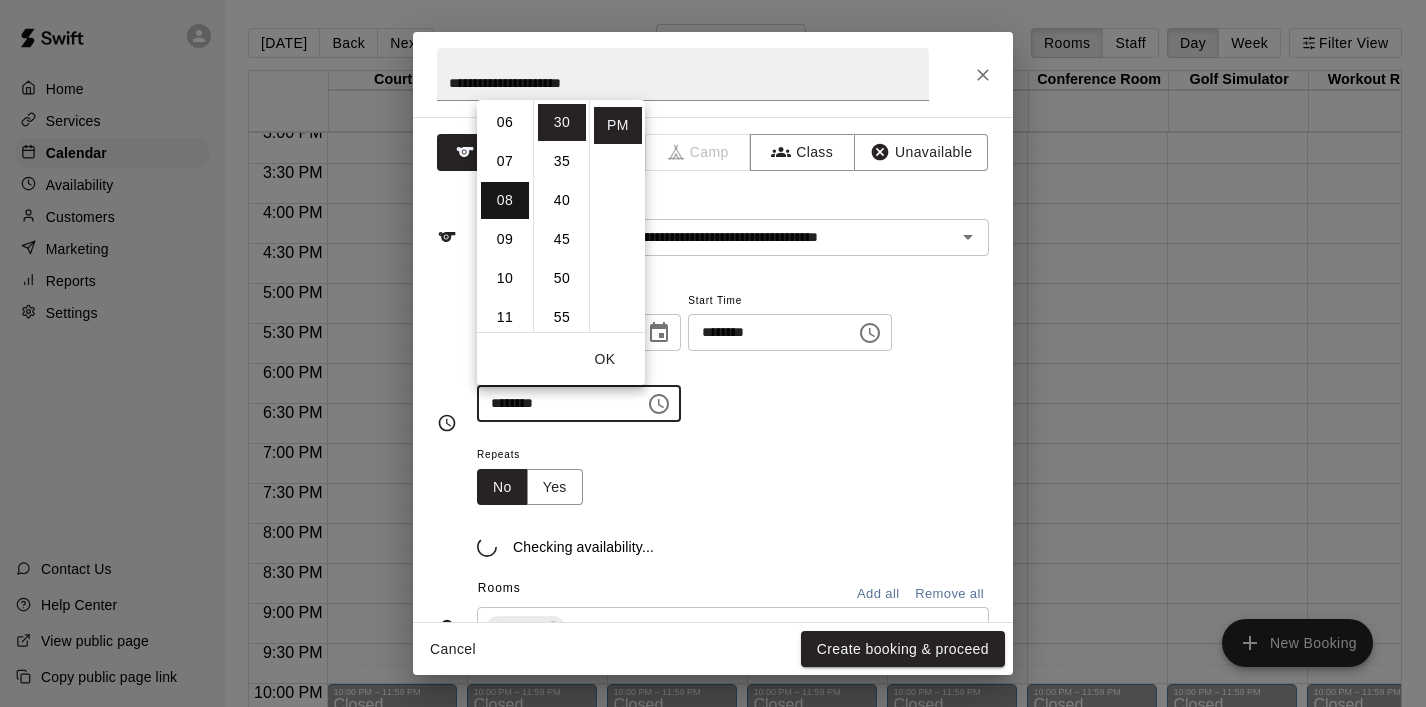 scroll, scrollTop: 312, scrollLeft: 0, axis: vertical 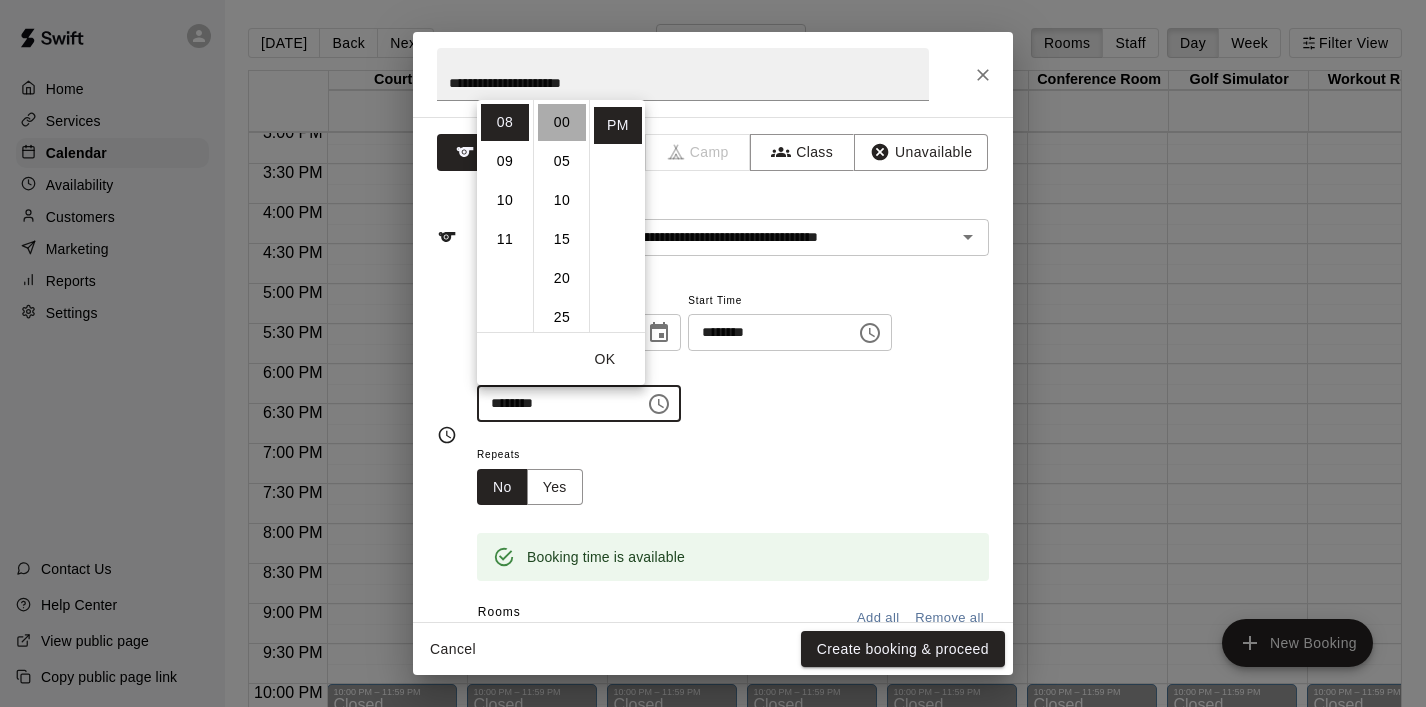 click on "00" at bounding box center (562, 122) 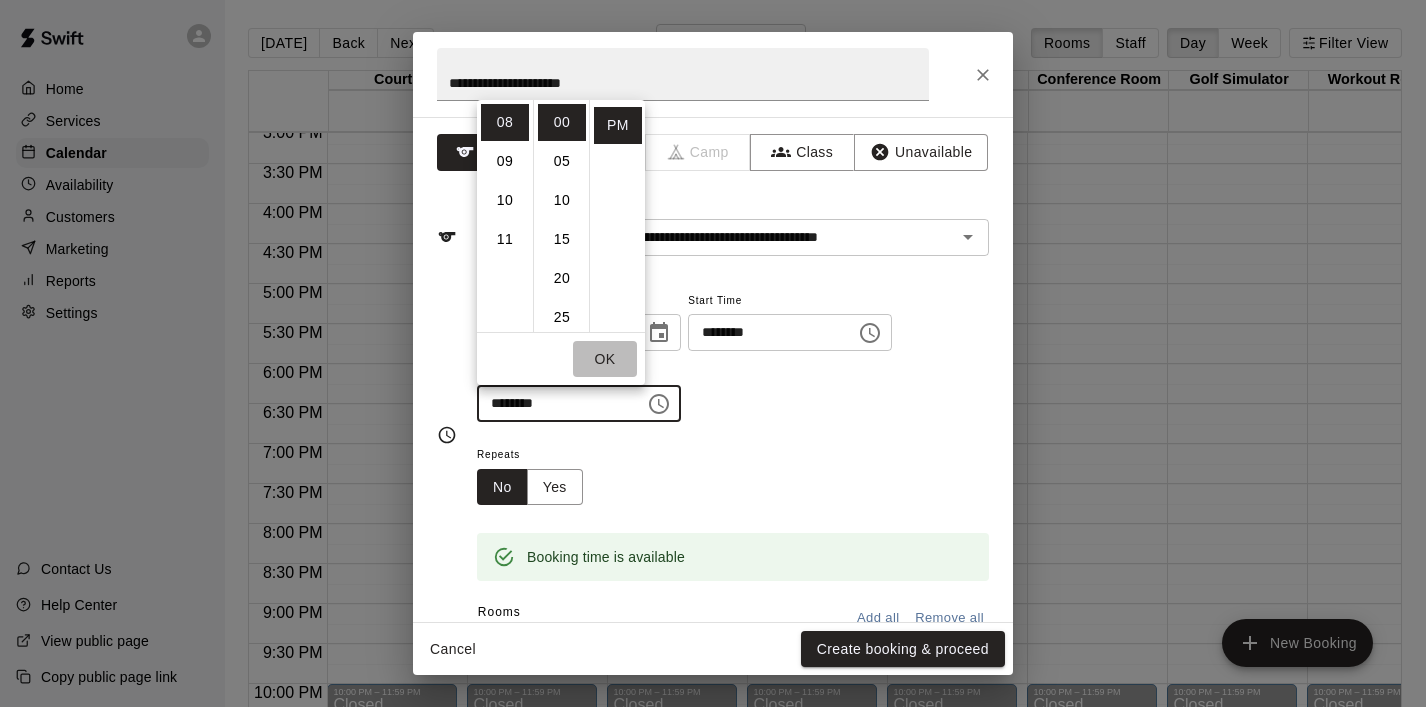 click on "OK" at bounding box center [605, 359] 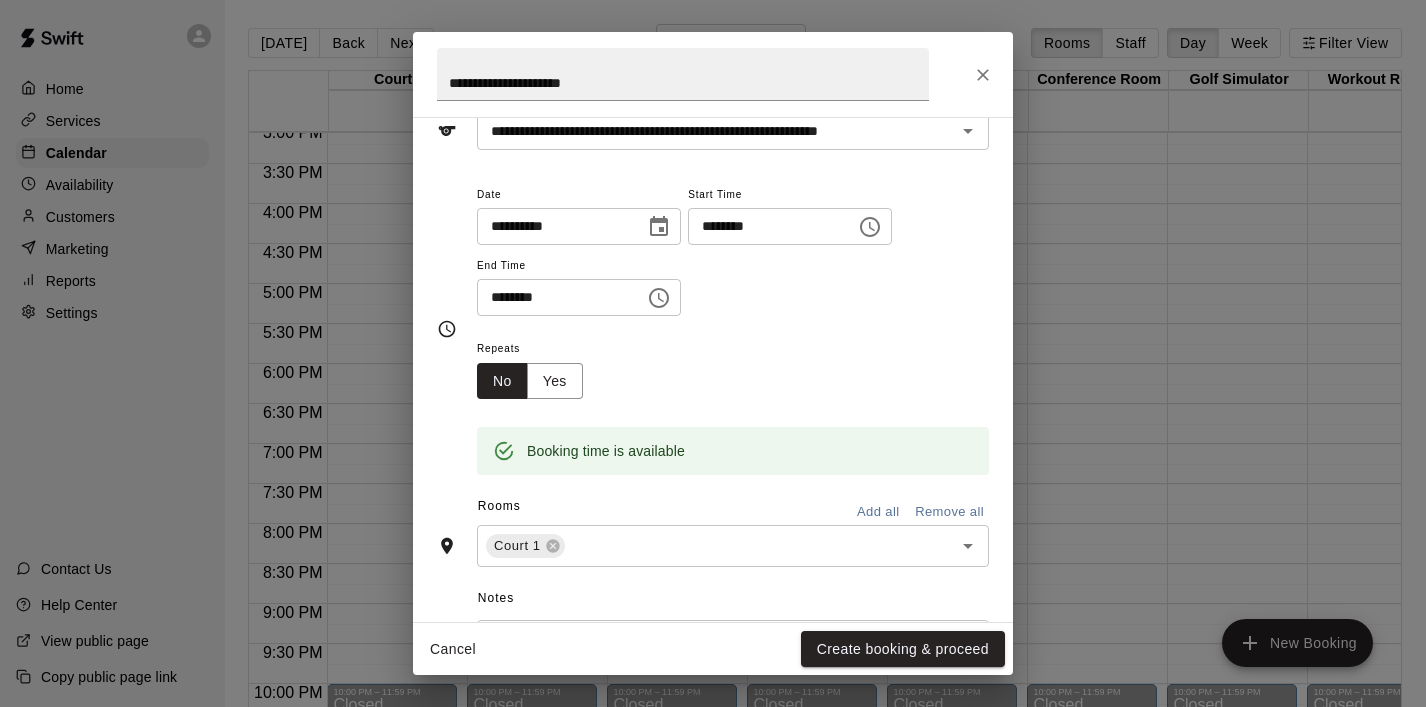 scroll, scrollTop: 117, scrollLeft: 0, axis: vertical 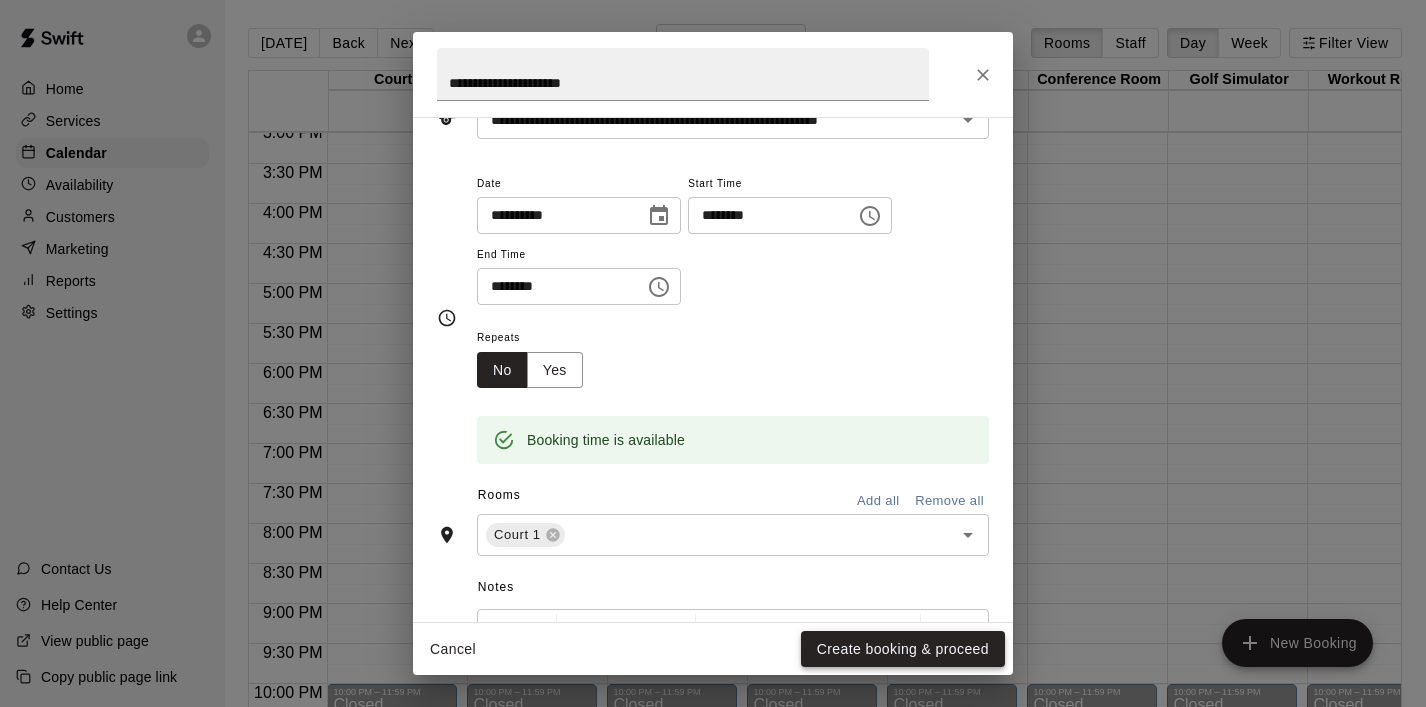 click on "Create booking & proceed" at bounding box center [903, 649] 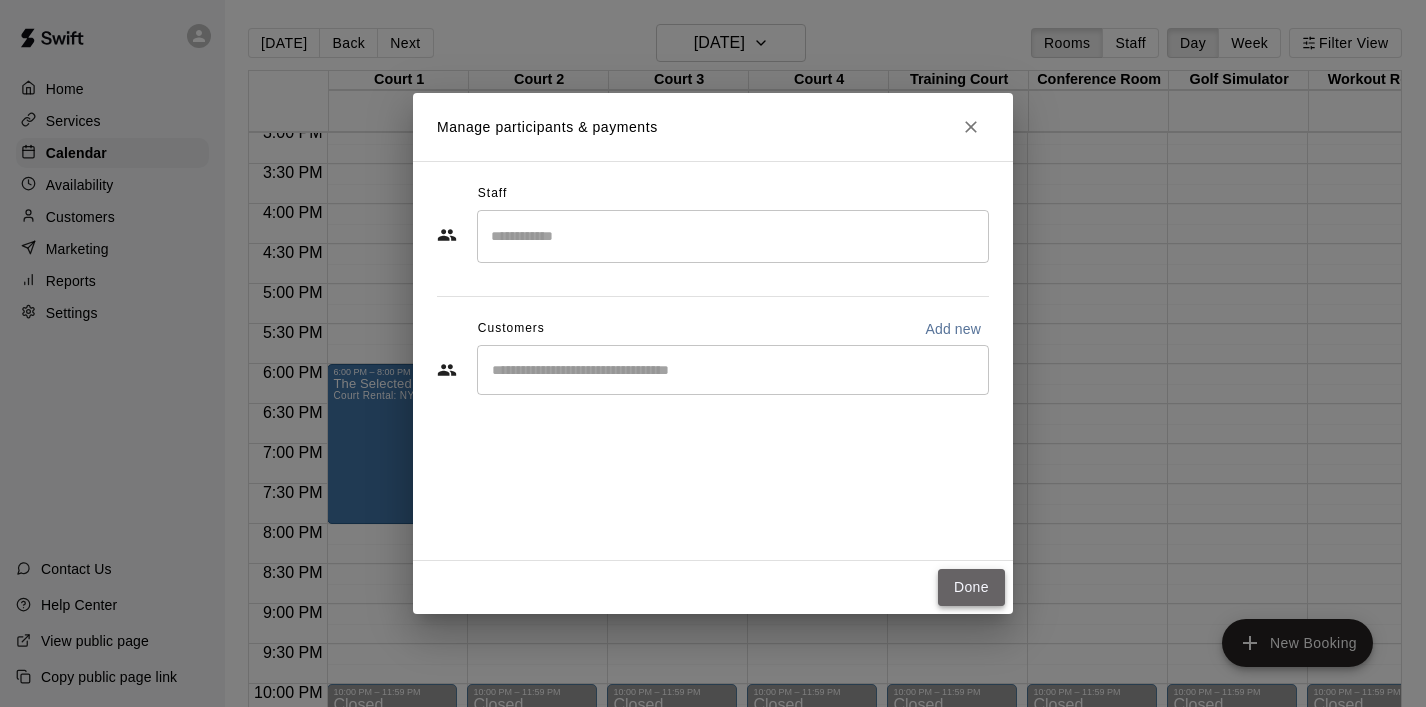 click on "Done" at bounding box center [971, 587] 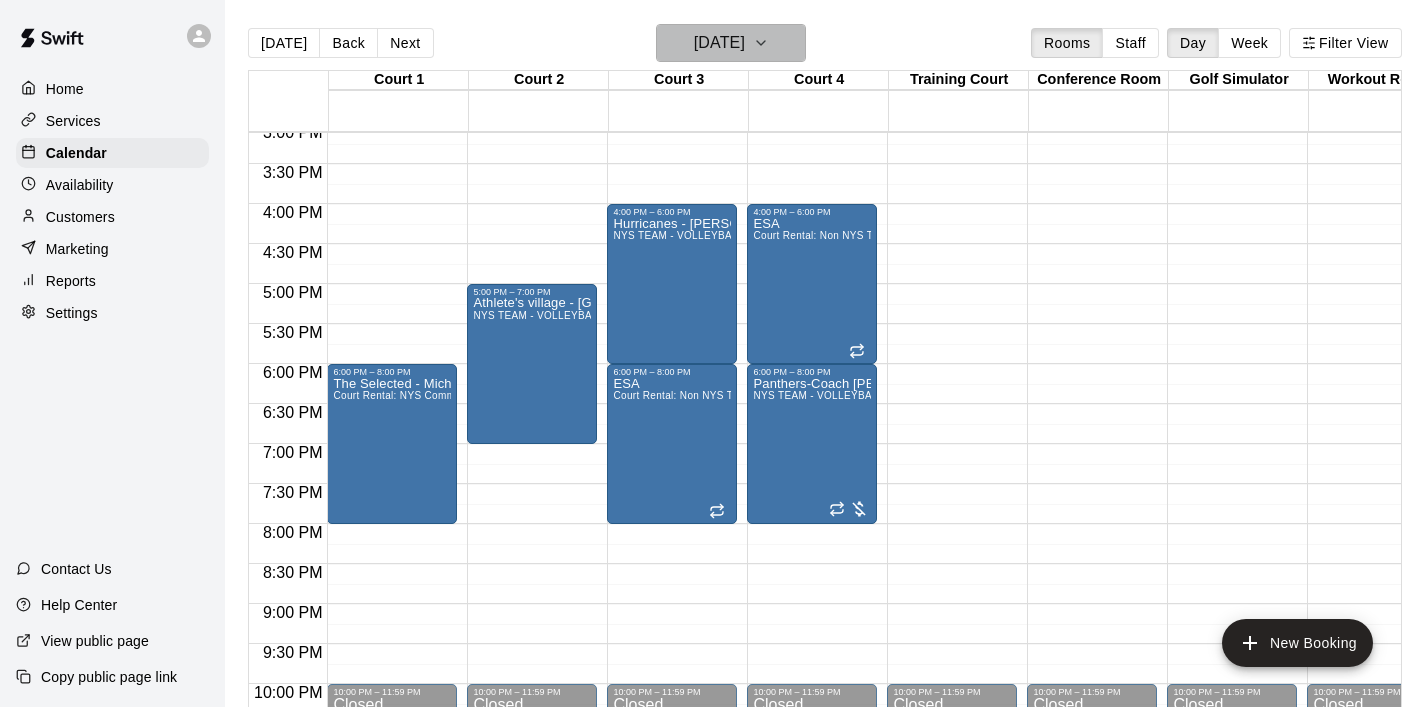 click 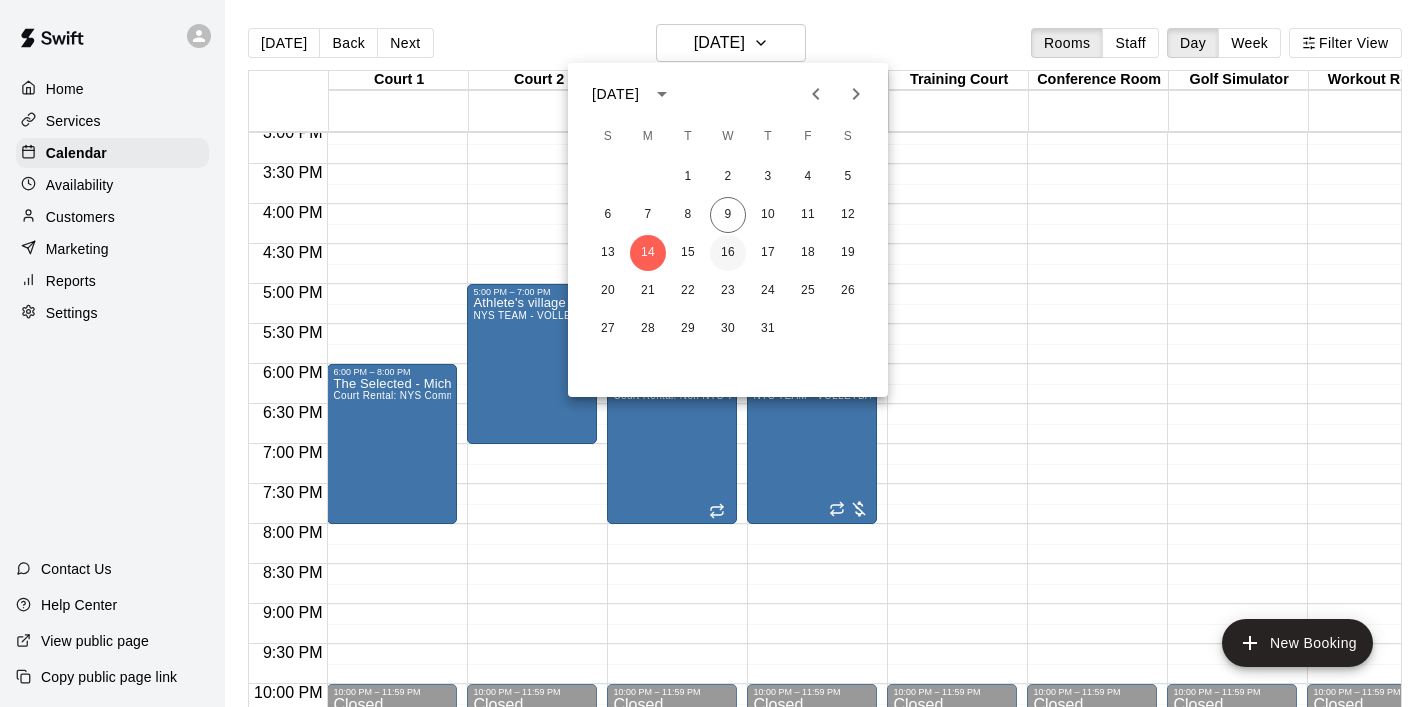 click on "16" at bounding box center (728, 253) 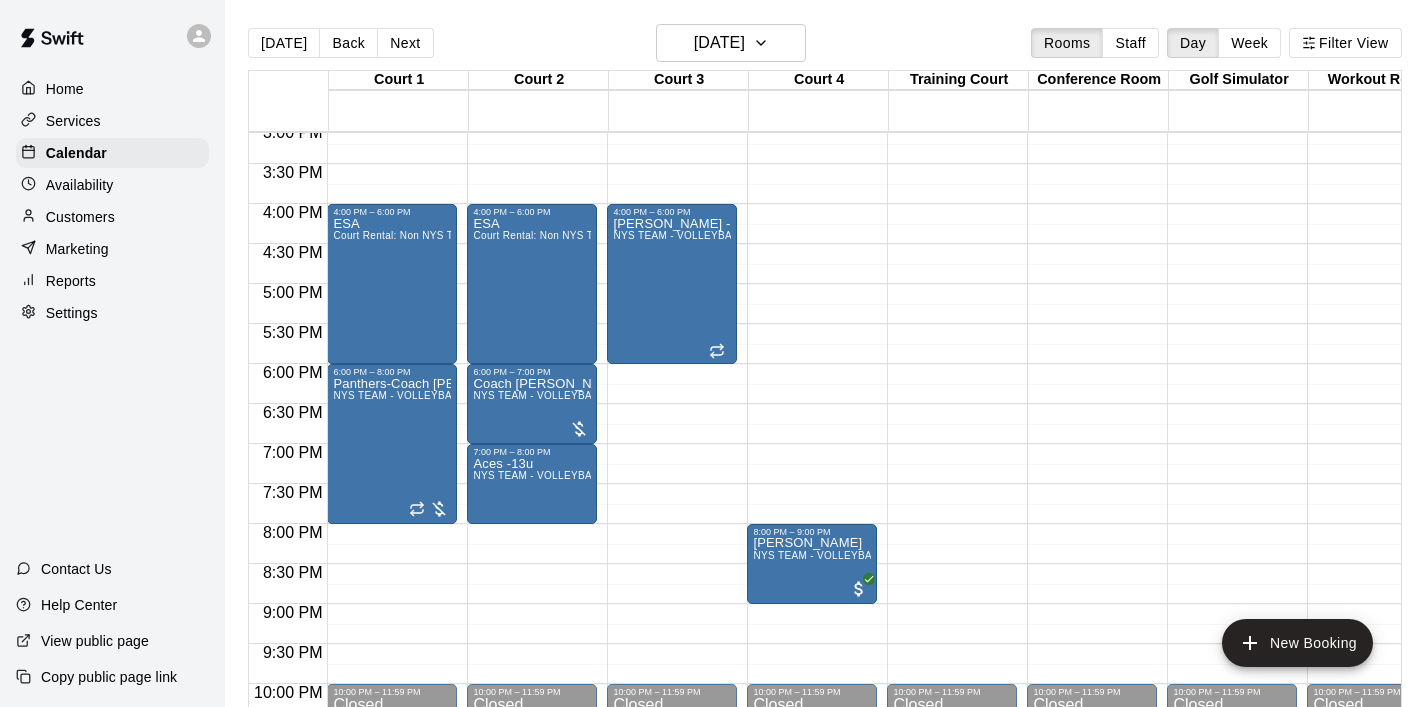 click on "12:00 AM – 8:00 AM Closed 4:00 PM – 6:00 PM [PERSON_NAME] - Tsunami NYS TEAM - VOLLEYBALL (After 3 pm) 10:00 PM – 11:59 PM Closed" at bounding box center [672, -116] 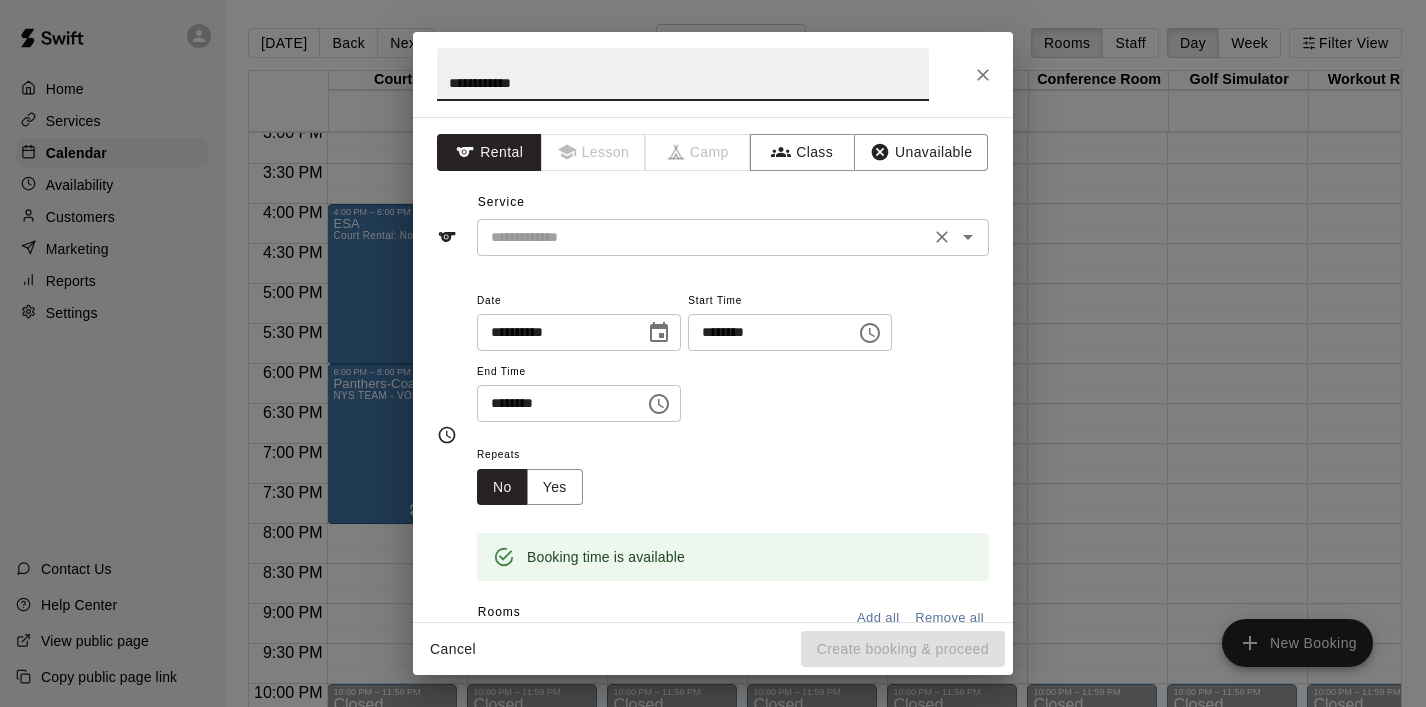 type on "**********" 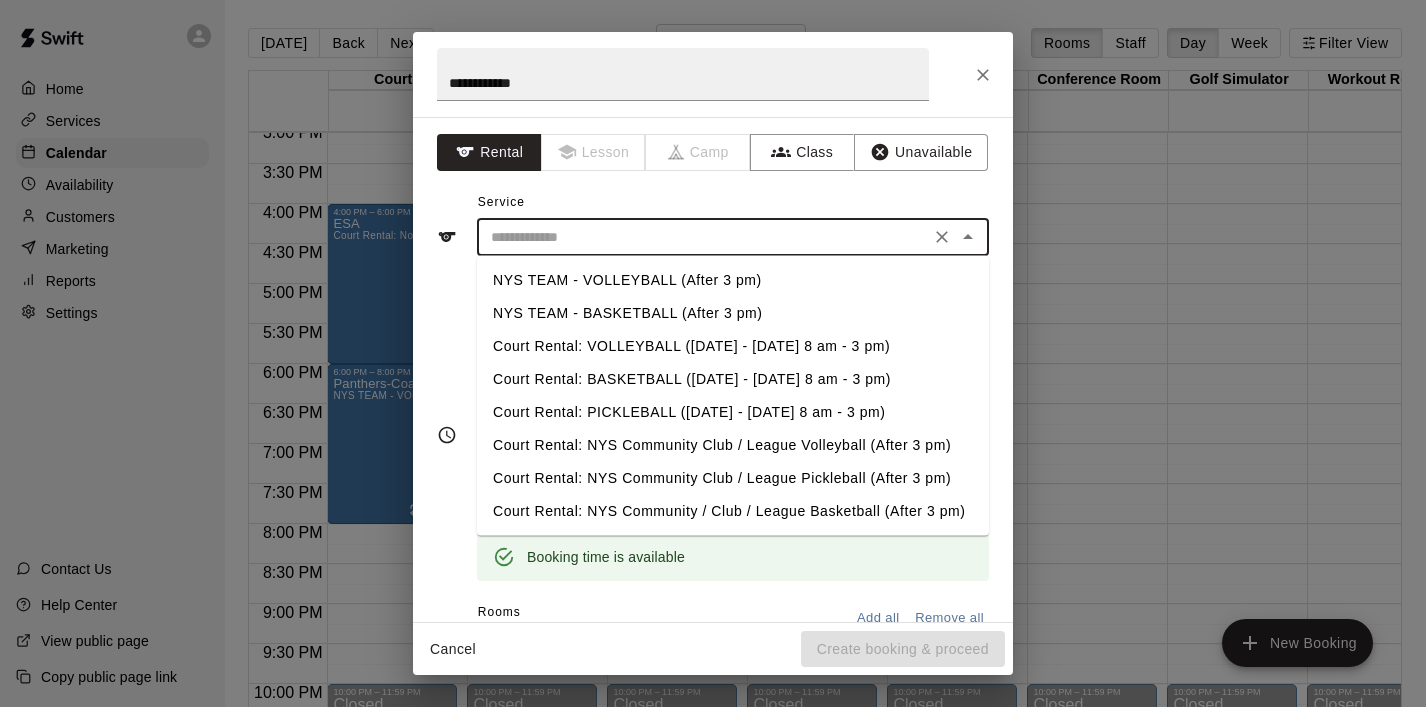 click at bounding box center (703, 237) 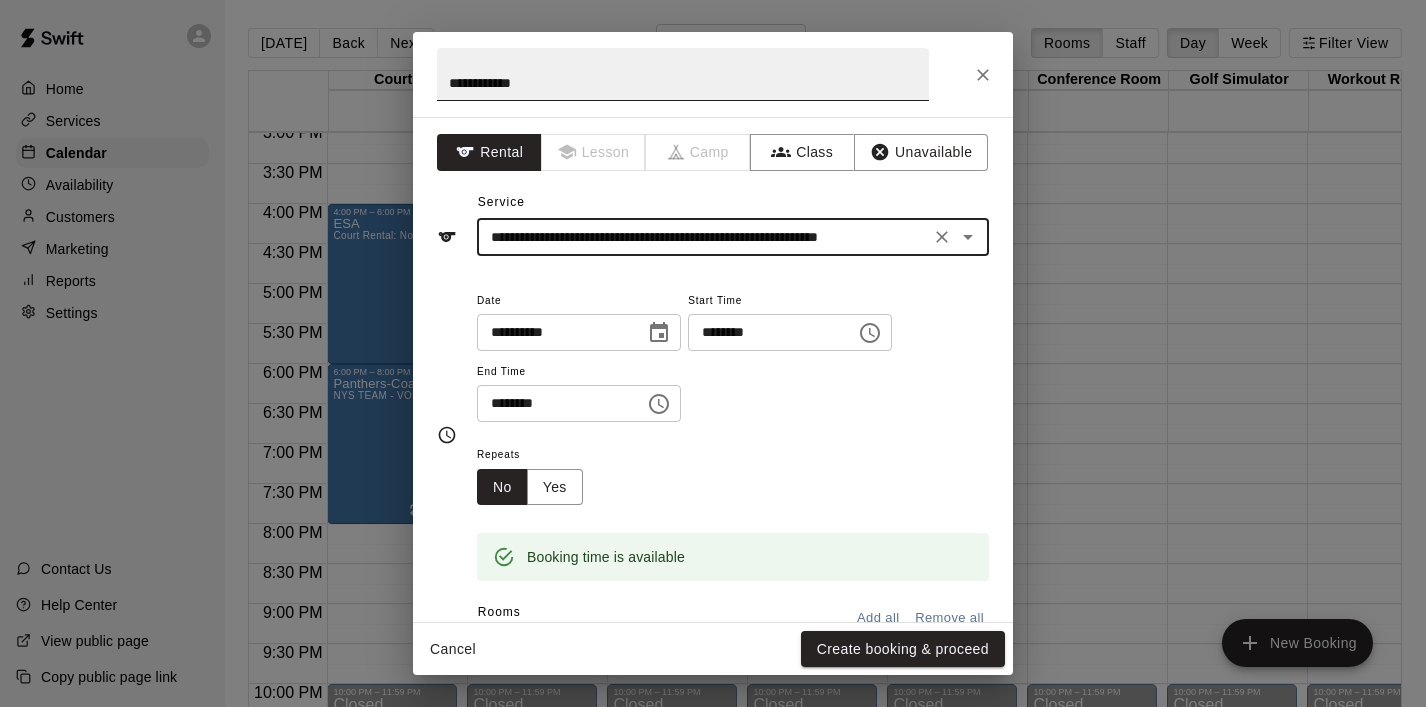 click on "**********" at bounding box center [683, 74] 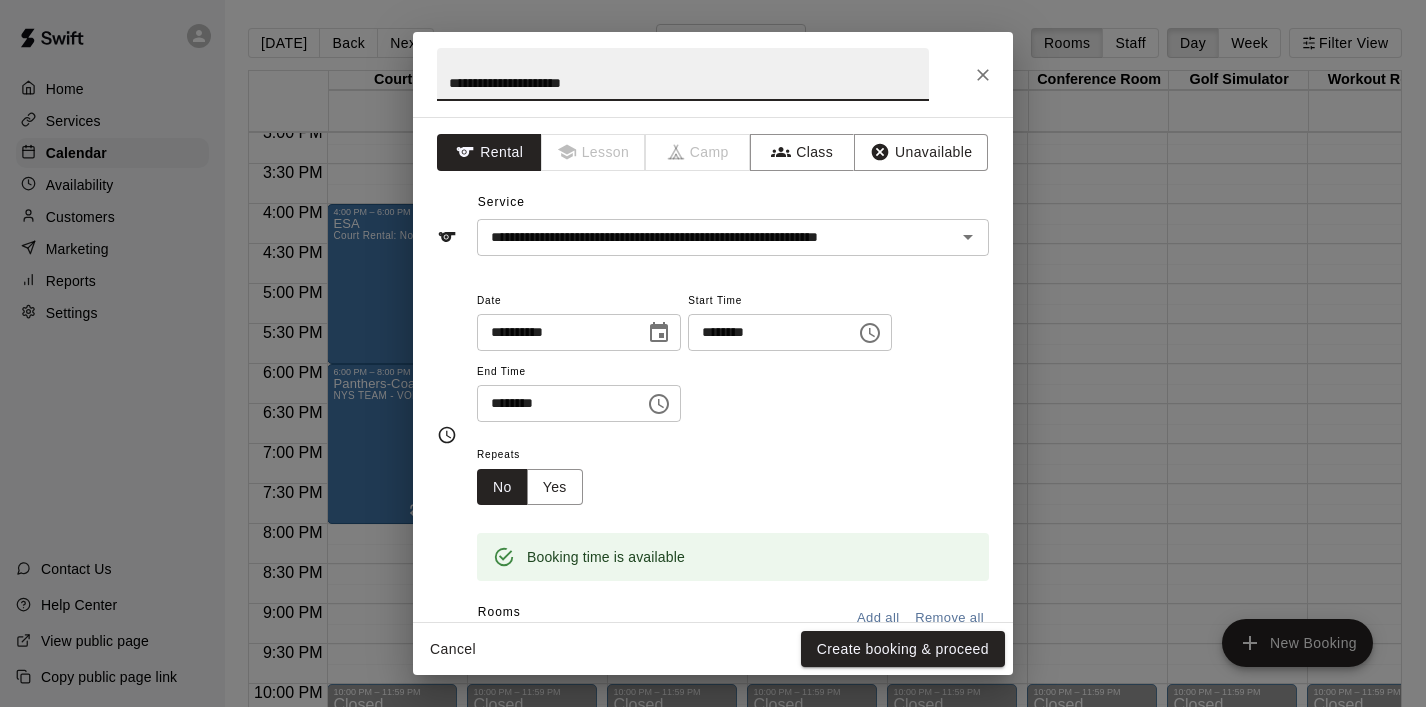 type on "**********" 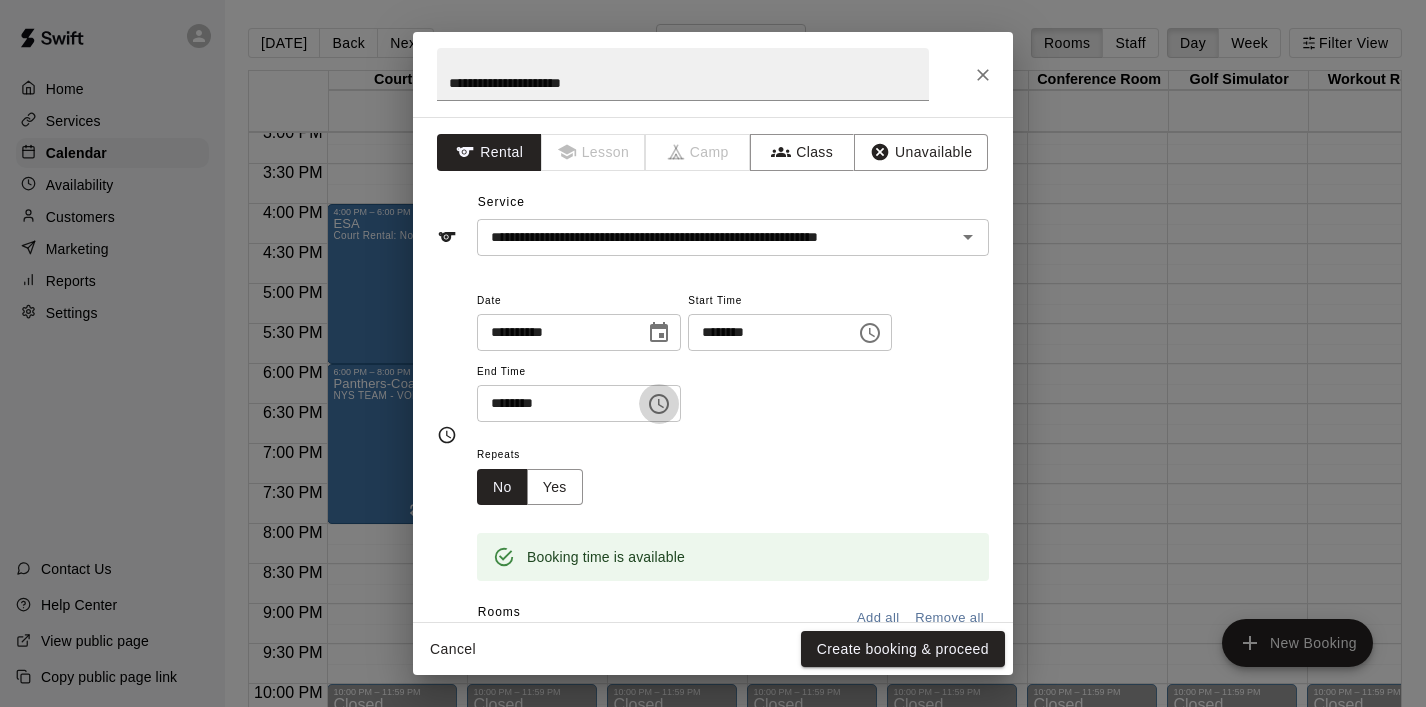 click 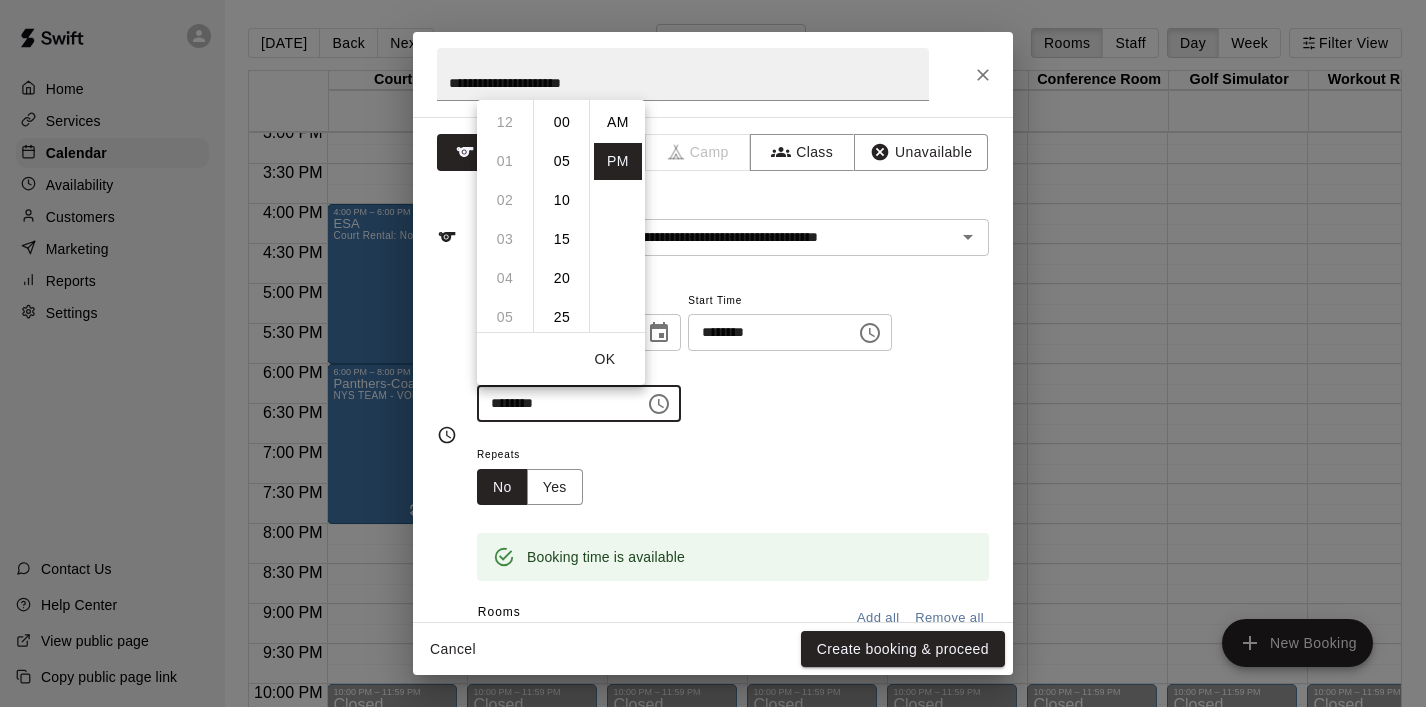 scroll, scrollTop: 234, scrollLeft: 0, axis: vertical 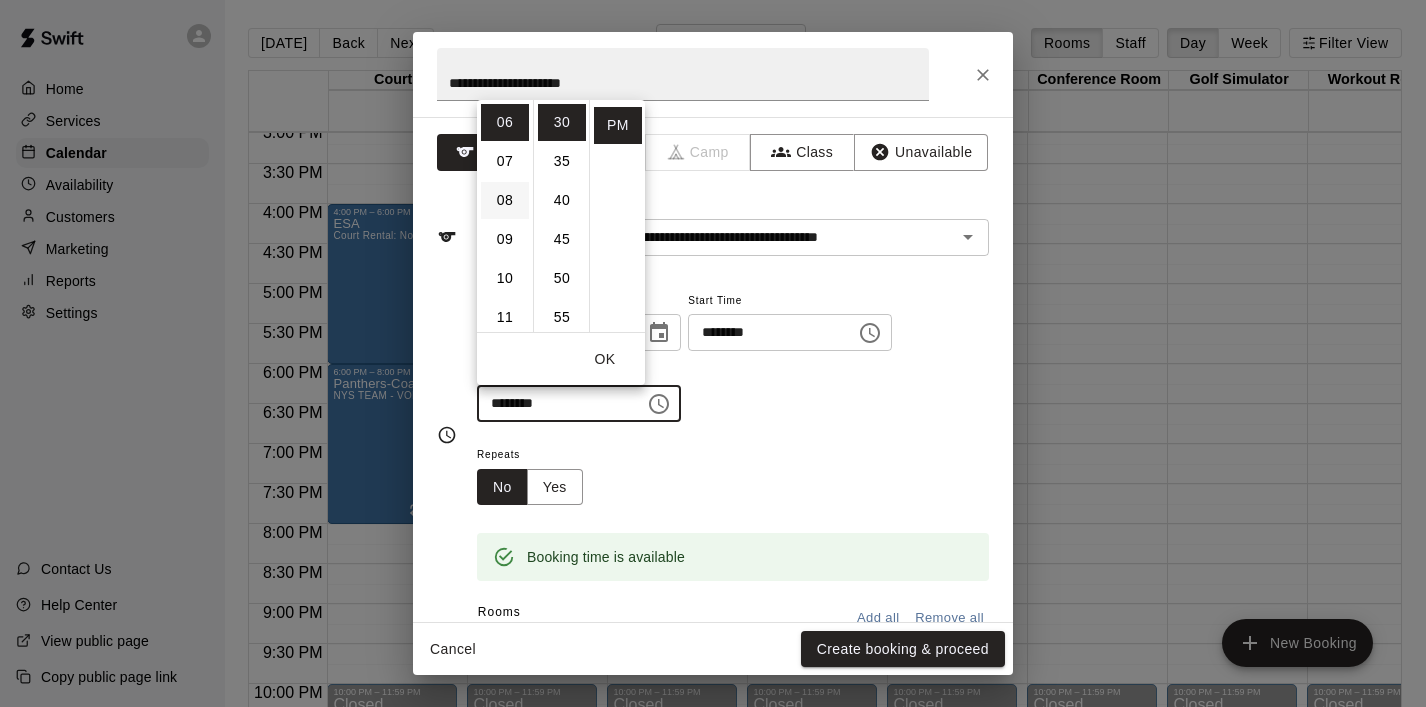 click on "08" at bounding box center (505, 200) 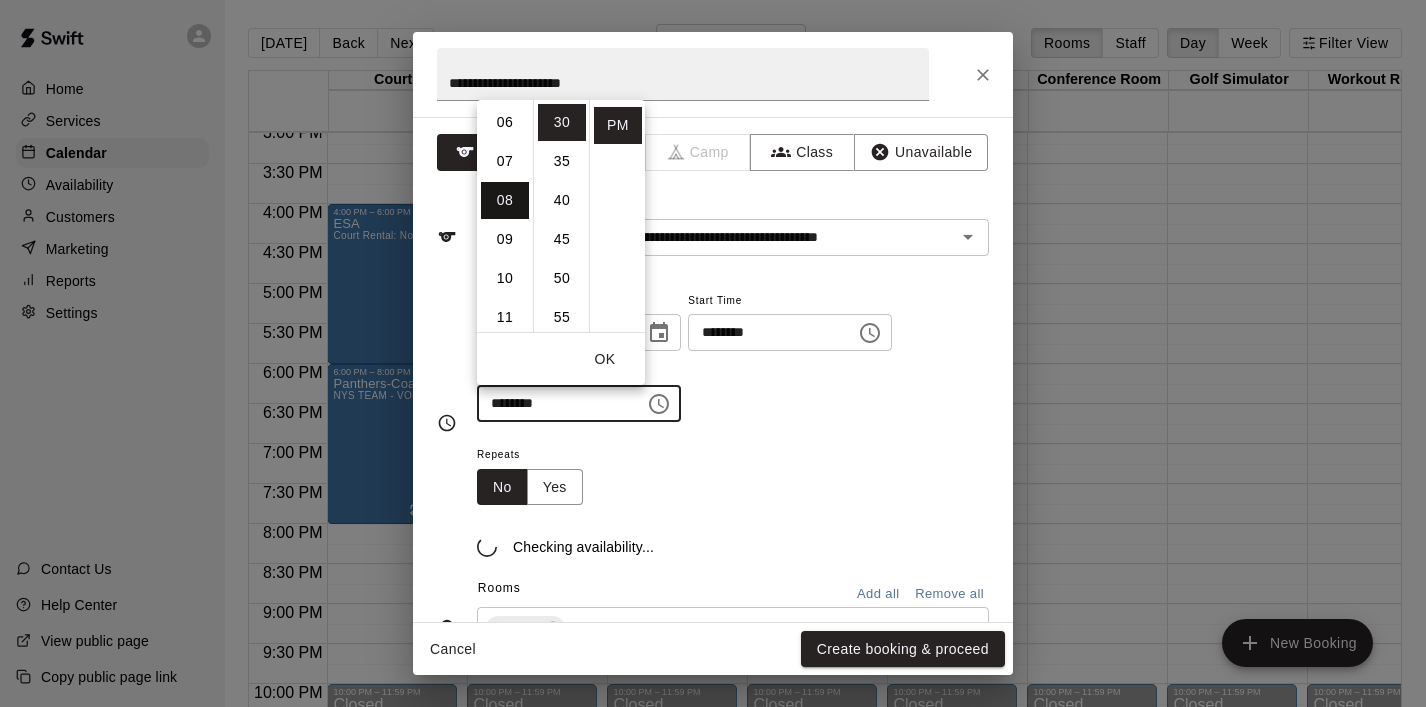 scroll, scrollTop: 312, scrollLeft: 0, axis: vertical 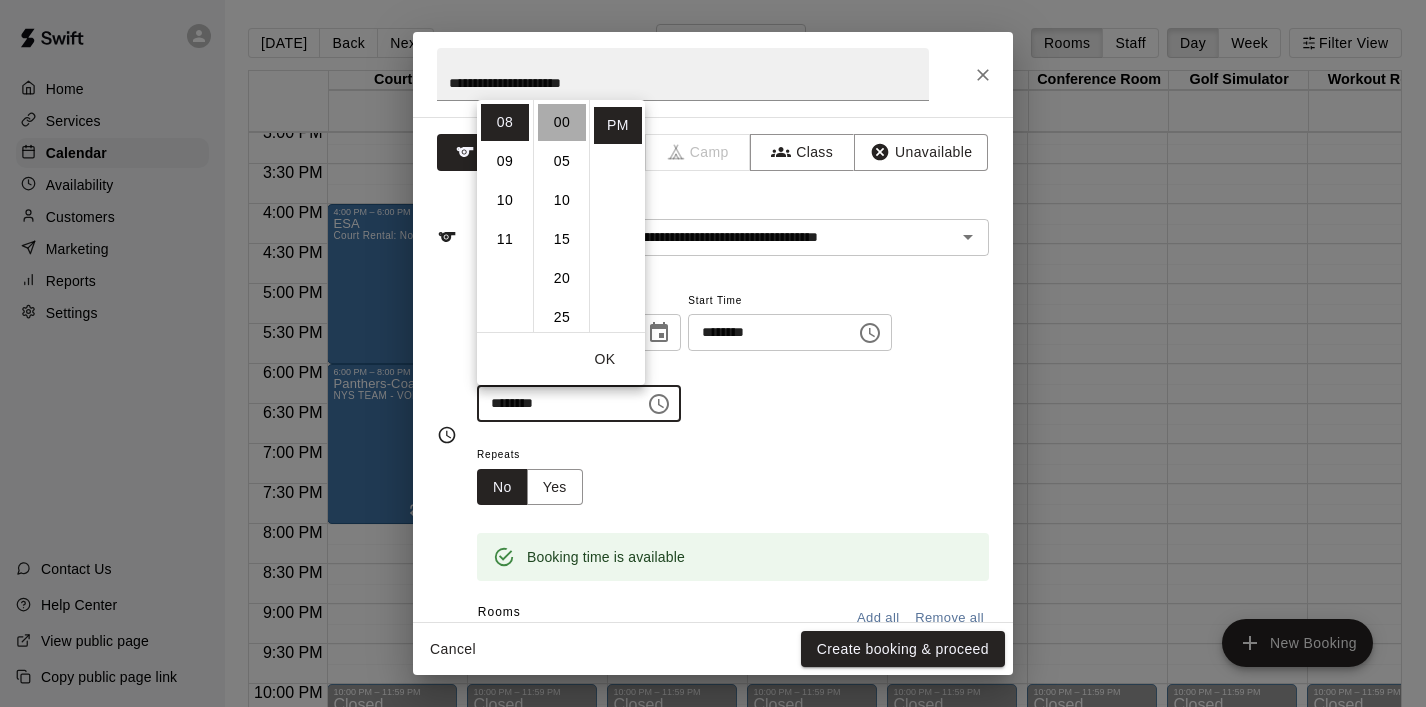 click on "00" at bounding box center [562, 122] 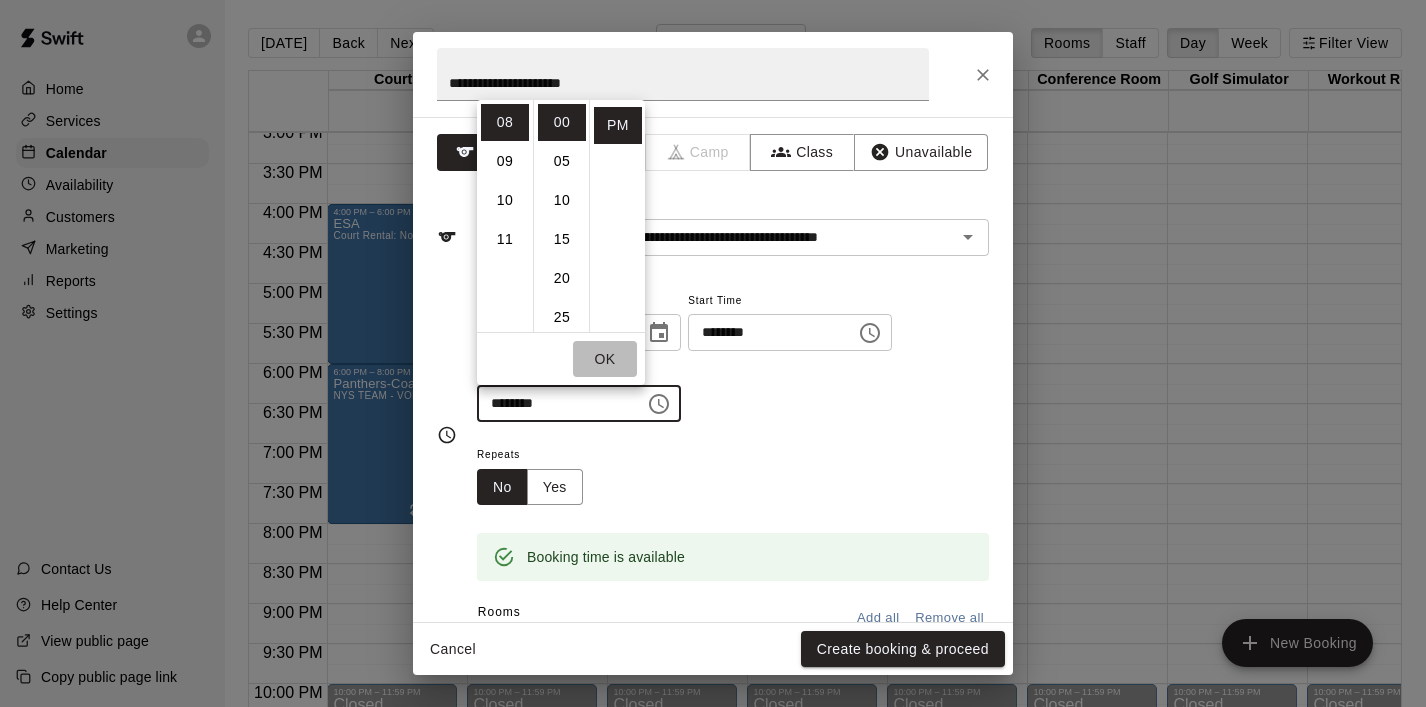 click on "OK" at bounding box center (605, 359) 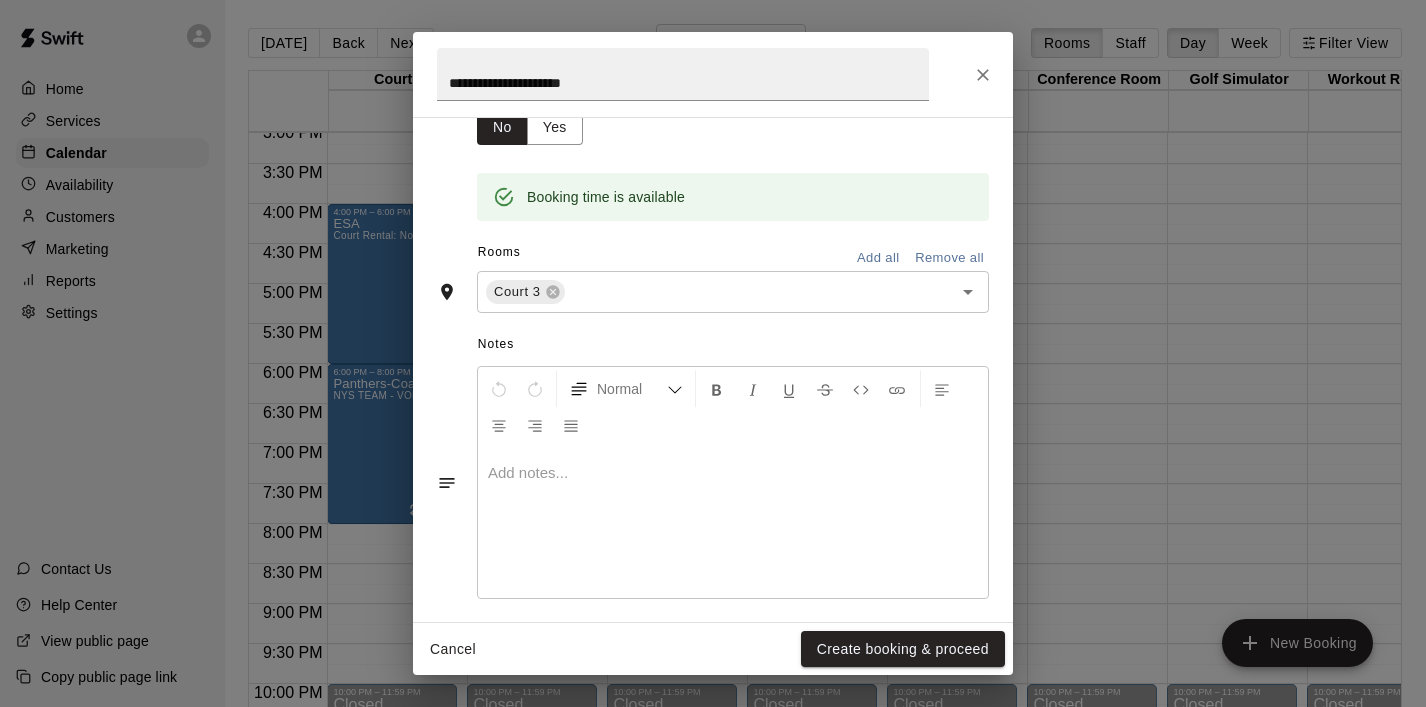 scroll, scrollTop: 373, scrollLeft: 0, axis: vertical 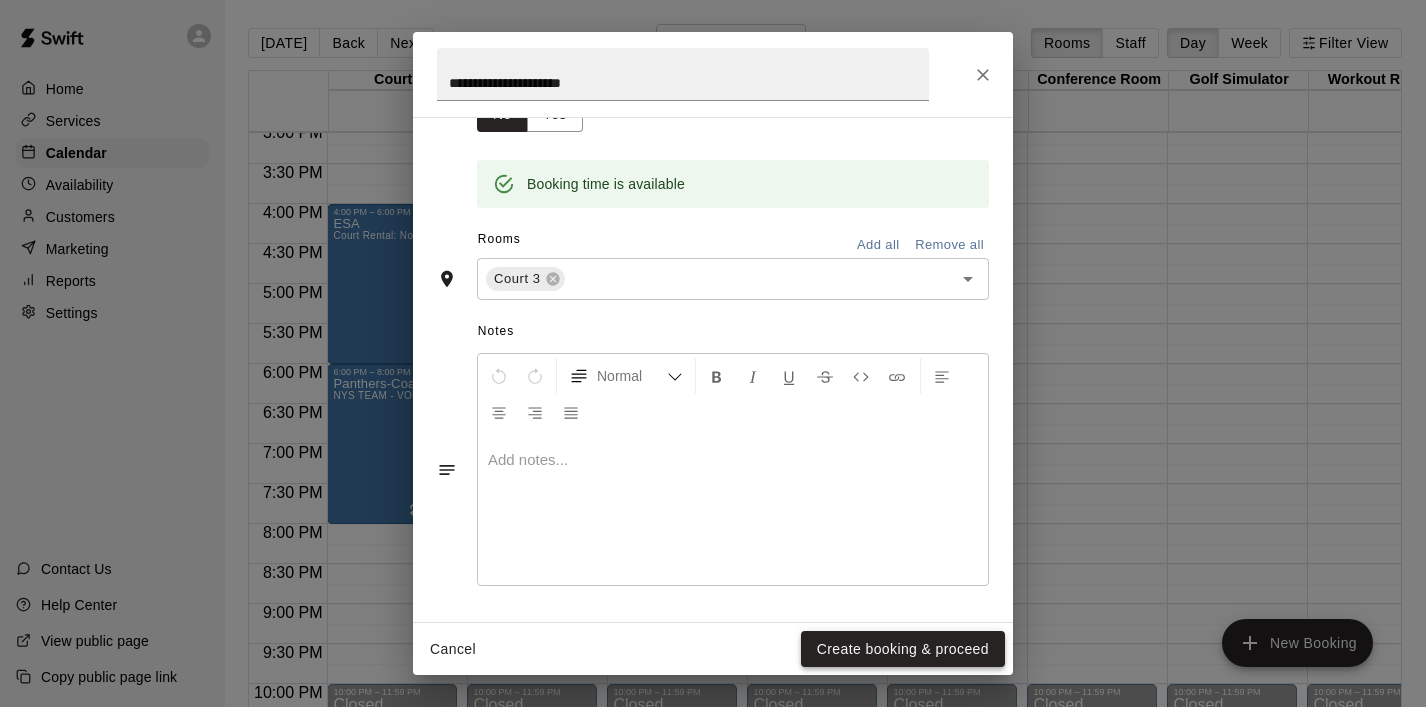 click on "Create booking & proceed" at bounding box center [903, 649] 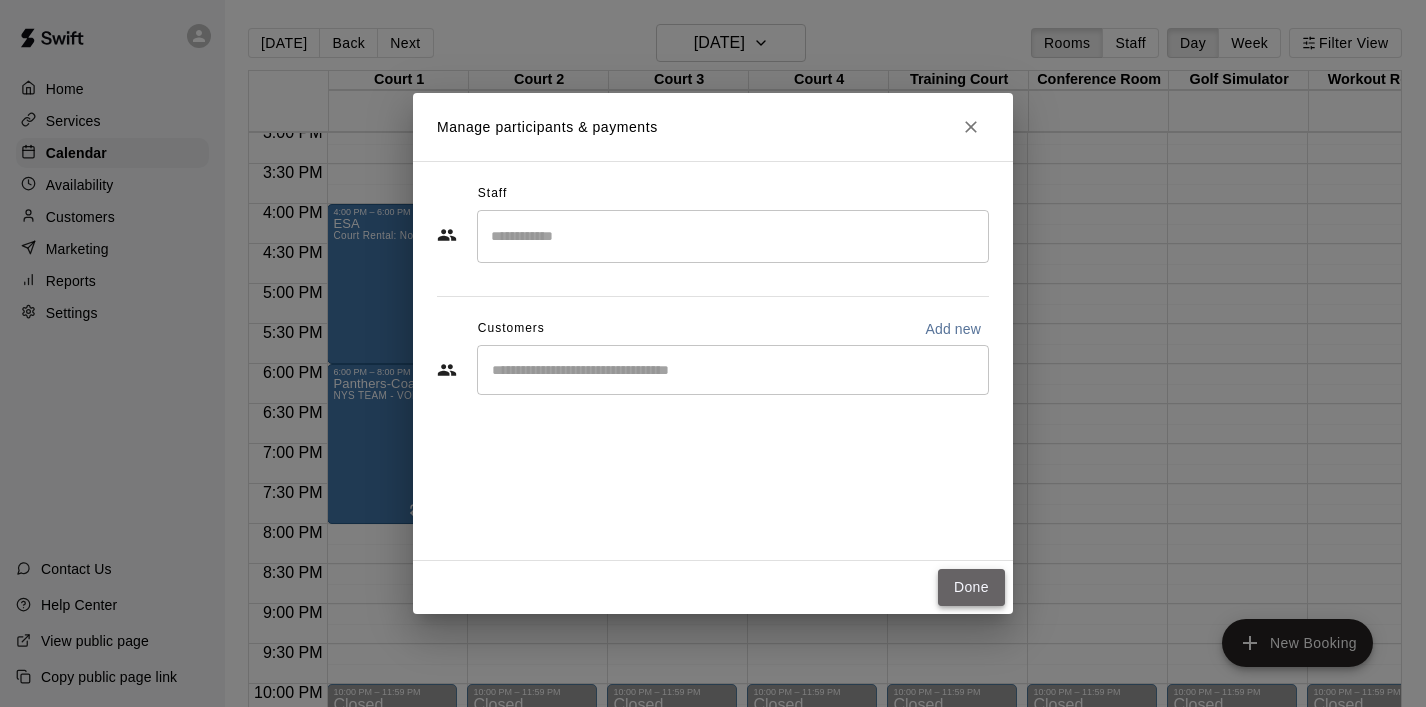 click on "Done" at bounding box center (971, 587) 